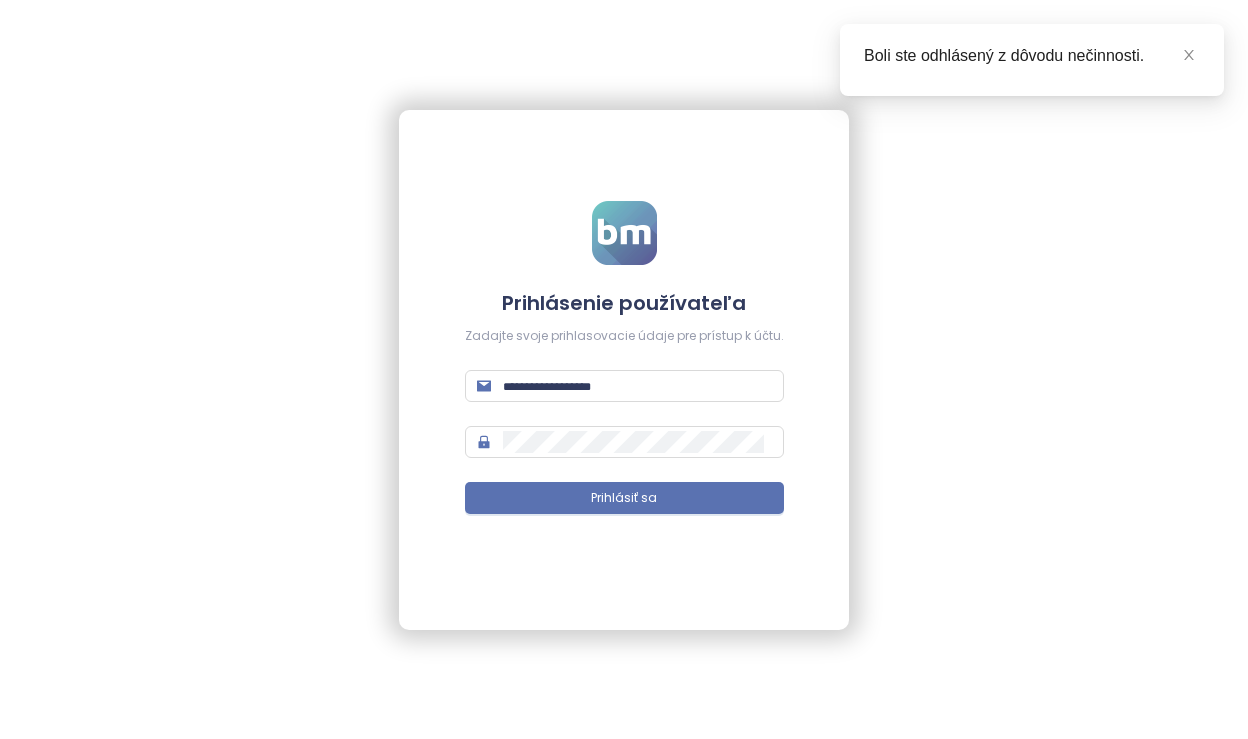scroll, scrollTop: 0, scrollLeft: 0, axis: both 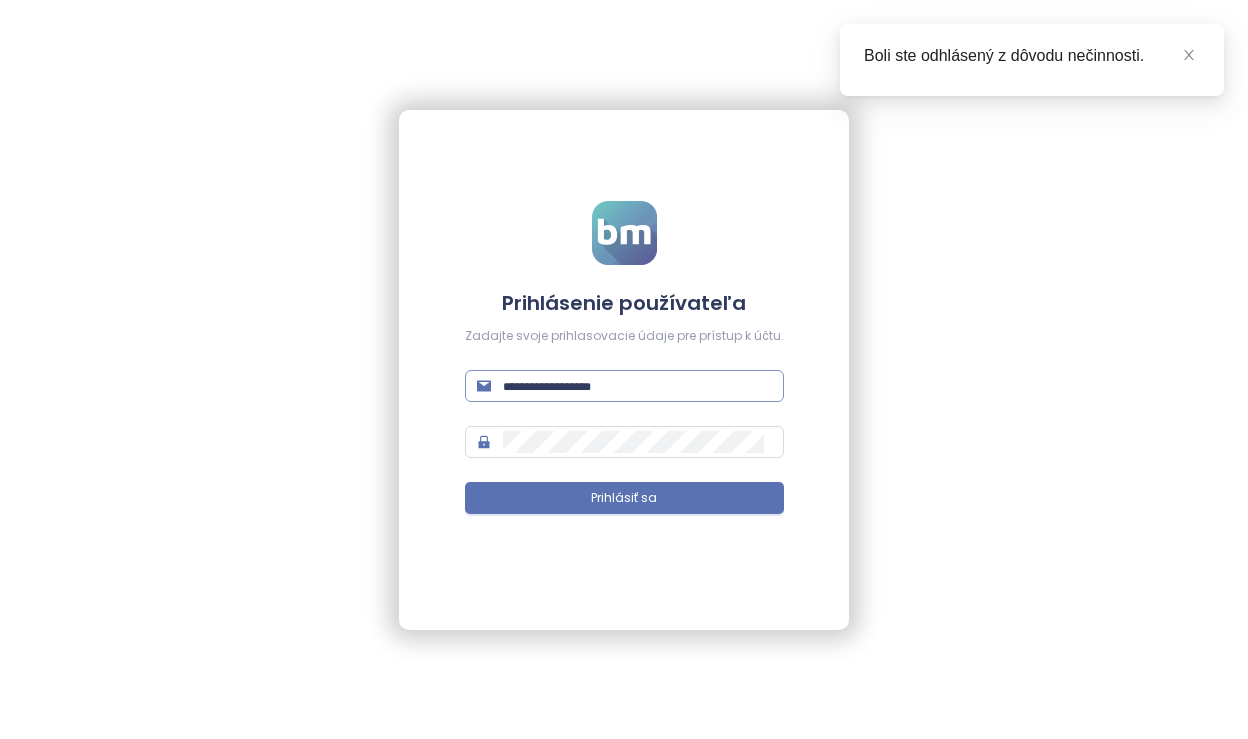 click at bounding box center [637, 386] 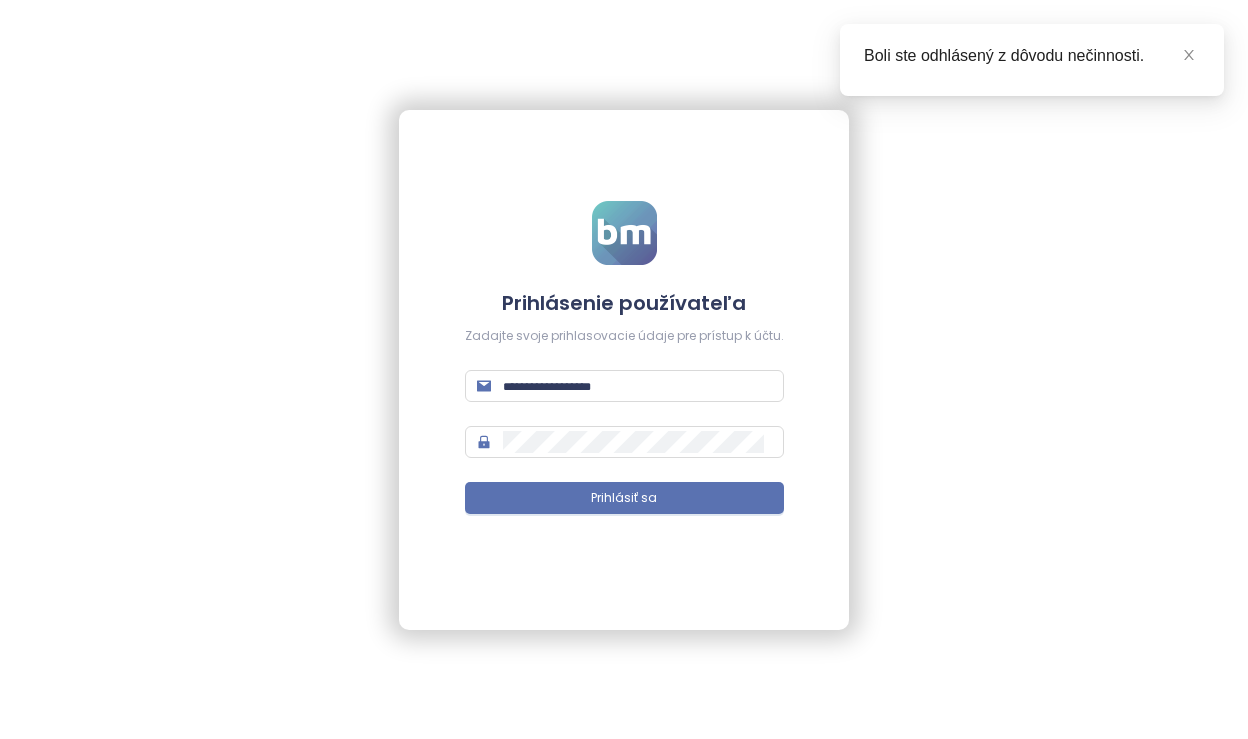 type on "**********" 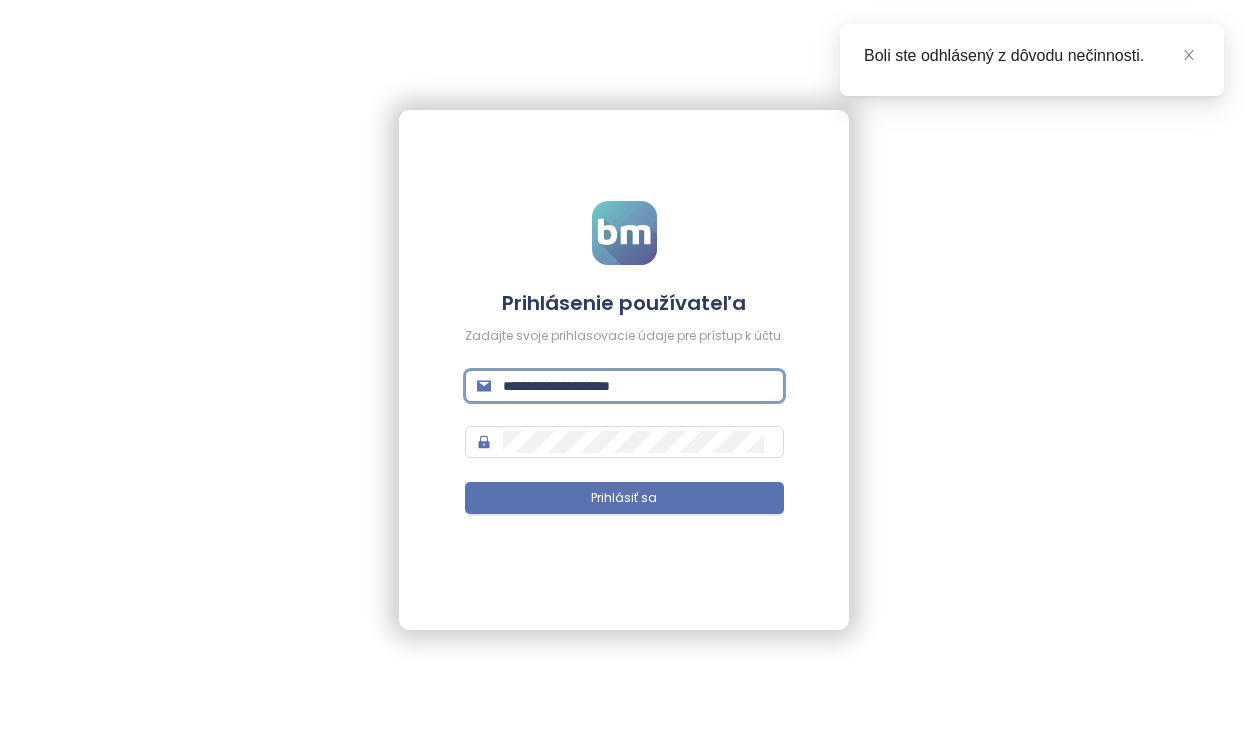 click on "Prihlásiť sa" at bounding box center (624, 498) 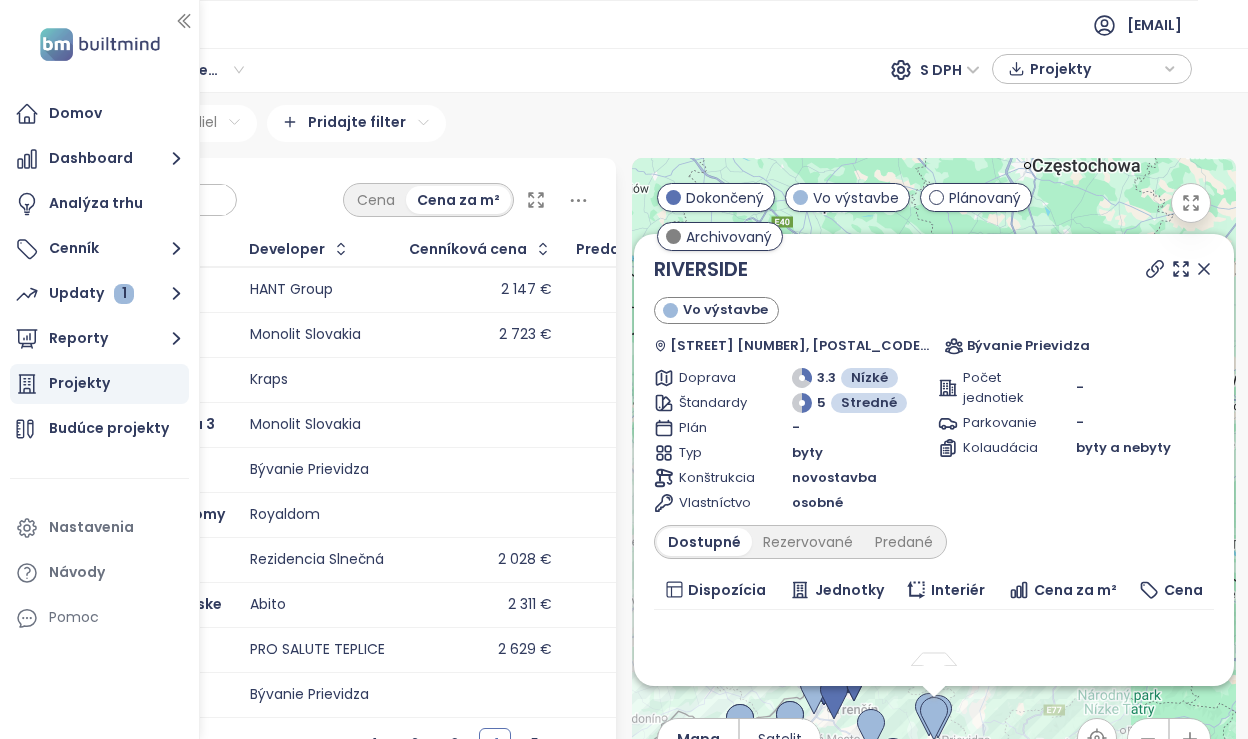 scroll, scrollTop: 0, scrollLeft: 0, axis: both 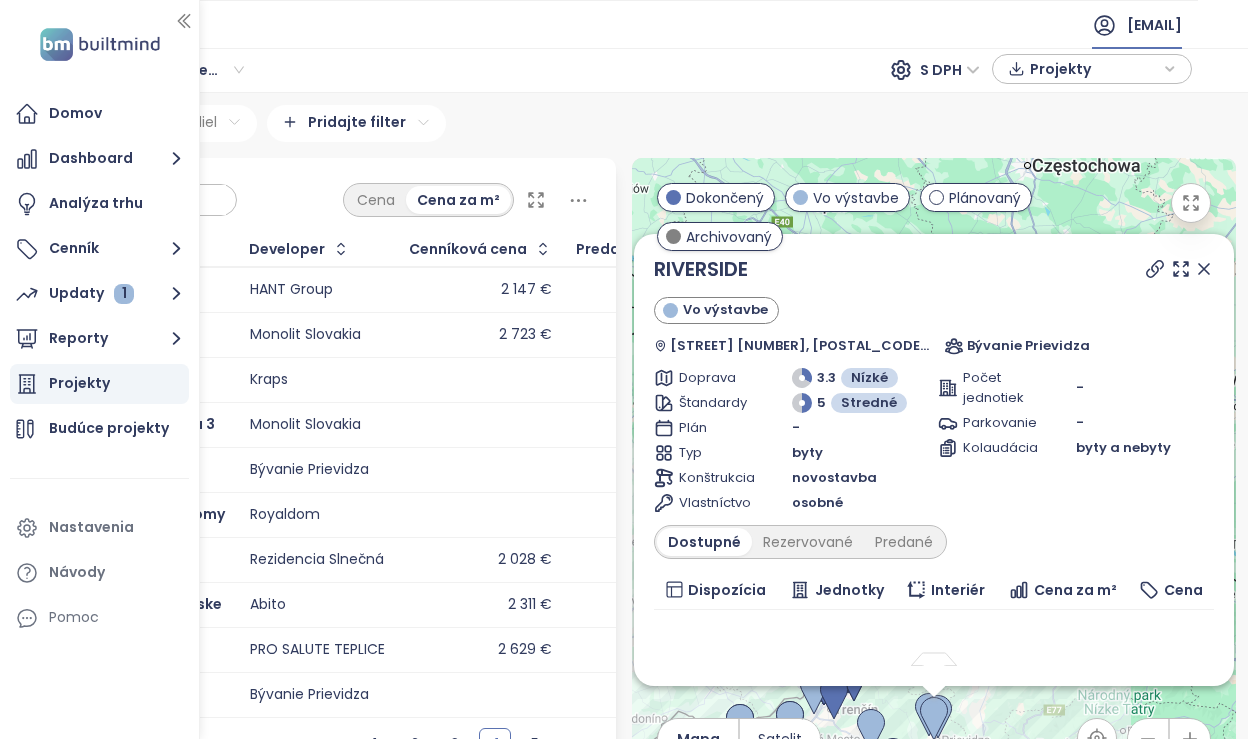 click on "[EMAIL]" at bounding box center (1154, 25) 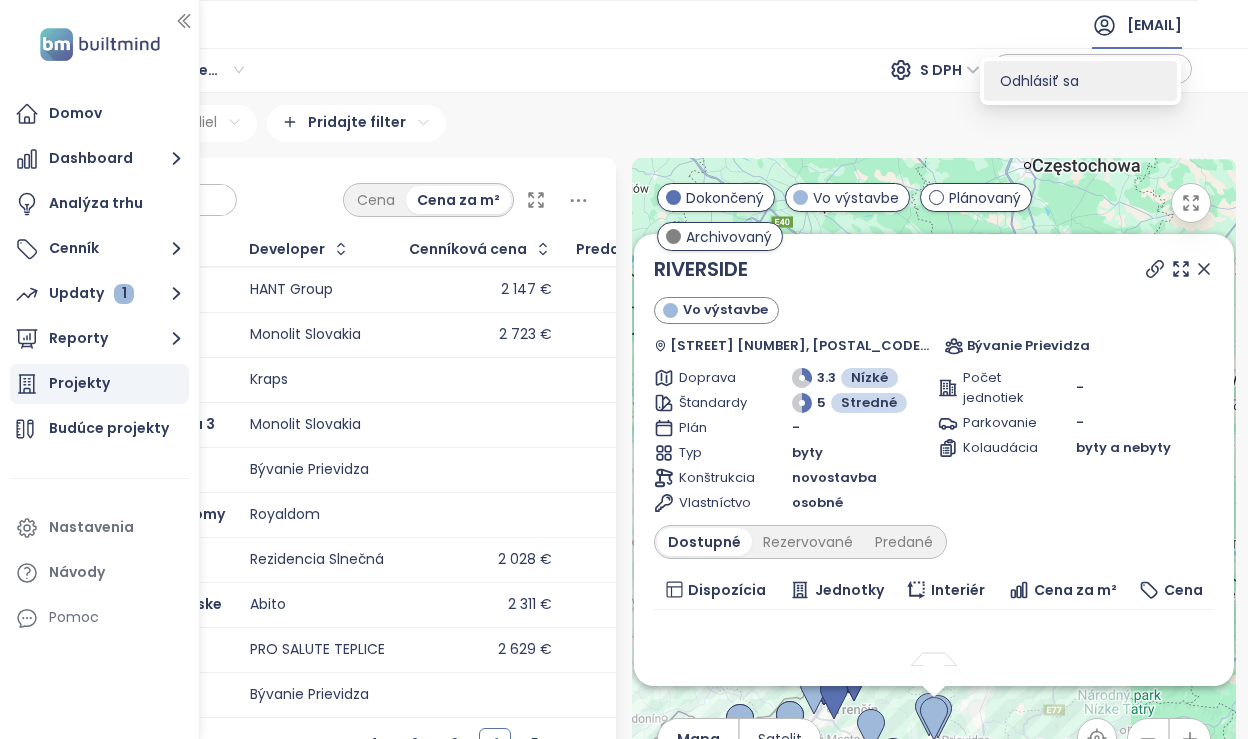 click on "Odhlásiť sa" at bounding box center (1080, 81) 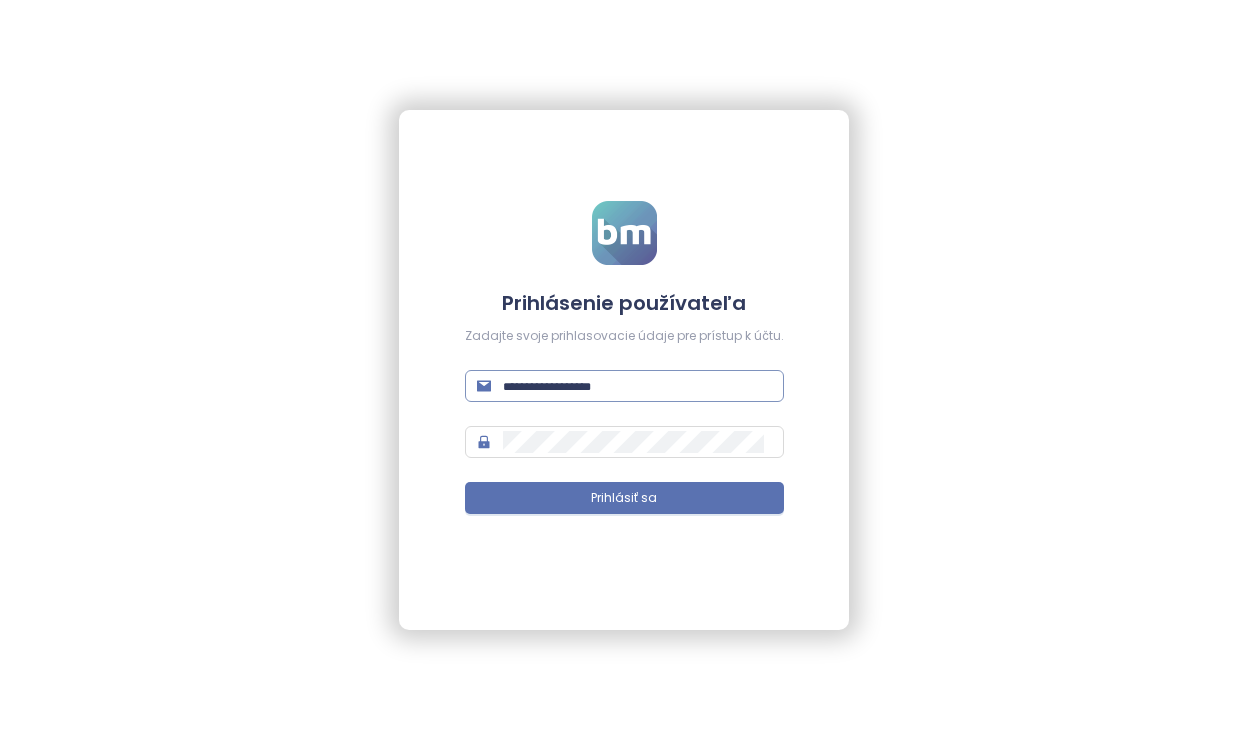 click at bounding box center [637, 386] 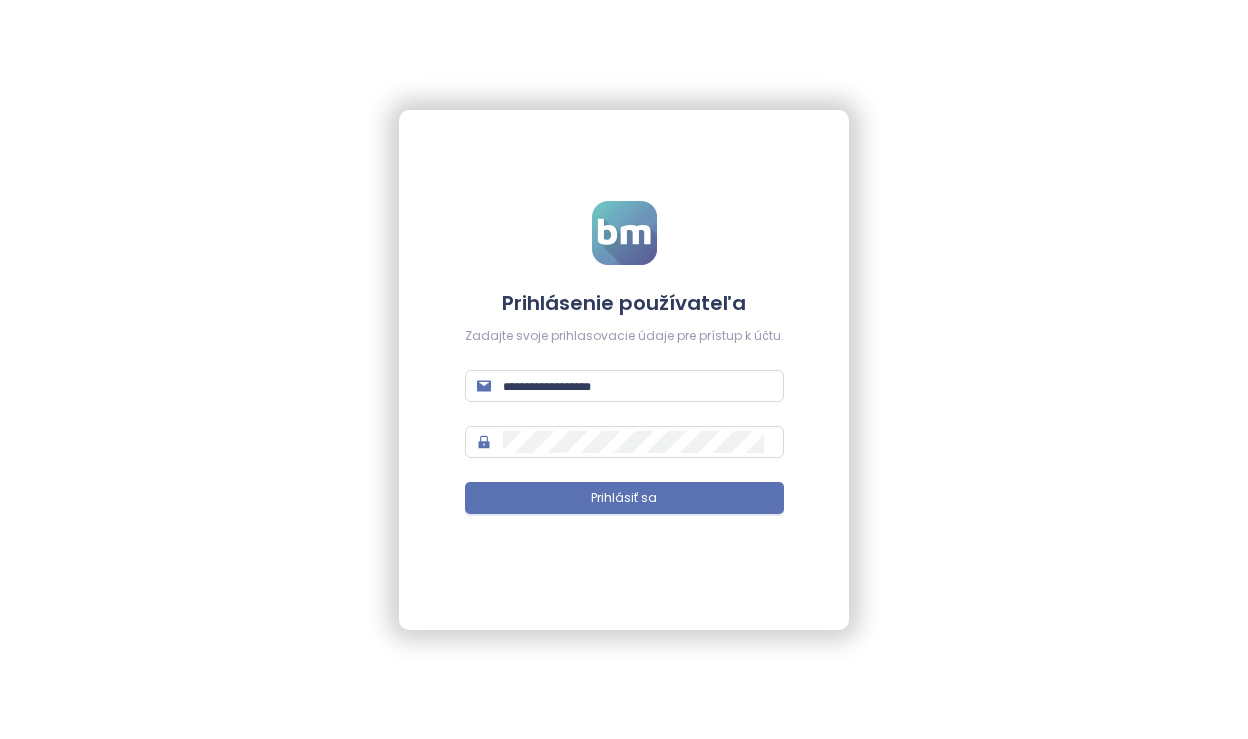 type on "**********" 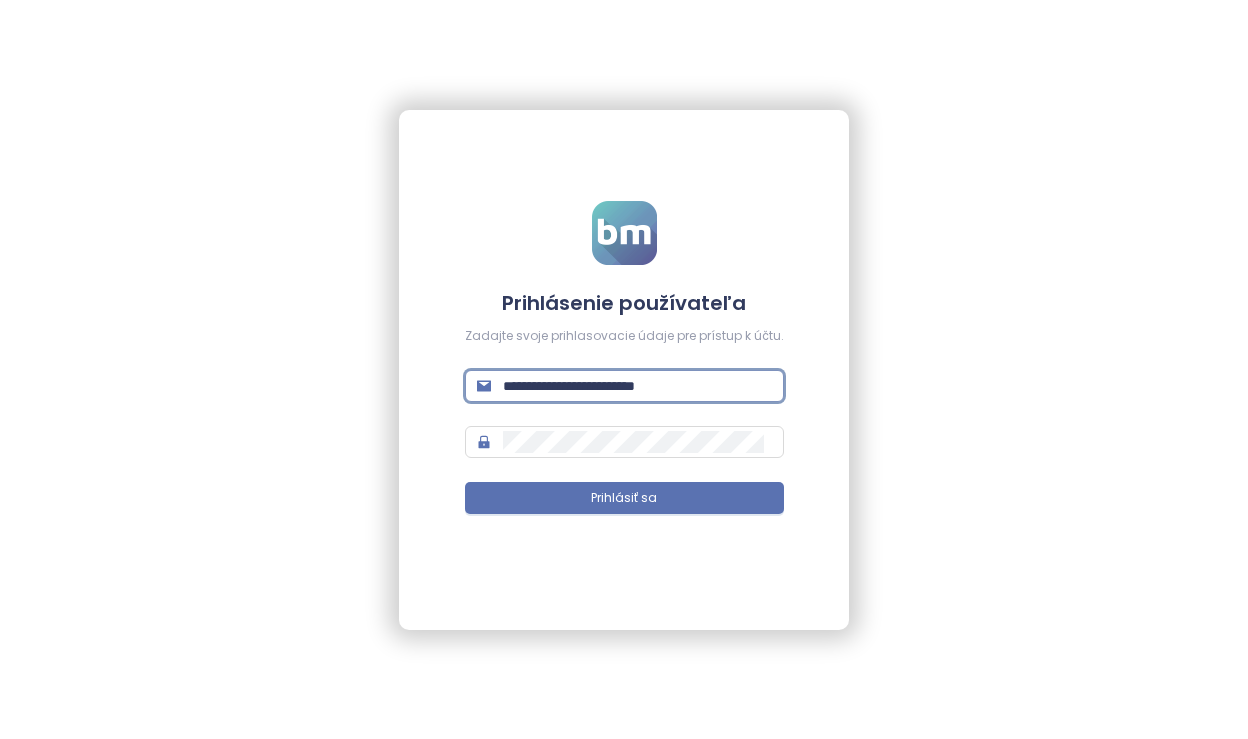 click on "Prihlásiť sa" at bounding box center [624, 498] 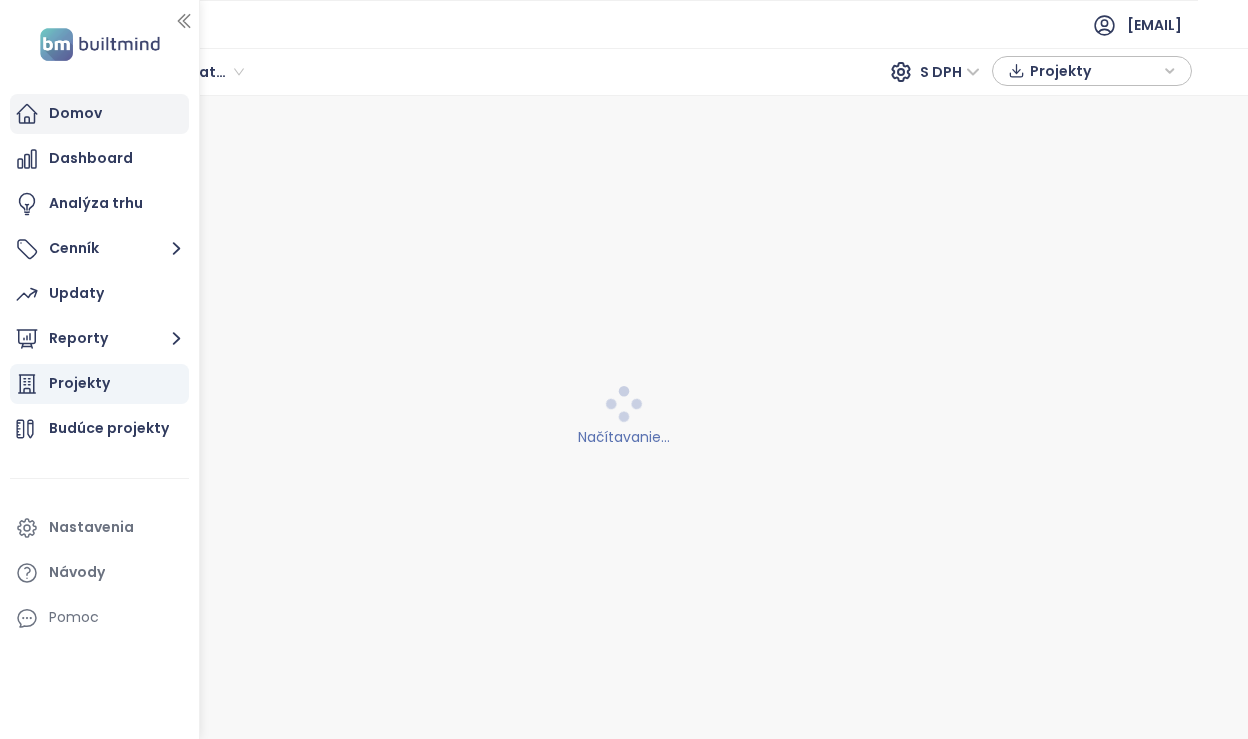 click on "Domov" at bounding box center (99, 114) 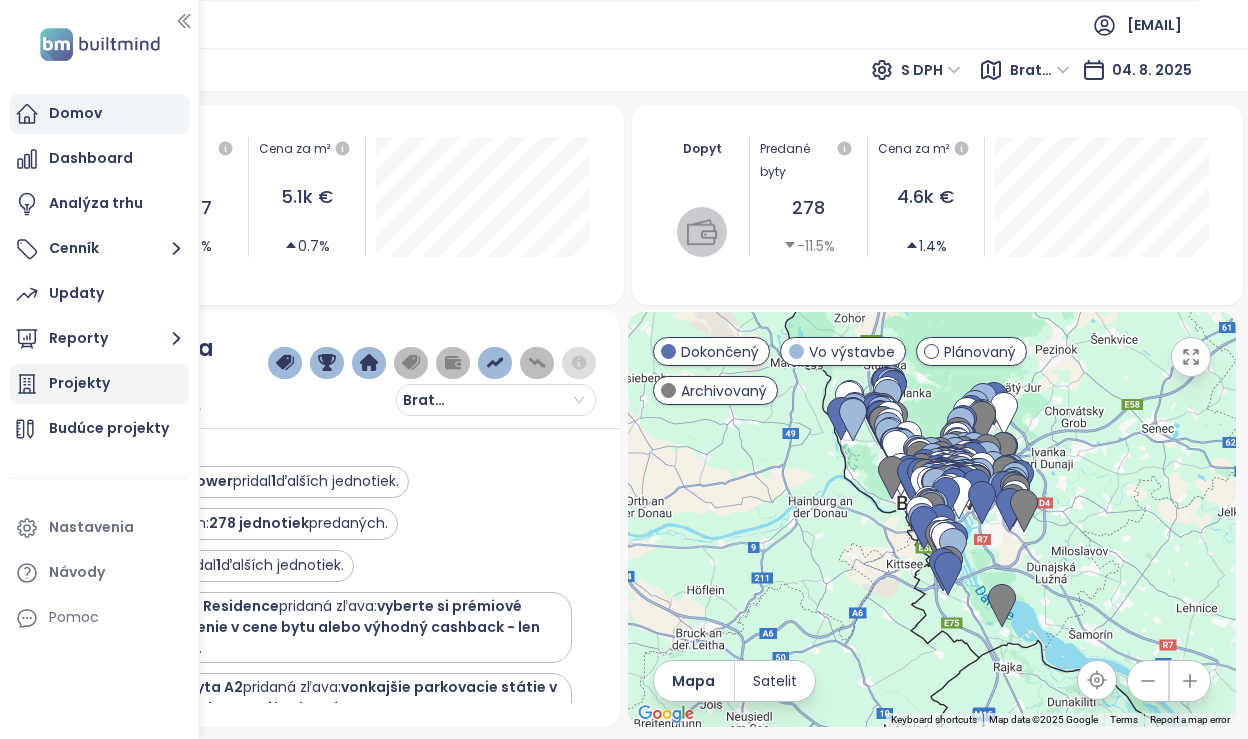 click on "Projekty" at bounding box center [99, 384] 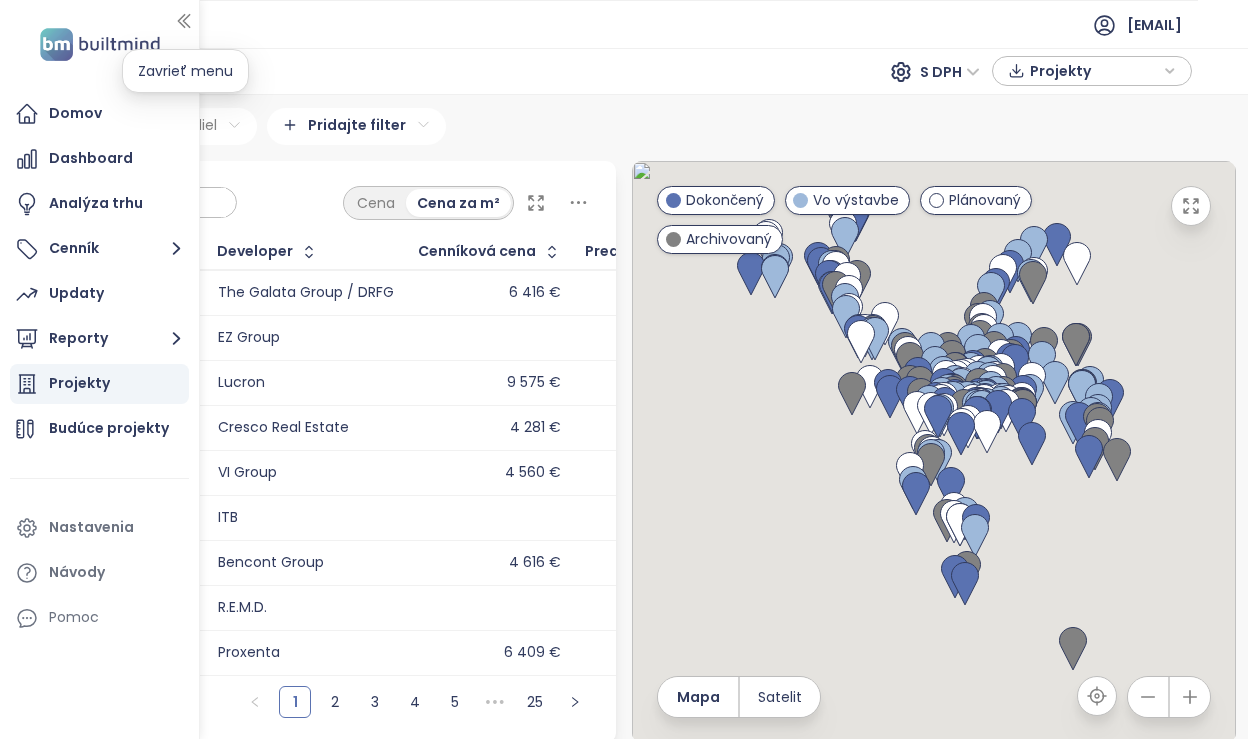 click 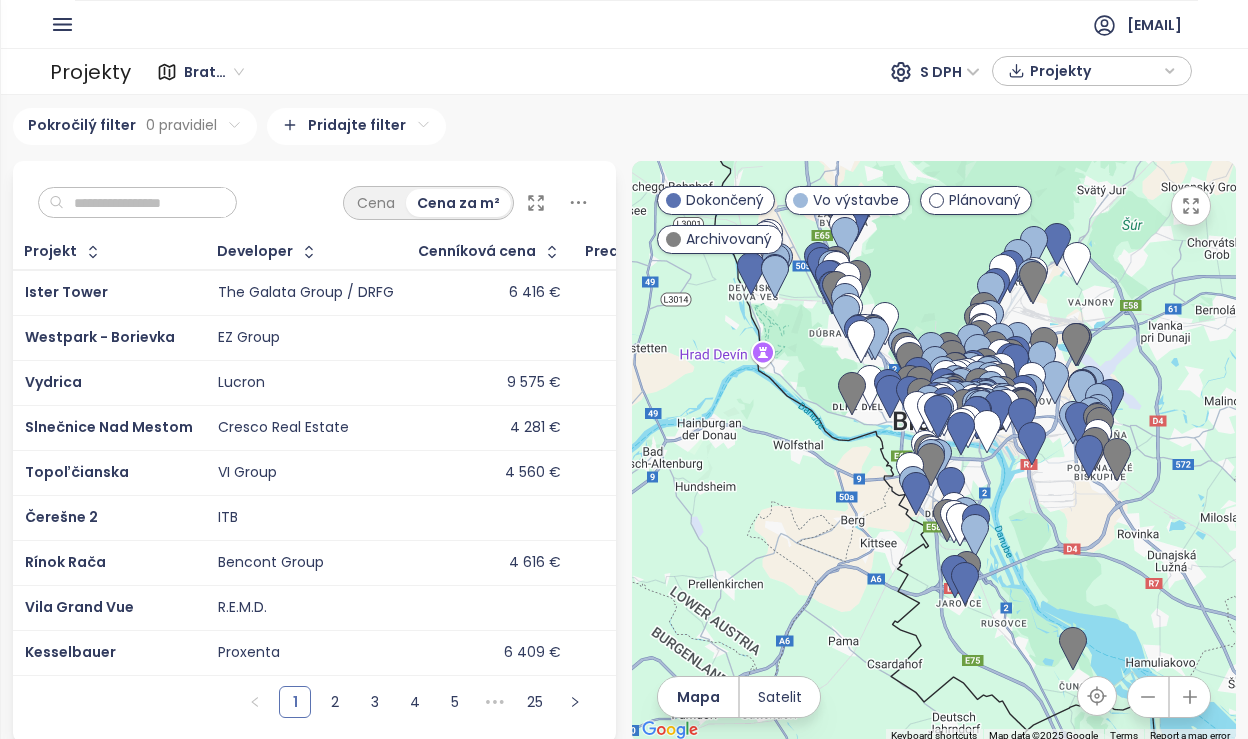scroll, scrollTop: 3, scrollLeft: 0, axis: vertical 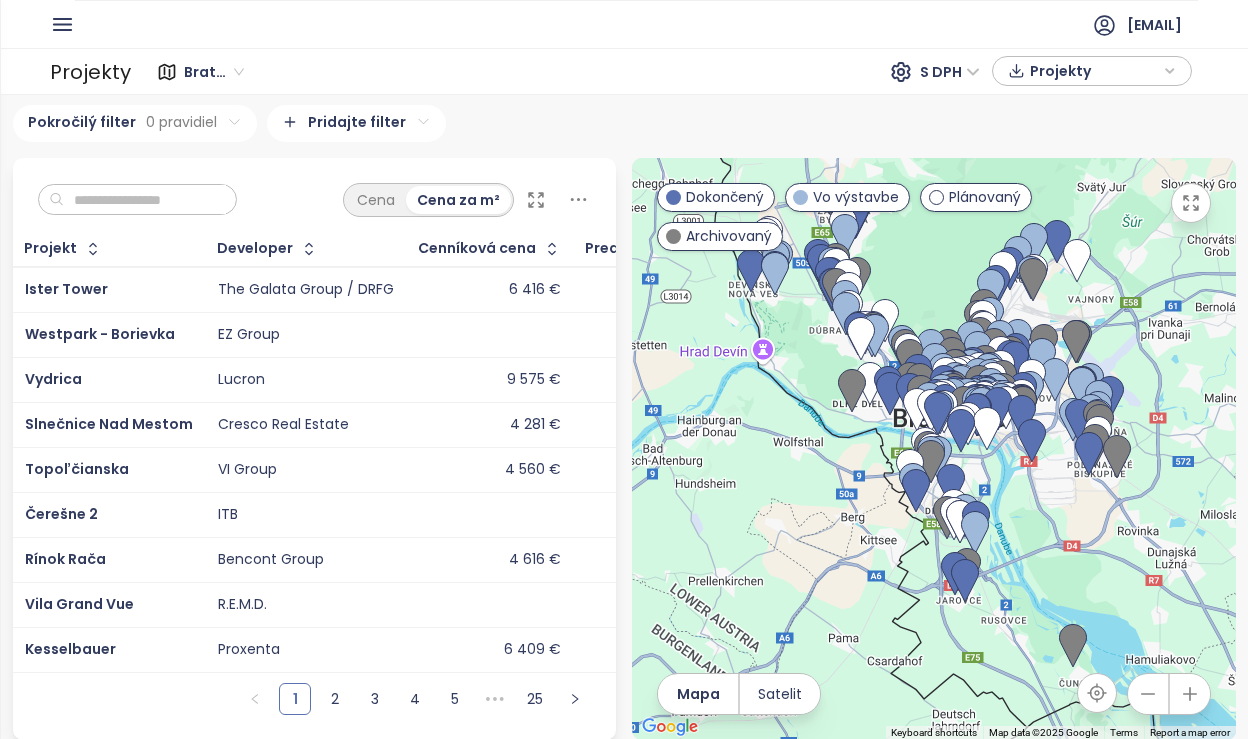 click on "Bratislava I-V" at bounding box center [214, 72] 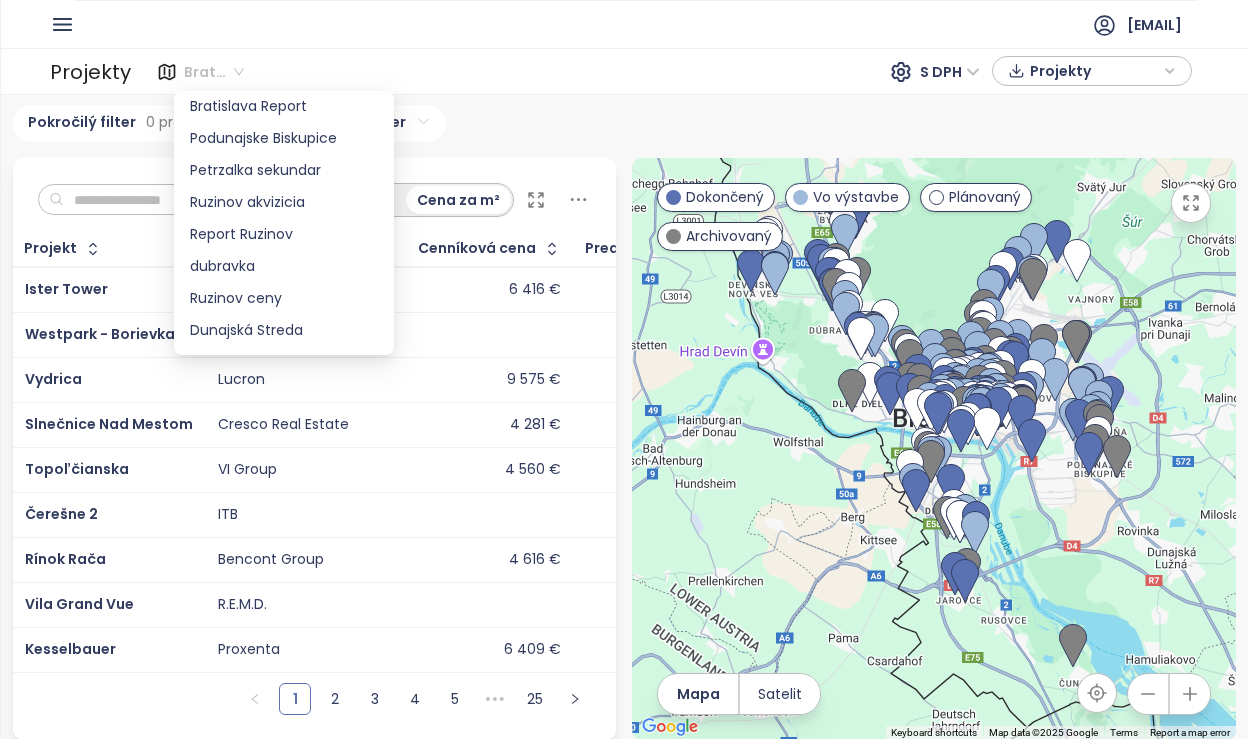 scroll, scrollTop: 454, scrollLeft: 0, axis: vertical 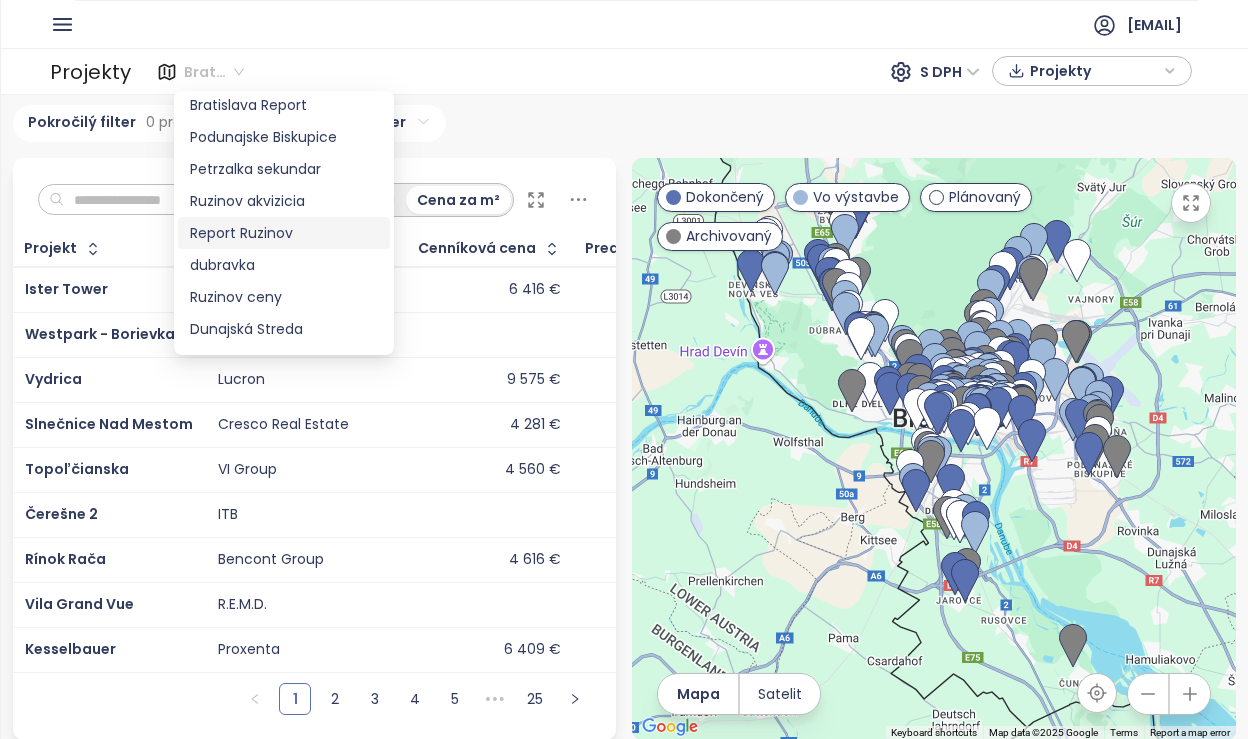 click on "Bratislava I-V  223 projektov Area Bratislavský kraj 284 projektov Area Nitriansky kraj 51 projektov Area Košický kraj 53 projektov Area Trnavský kraj 89 projektov Area ··· Bratislava - všetky trhy 174 projektov ··· Bratislava 62 projektov ··· Bratislava I-V 164 projektov ··· Petržalka sever 4 projekty ··· Luxusne nehnutelnosti 8 projektov ··· Bratislava mesto 98 projektov ··· Bratislava V 14 projektov ··· Bratislava novostavby byty 157 projektov ··· Bratislava report sekundar 93 projektov ··· Bratislava Report 7 projektov ··· Podunajske Biskupice 10 projektov ··· Petrzalka sekundar 8 projektov ··· Ruzinov akvizicia 10 projektov ··· Report Ruzinov 11 projektov ··· dubravka  30 projektov ··· Ruzinov ceny 11 projektov ··· Dunajská Streda 3 projekty ··· Ruzinov report 12 projektov ··· Kosice 36 projektov ··· Konkurencia report 91 projektov ··· Dunajská Lužná a Rovinka 4 projekty ··· Export pre GrandPano2 35 projektov ··· ··· ···" at bounding box center [624, 417] 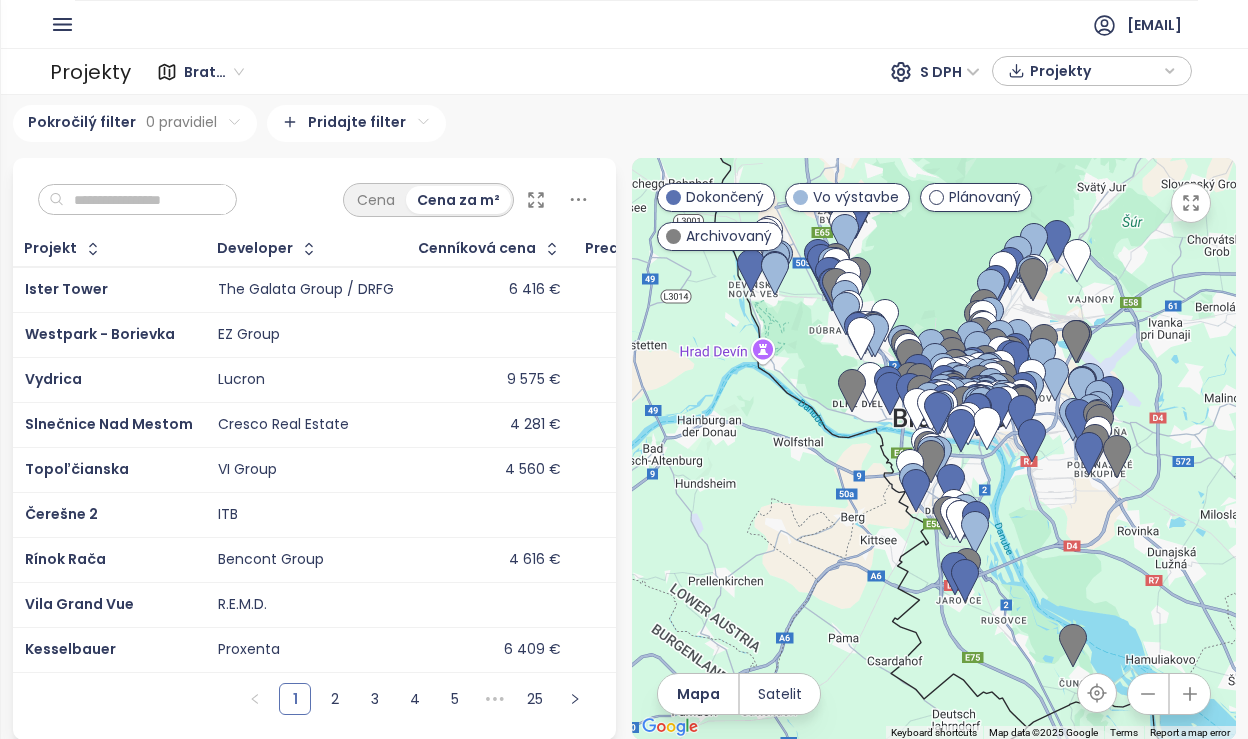 click on "Bratislava I-V" at bounding box center [216, 72] 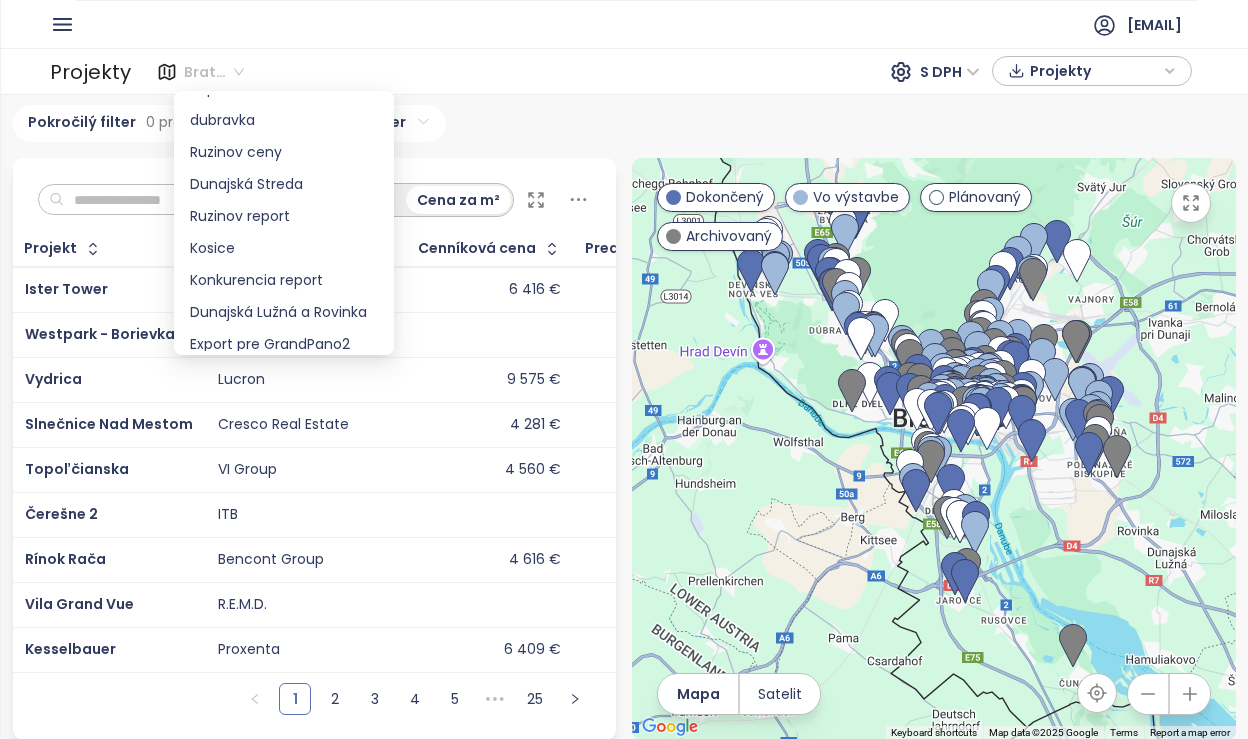 scroll, scrollTop: 608, scrollLeft: 0, axis: vertical 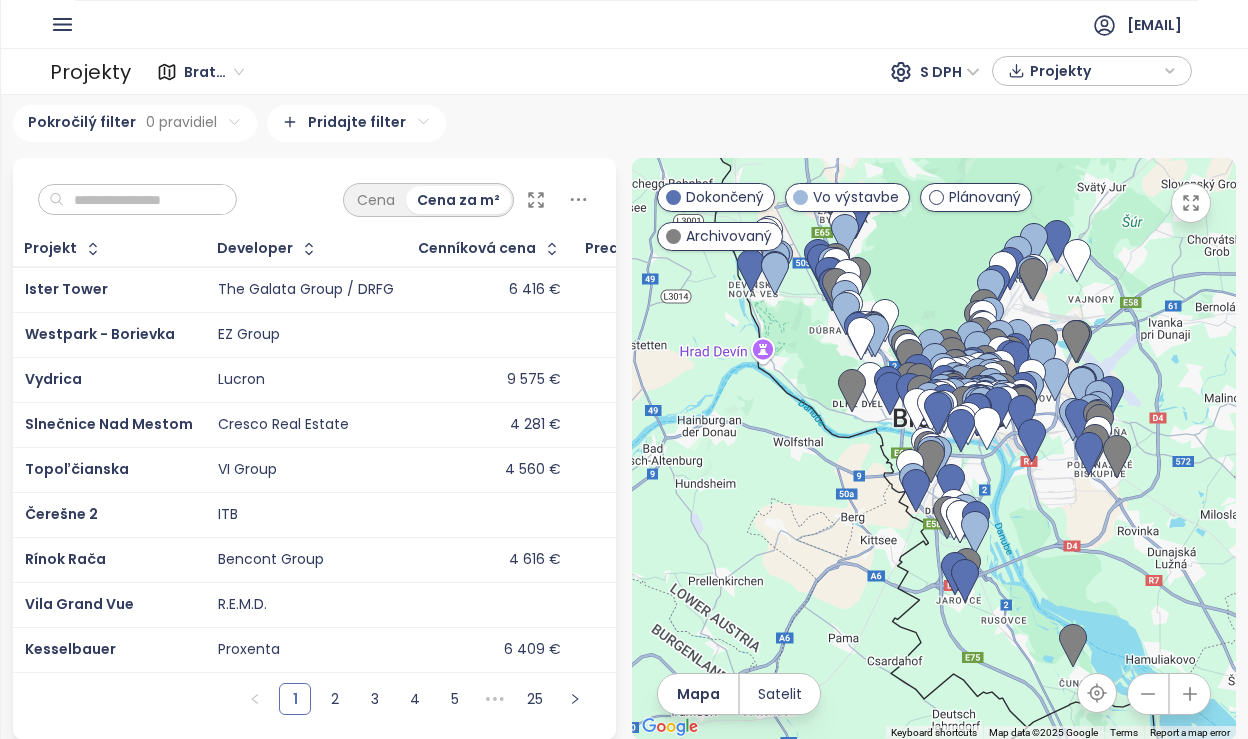 click on "Pokročilý filter 0 pravidiel Pridajte filter" at bounding box center [624, 123] 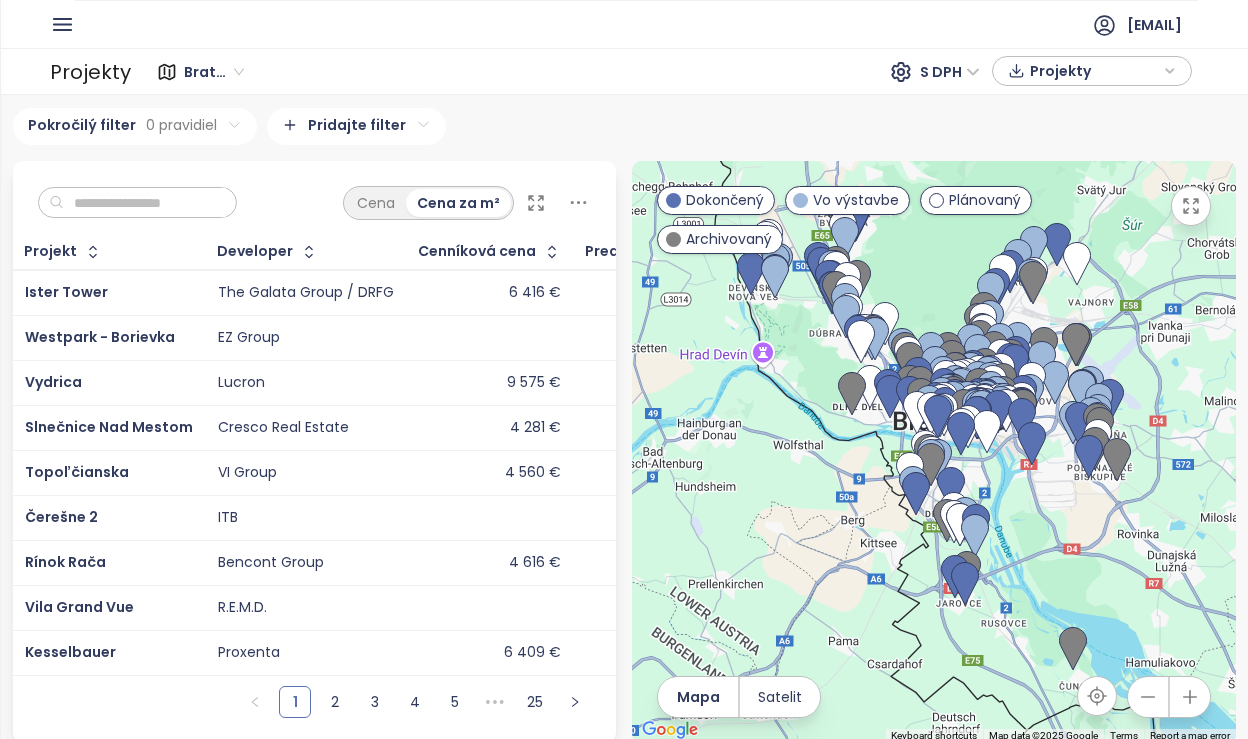 click on "S DPH Projekty" at bounding box center (1040, 72) 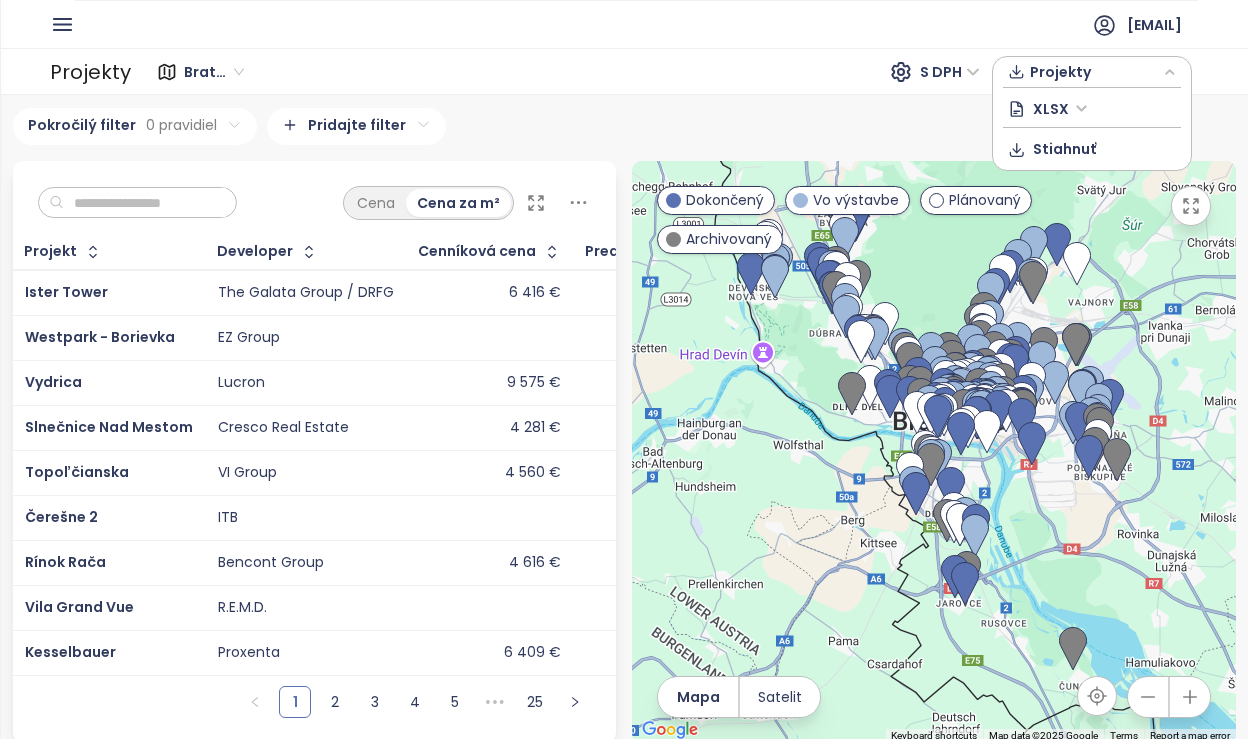 click on "Bratislava I-V  S DPH Projekty XLSX Stiahnuť" at bounding box center [664, 72] 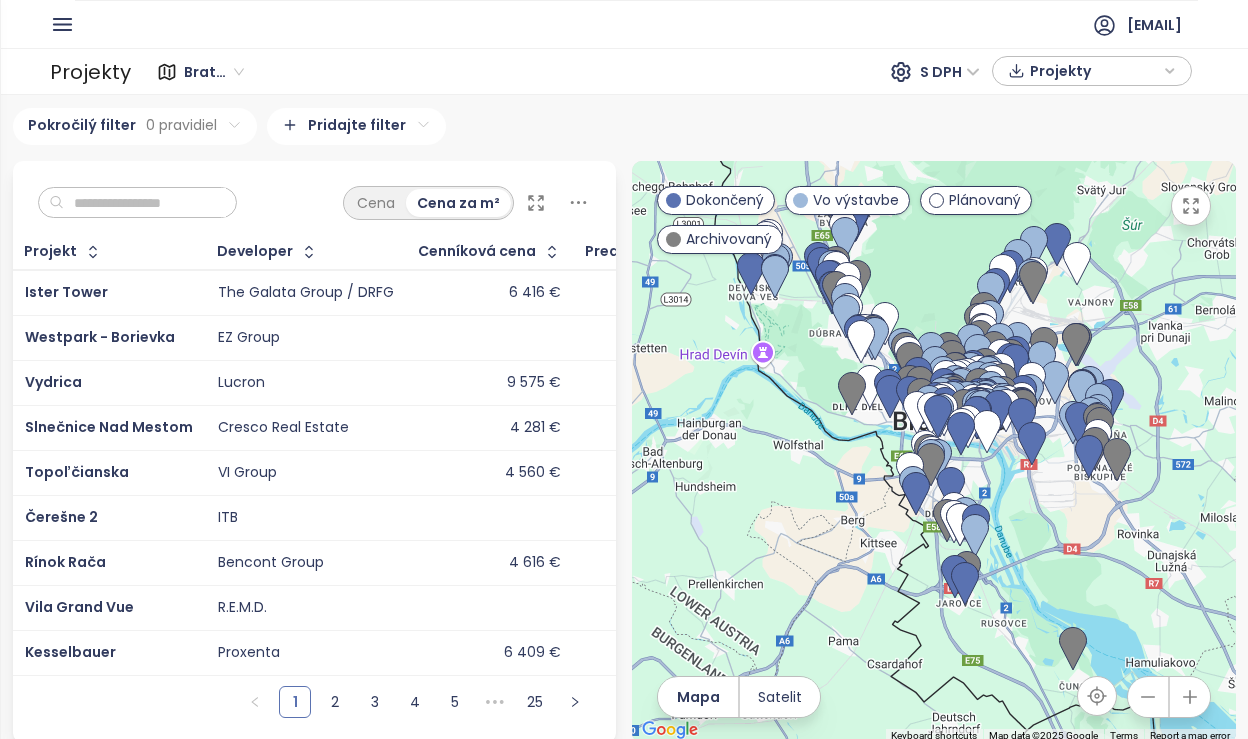 click on "Bratislava I-V" at bounding box center [214, 72] 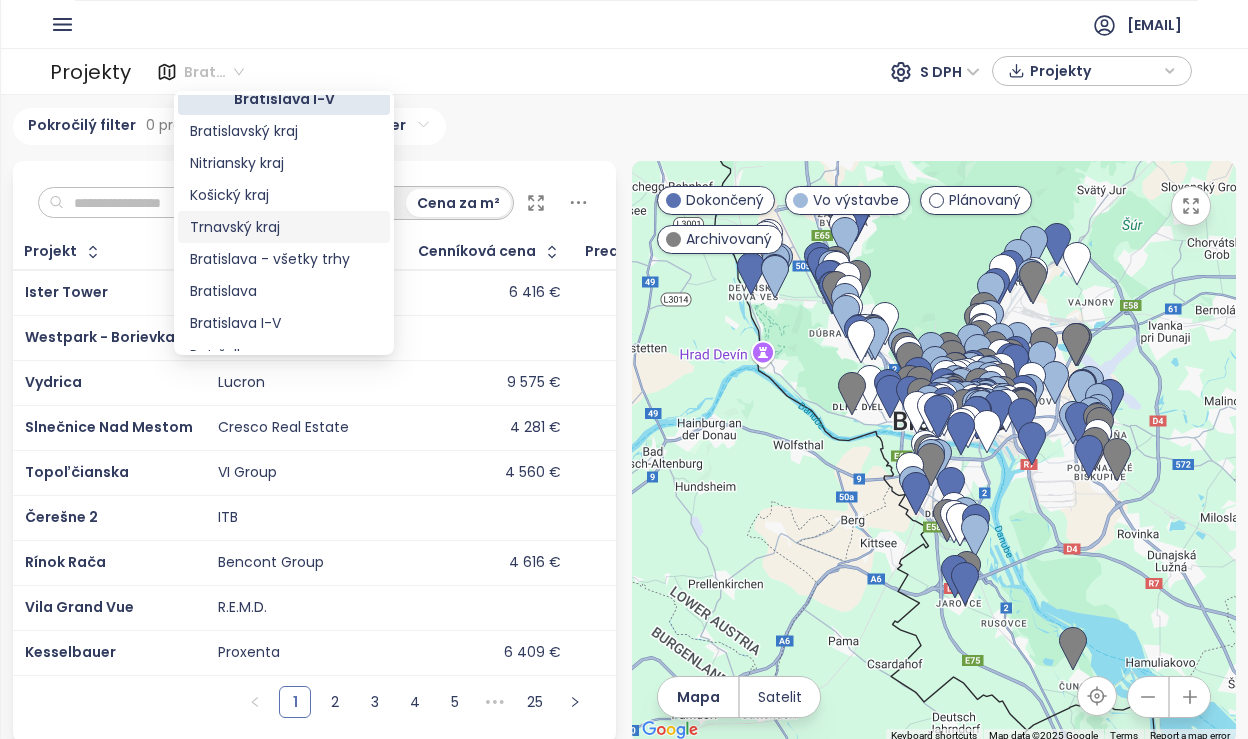 scroll, scrollTop: 0, scrollLeft: 0, axis: both 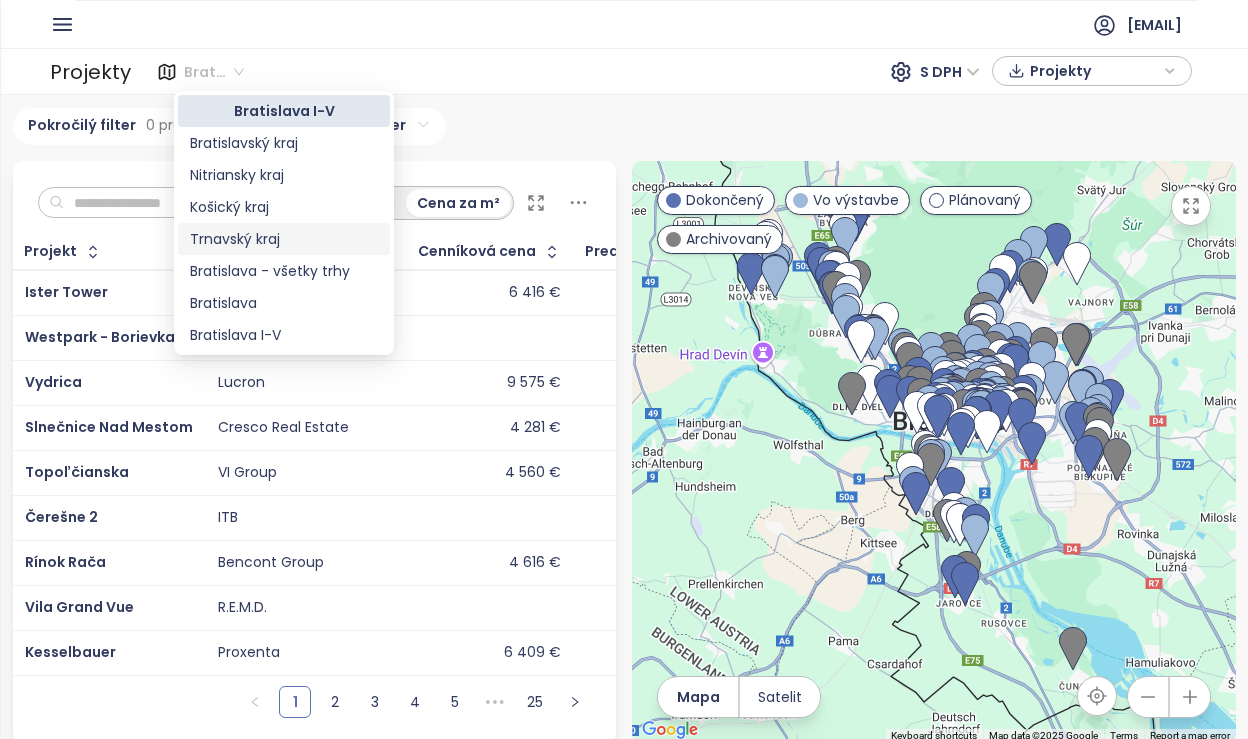 click on "Trnavský kraj" at bounding box center [284, 239] 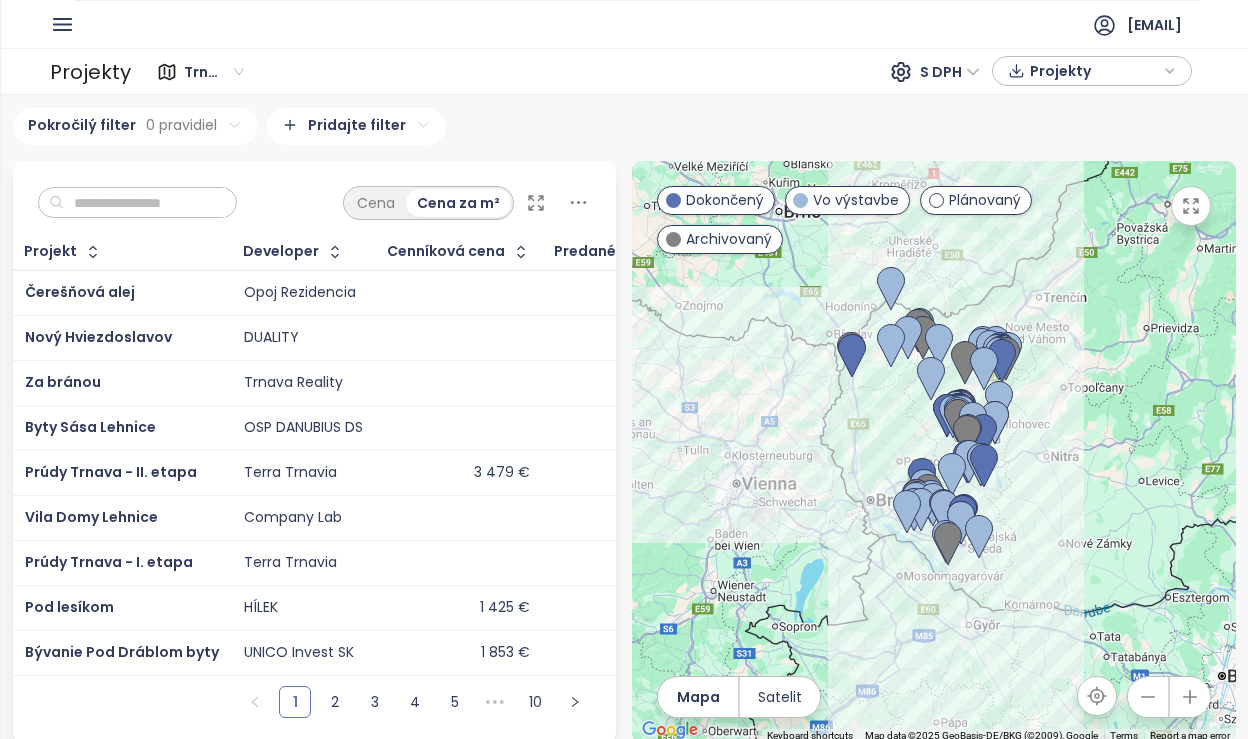 scroll, scrollTop: 3, scrollLeft: 0, axis: vertical 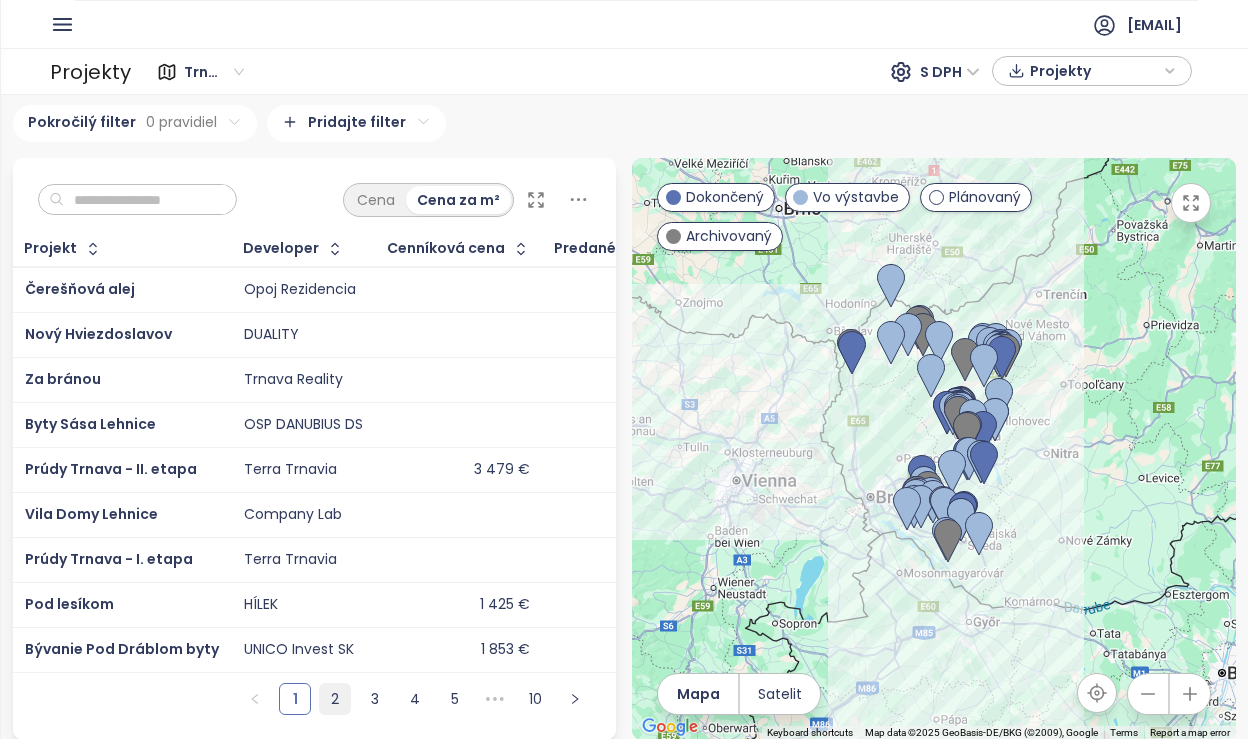 click on "2" at bounding box center (335, 699) 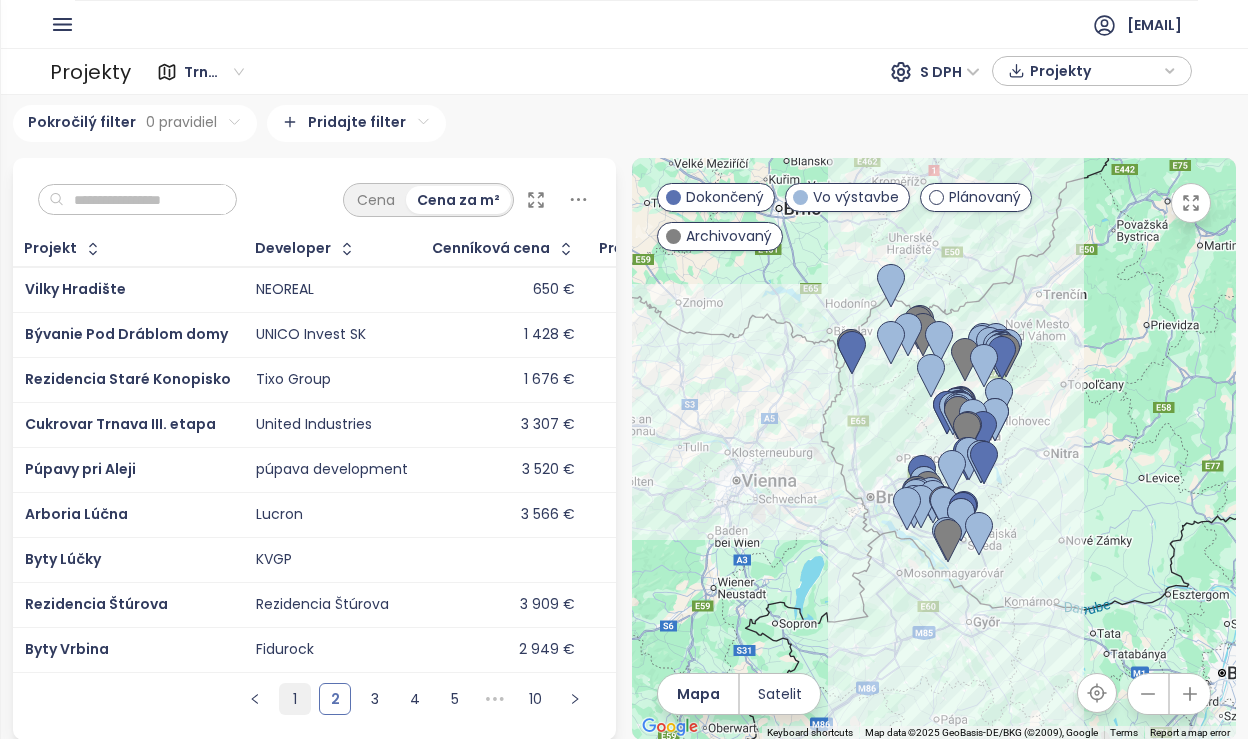 click on "1" at bounding box center (295, 699) 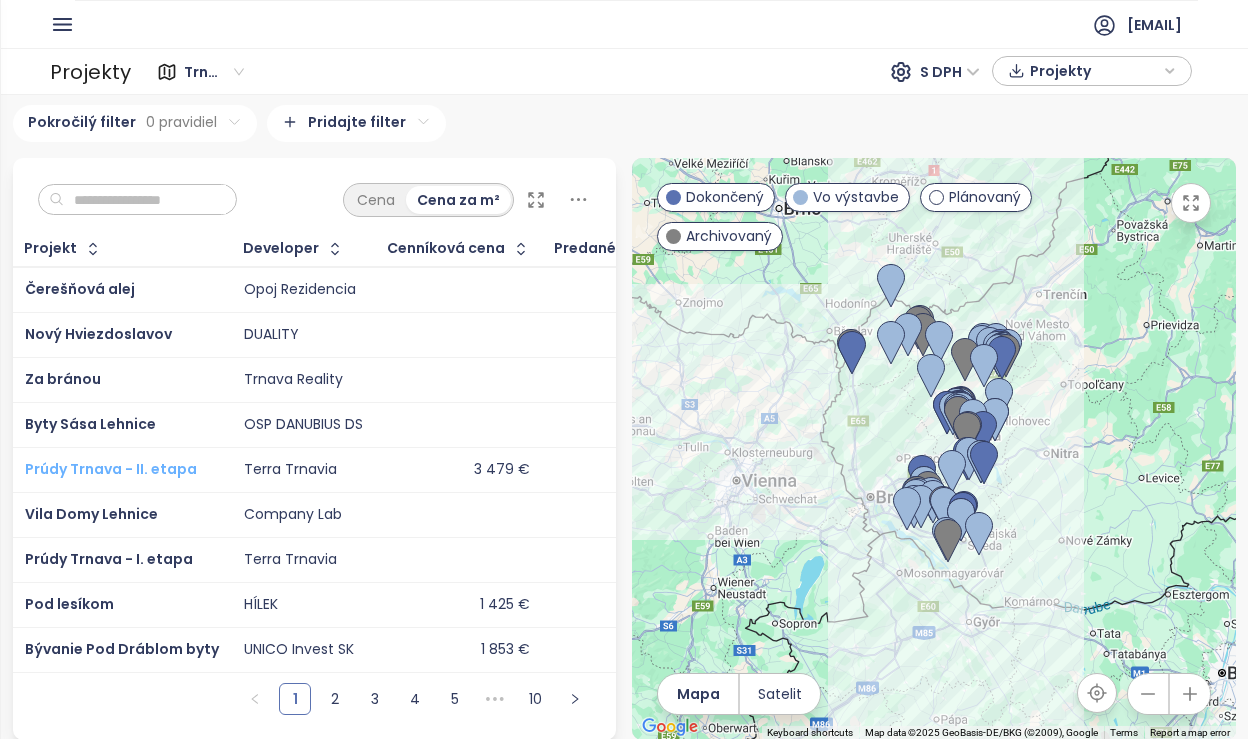click on "Prúdy Trnava - II. etapa" at bounding box center [111, 469] 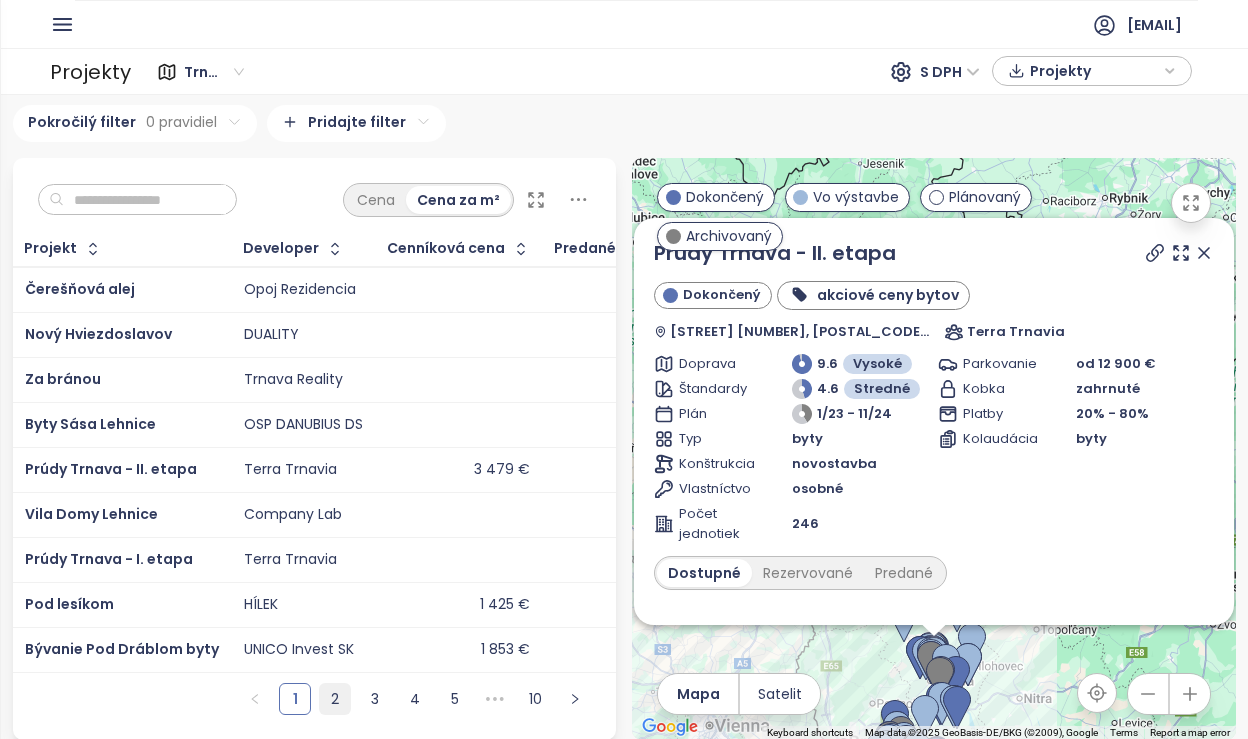 click on "2" at bounding box center (335, 699) 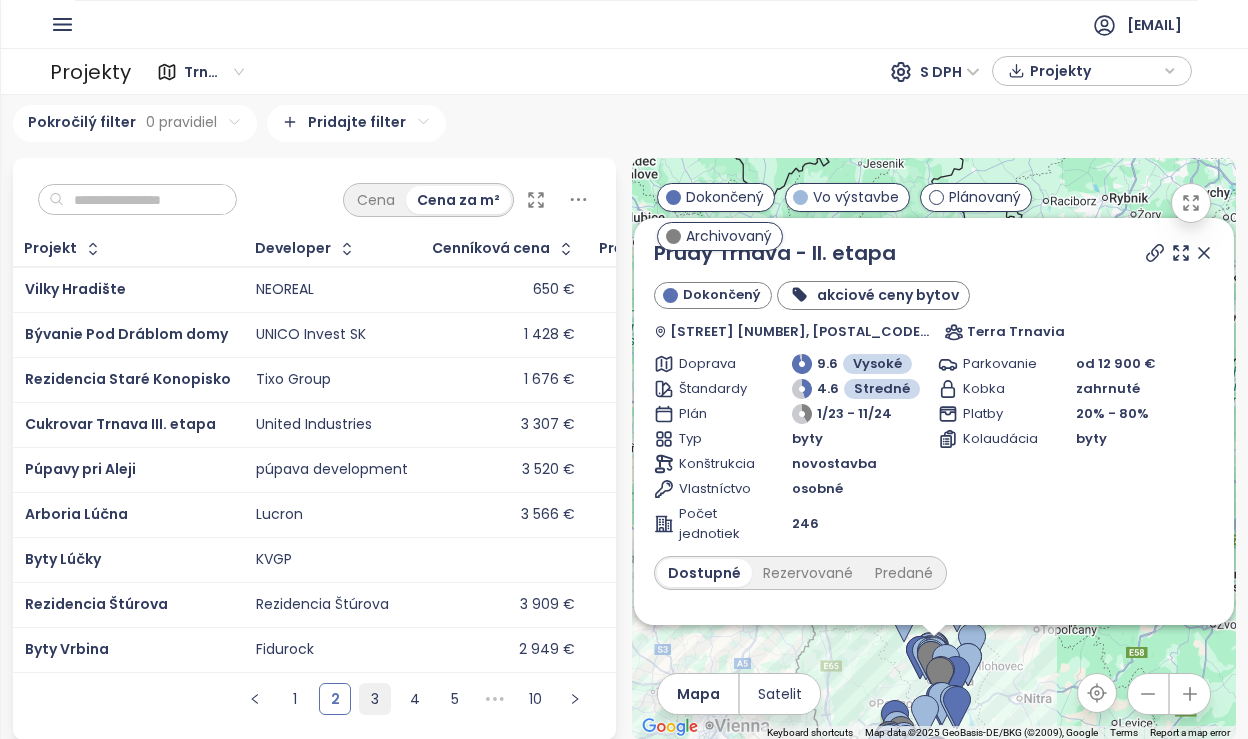 click on "3" at bounding box center [375, 699] 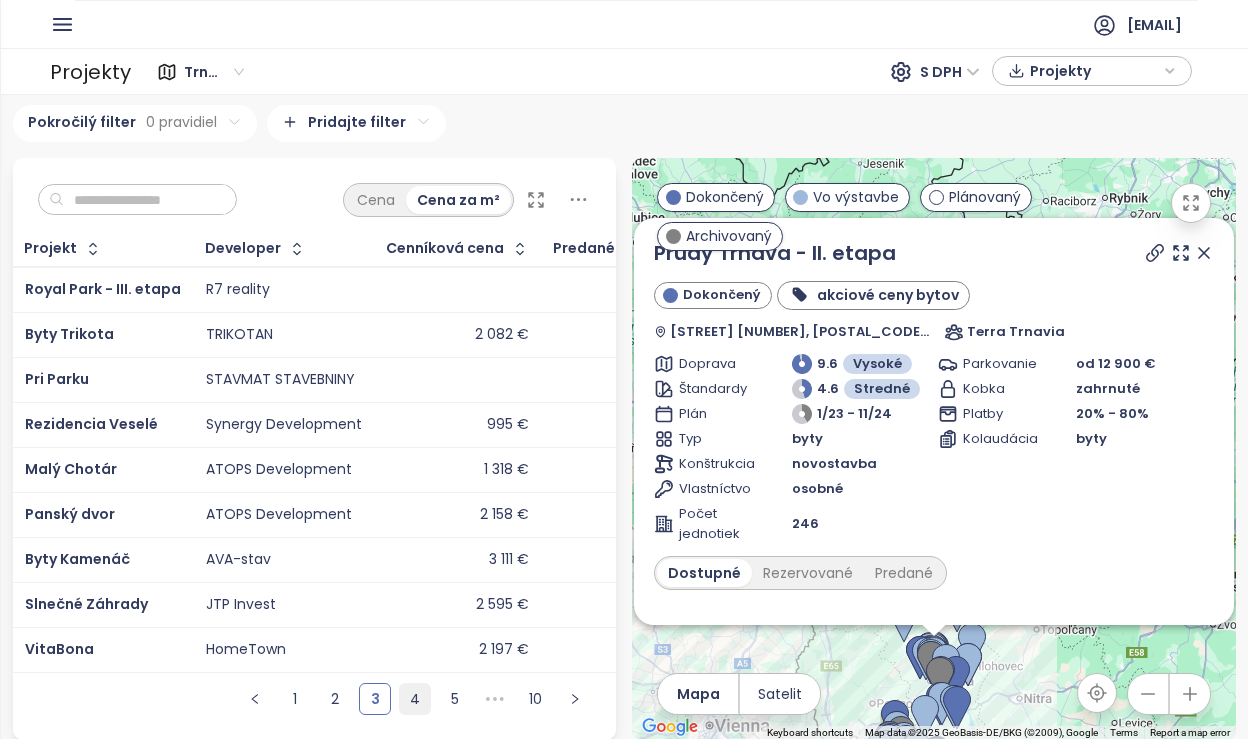 click on "4" at bounding box center (415, 699) 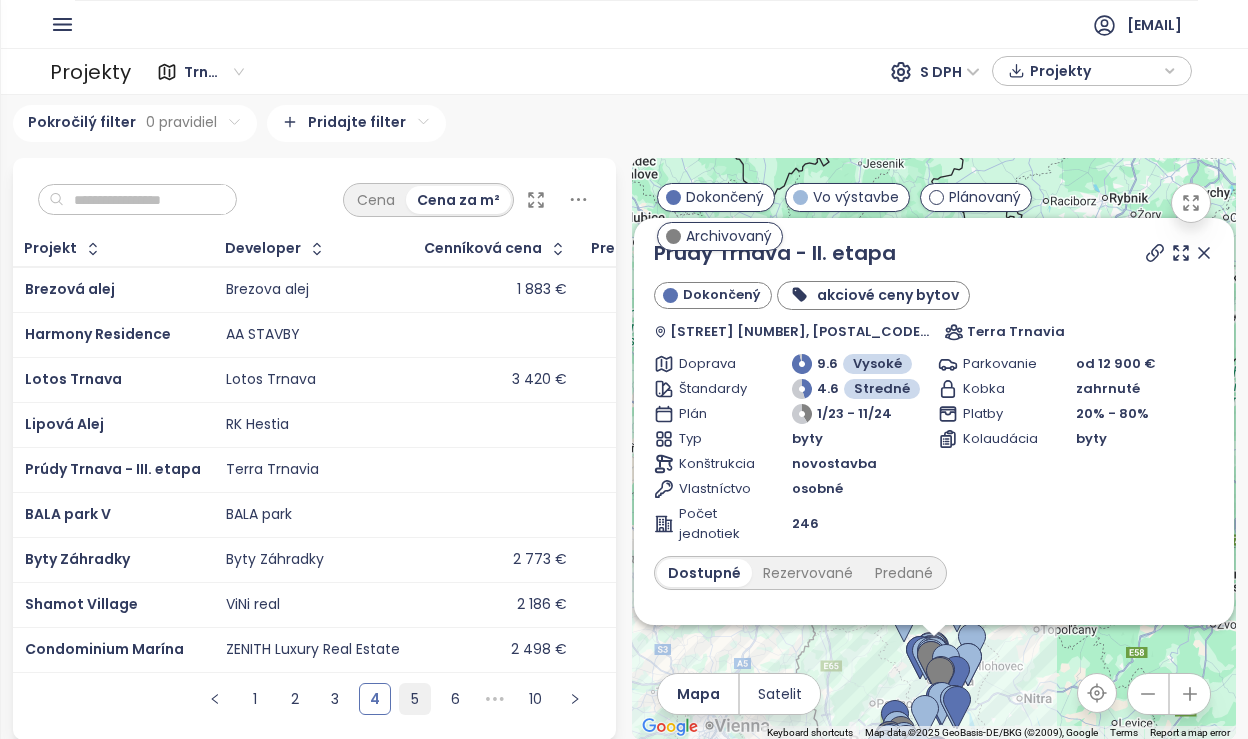 click on "5" at bounding box center [415, 699] 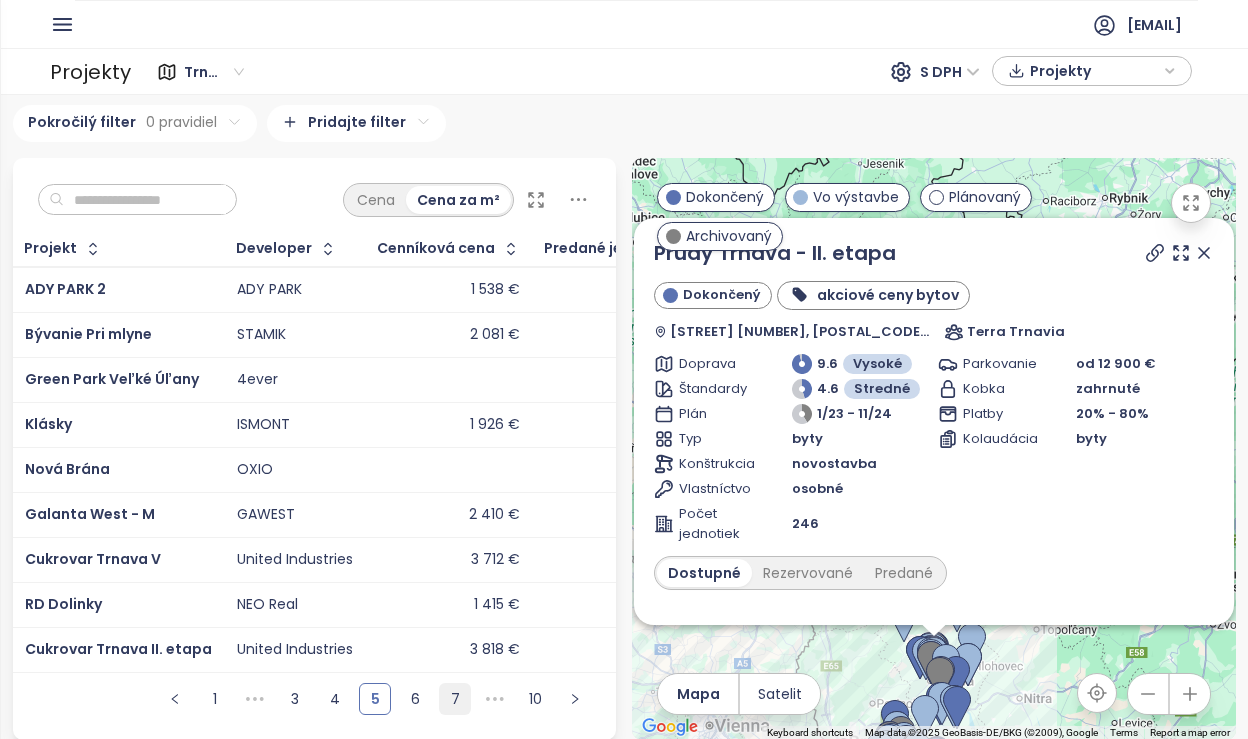 click on "7" at bounding box center [455, 699] 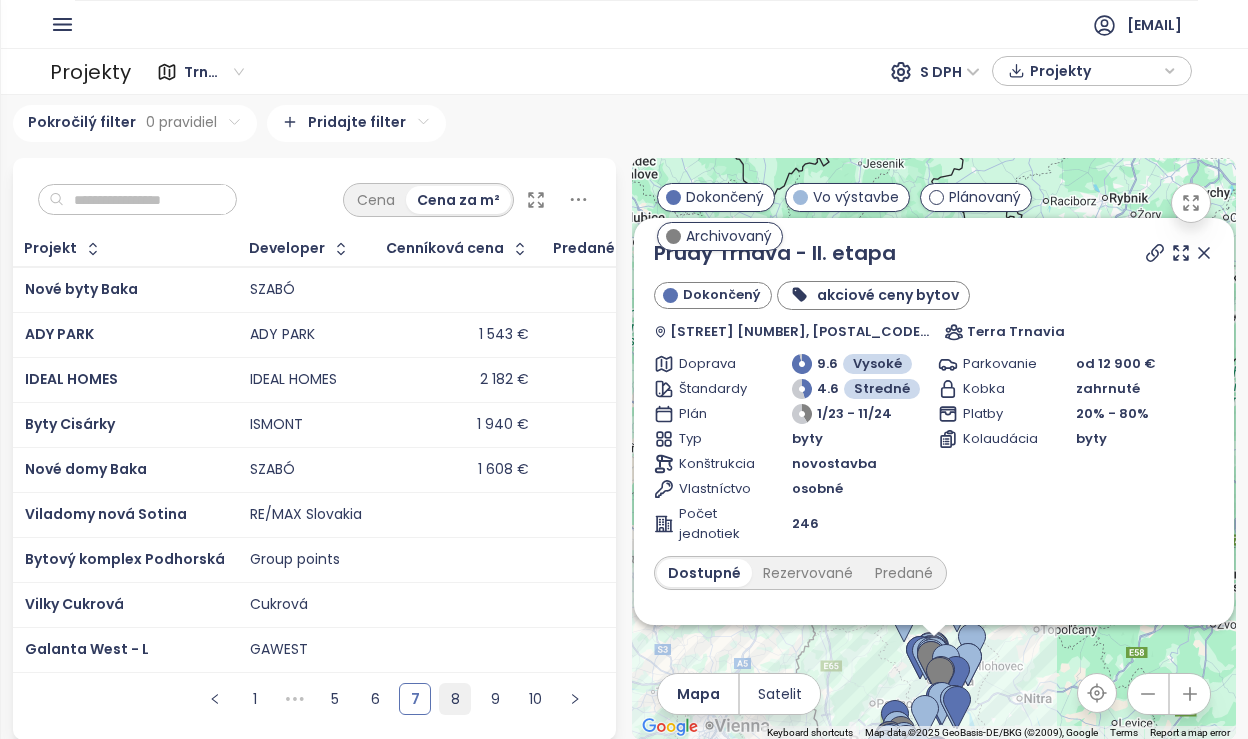 click on "8" at bounding box center [455, 699] 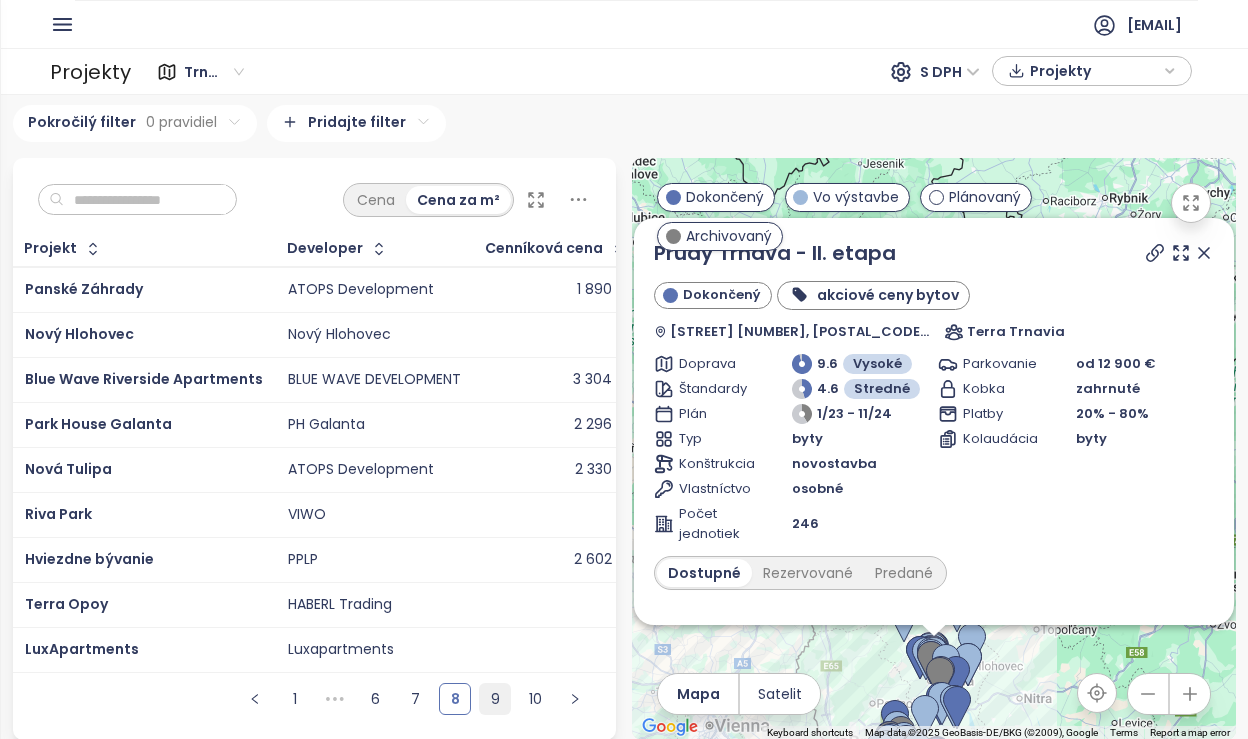 click on "9" at bounding box center (495, 699) 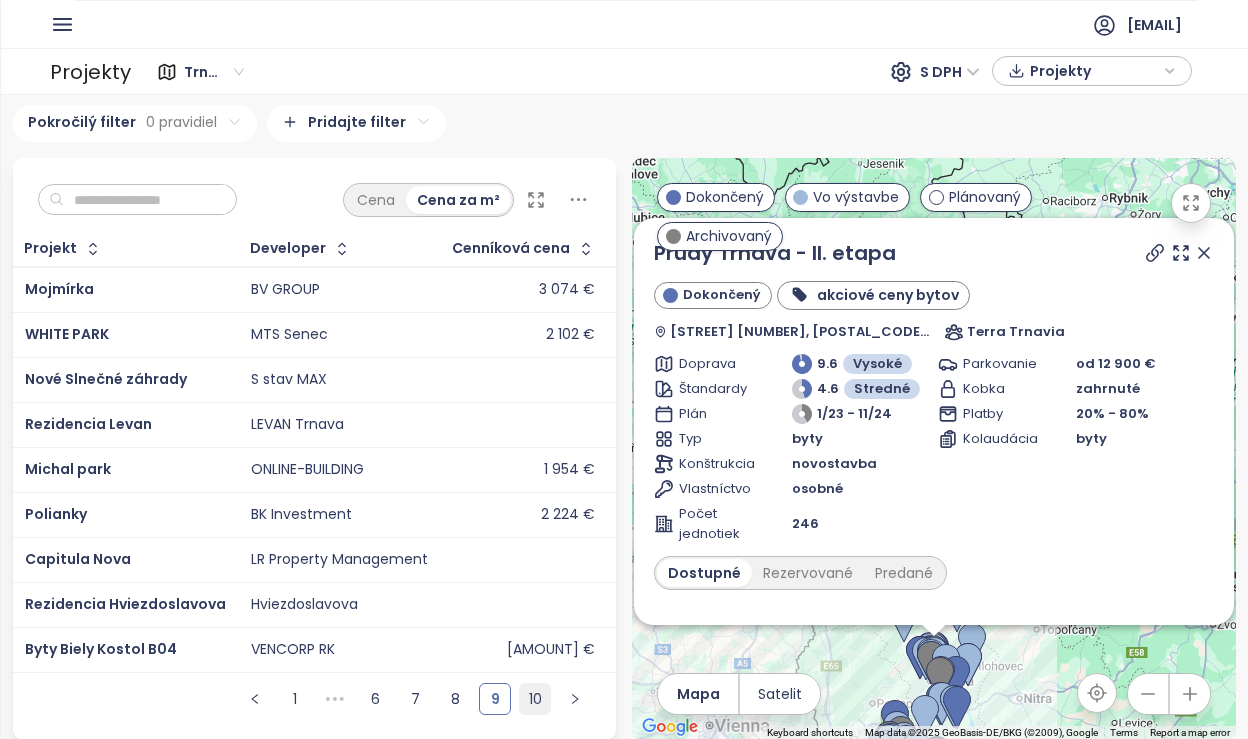 click on "10" at bounding box center [535, 699] 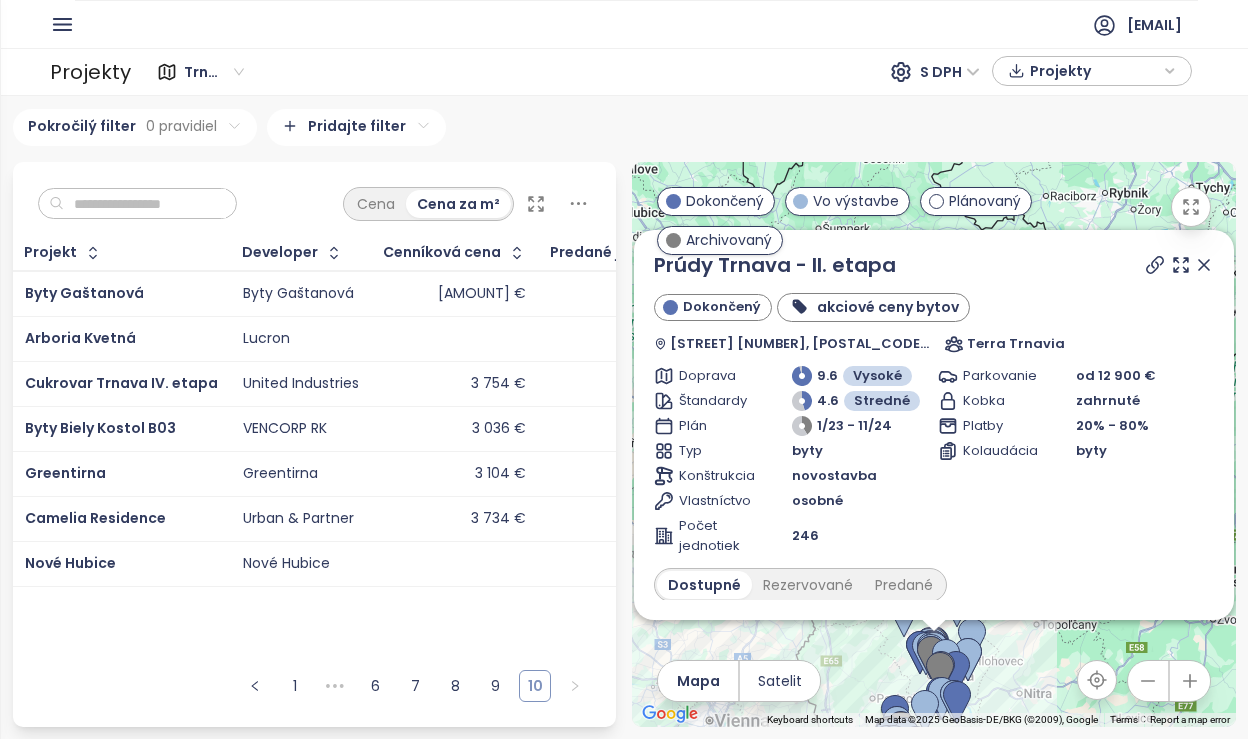 scroll, scrollTop: 0, scrollLeft: 0, axis: both 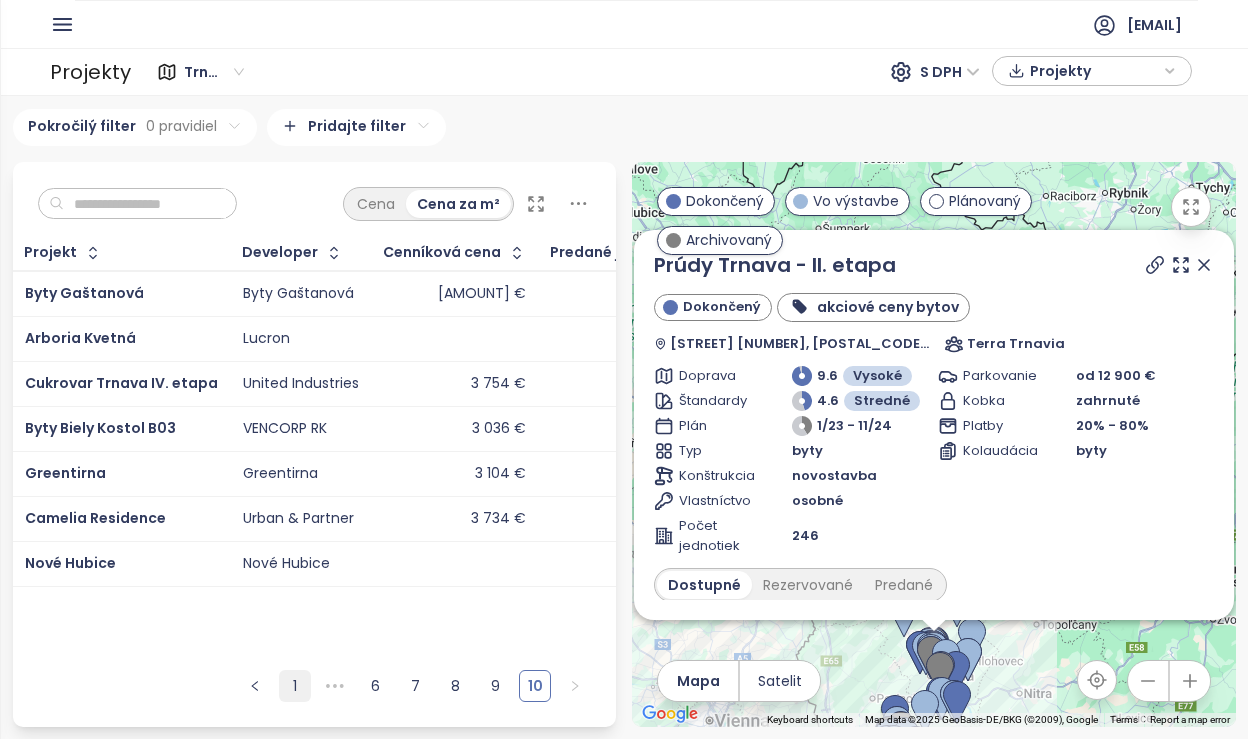 click on "1" at bounding box center [295, 686] 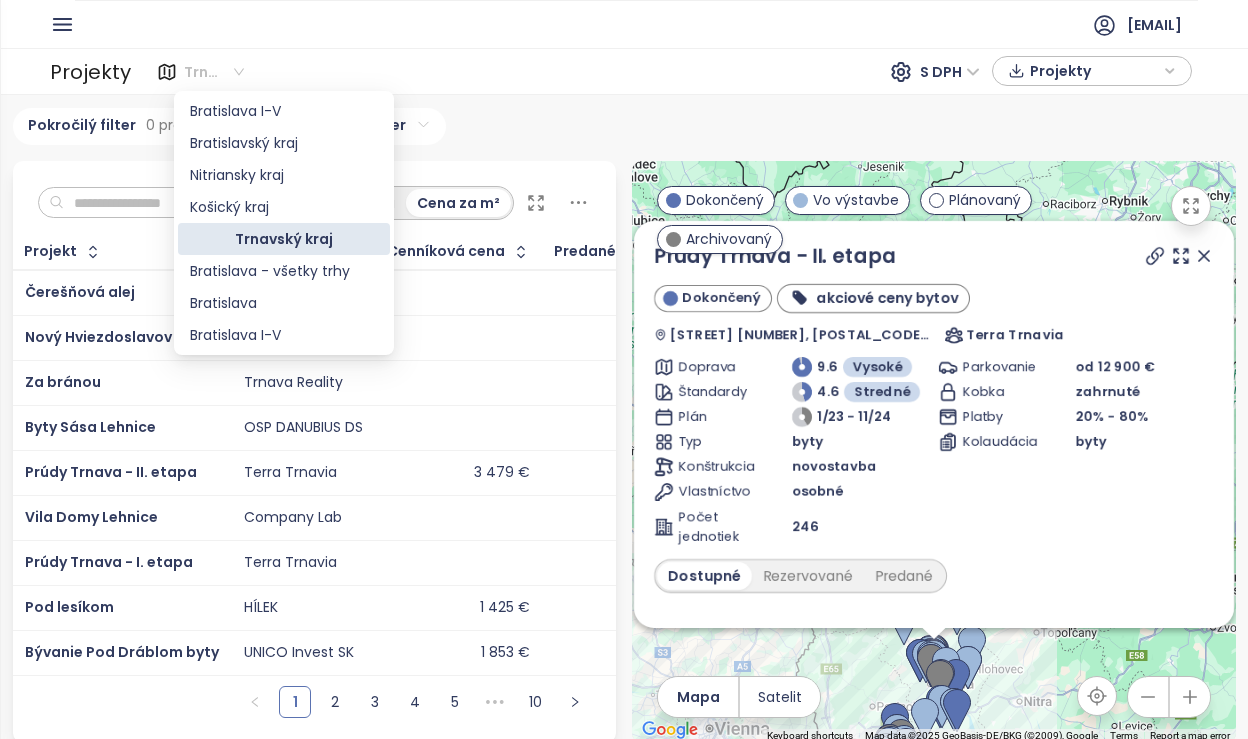 click on "Trnavský kraj" at bounding box center [214, 72] 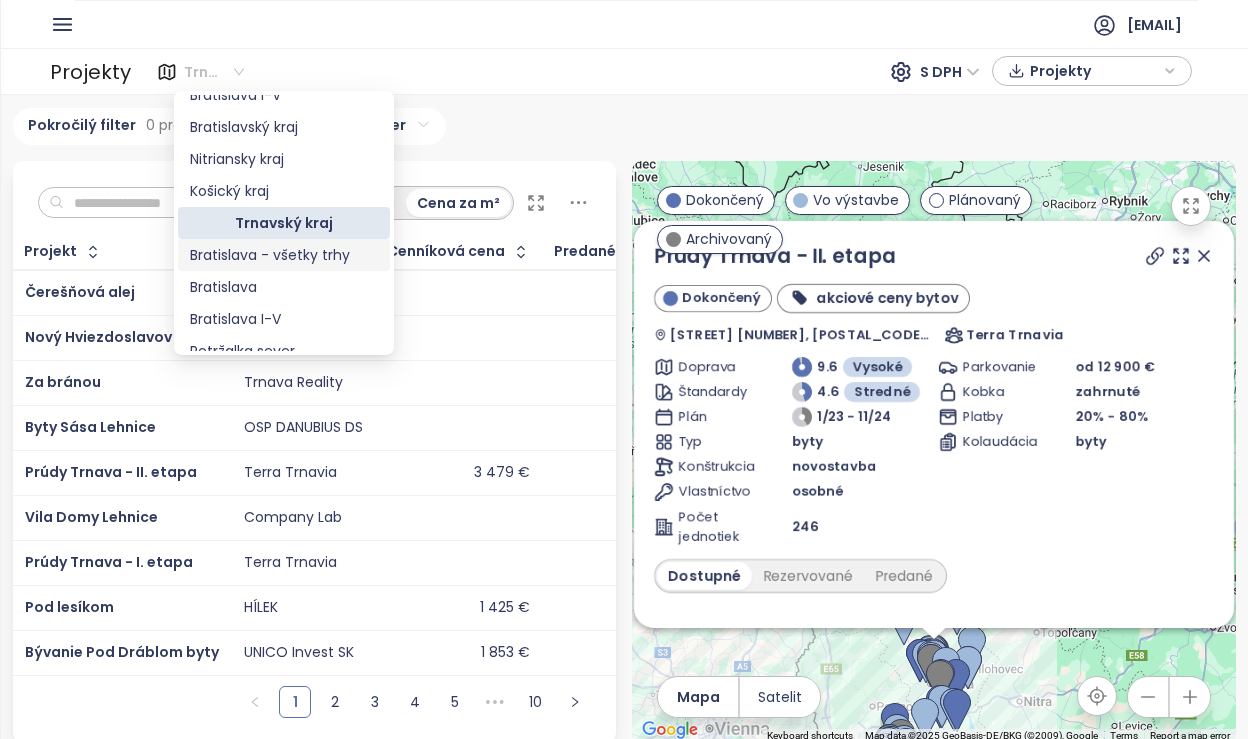 scroll, scrollTop: 0, scrollLeft: 0, axis: both 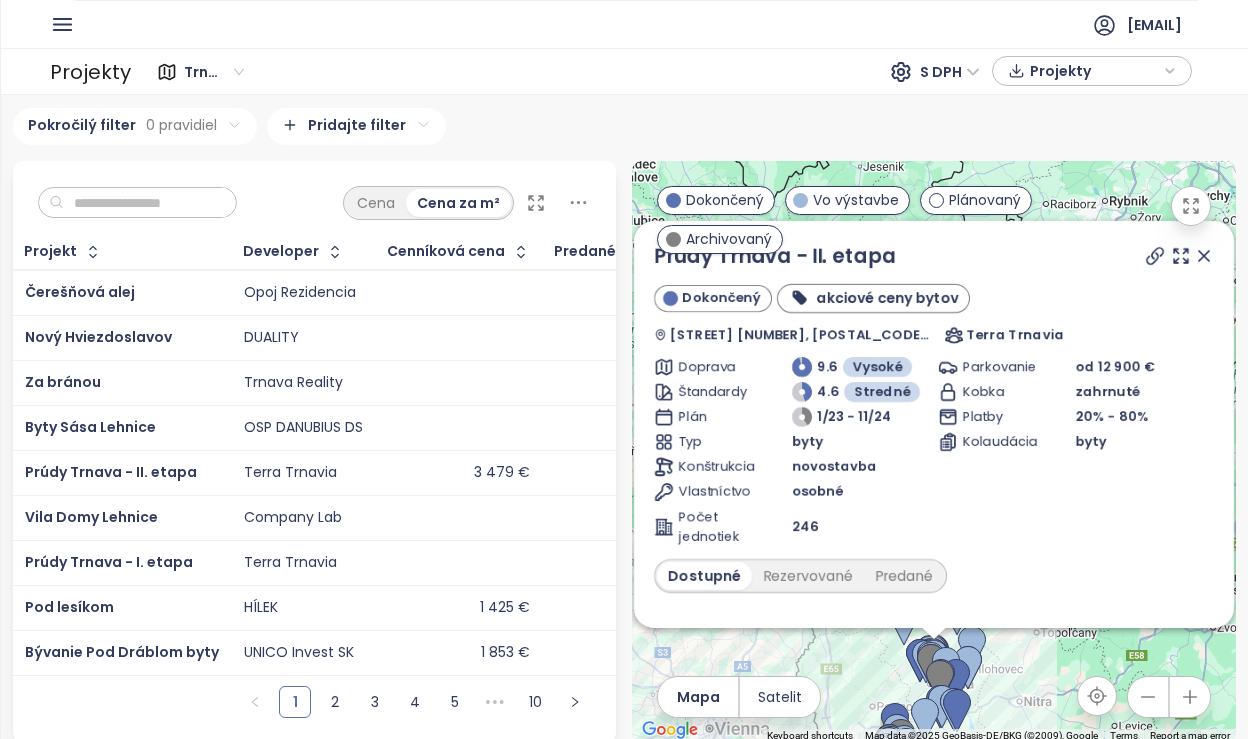 click on "Pokročilý filter 0 pravidiel Pridajte filter" at bounding box center [624, 126] 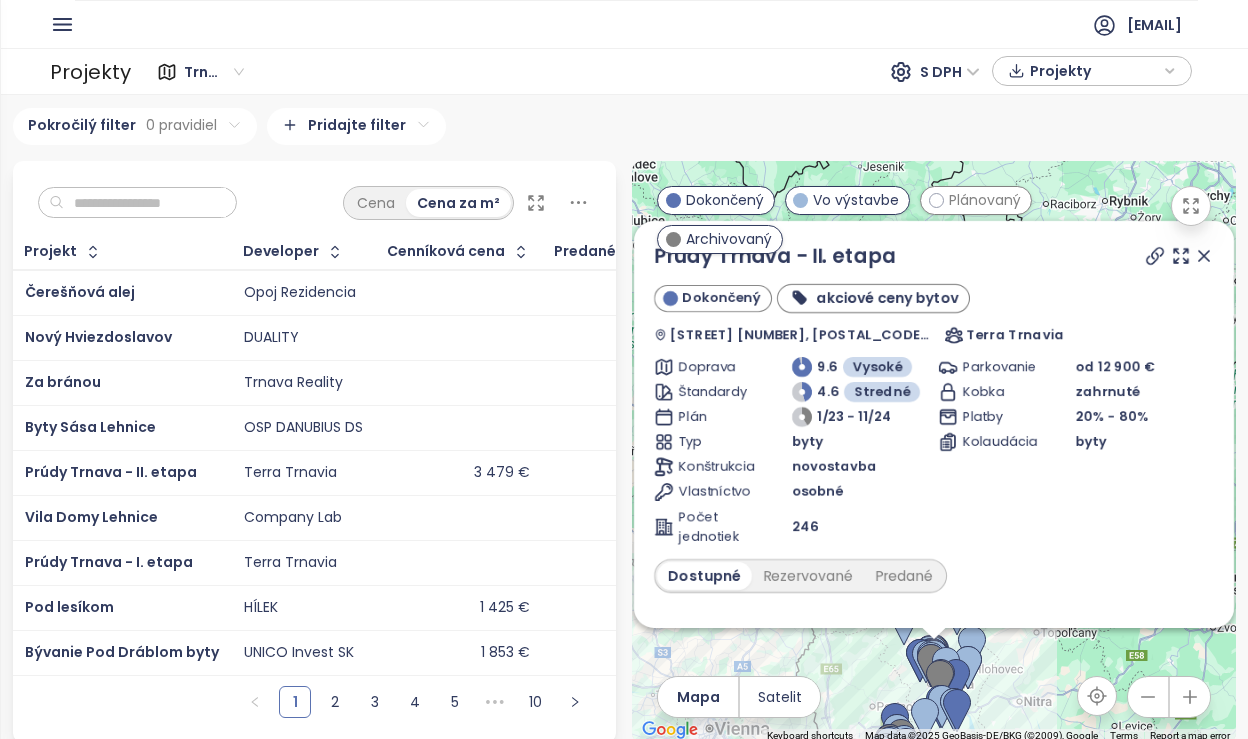 click 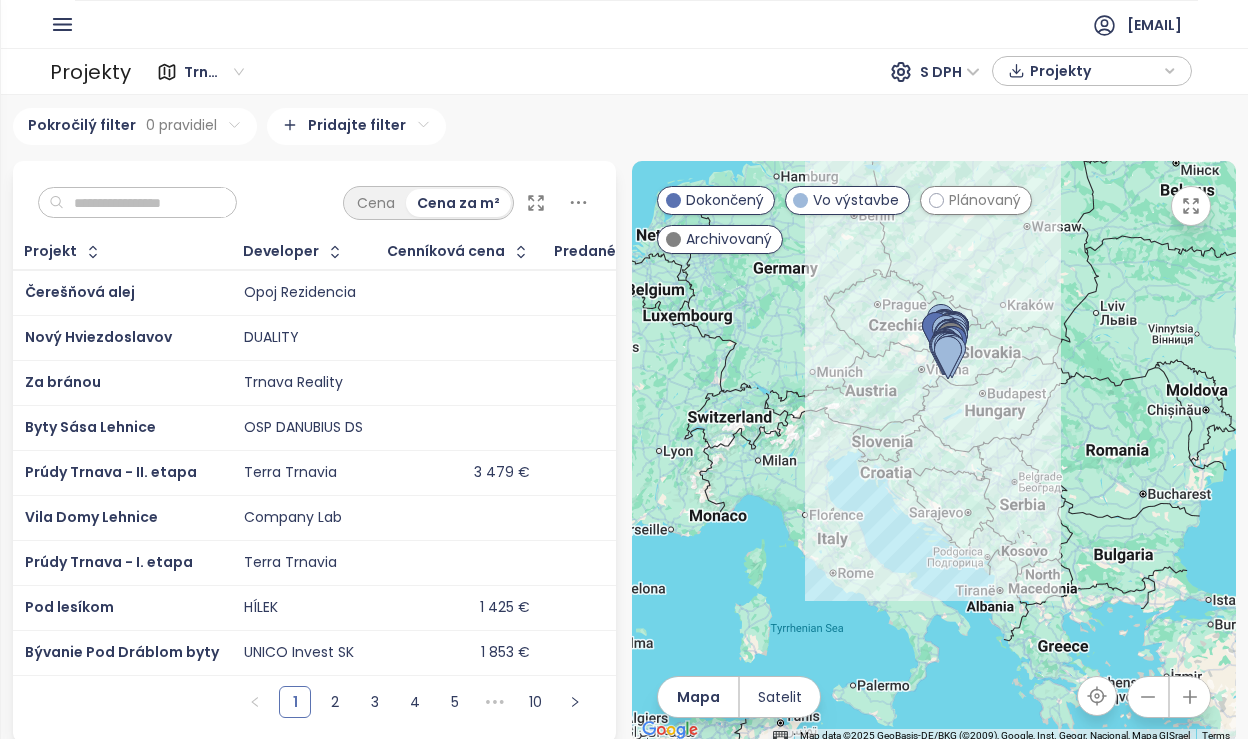 click on "Projekty" at bounding box center (90, 71) 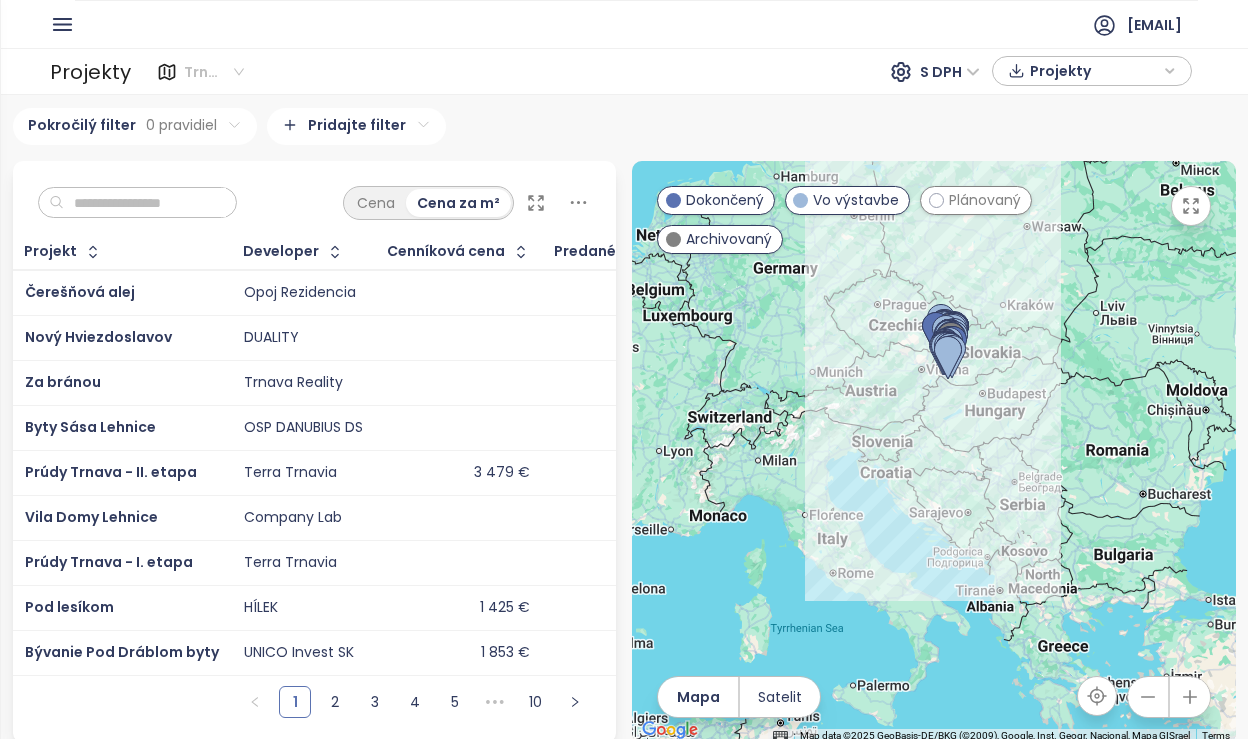 click on "Trnavský kraj" at bounding box center (214, 72) 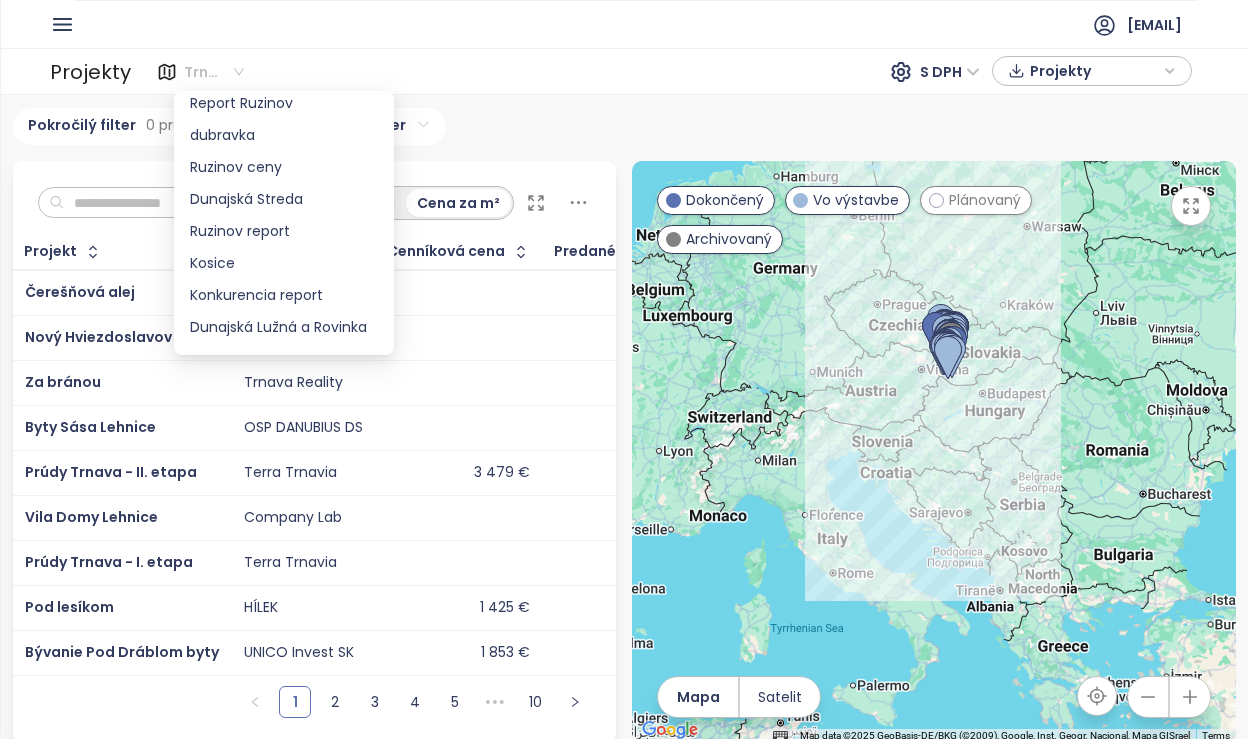 scroll, scrollTop: 608, scrollLeft: 0, axis: vertical 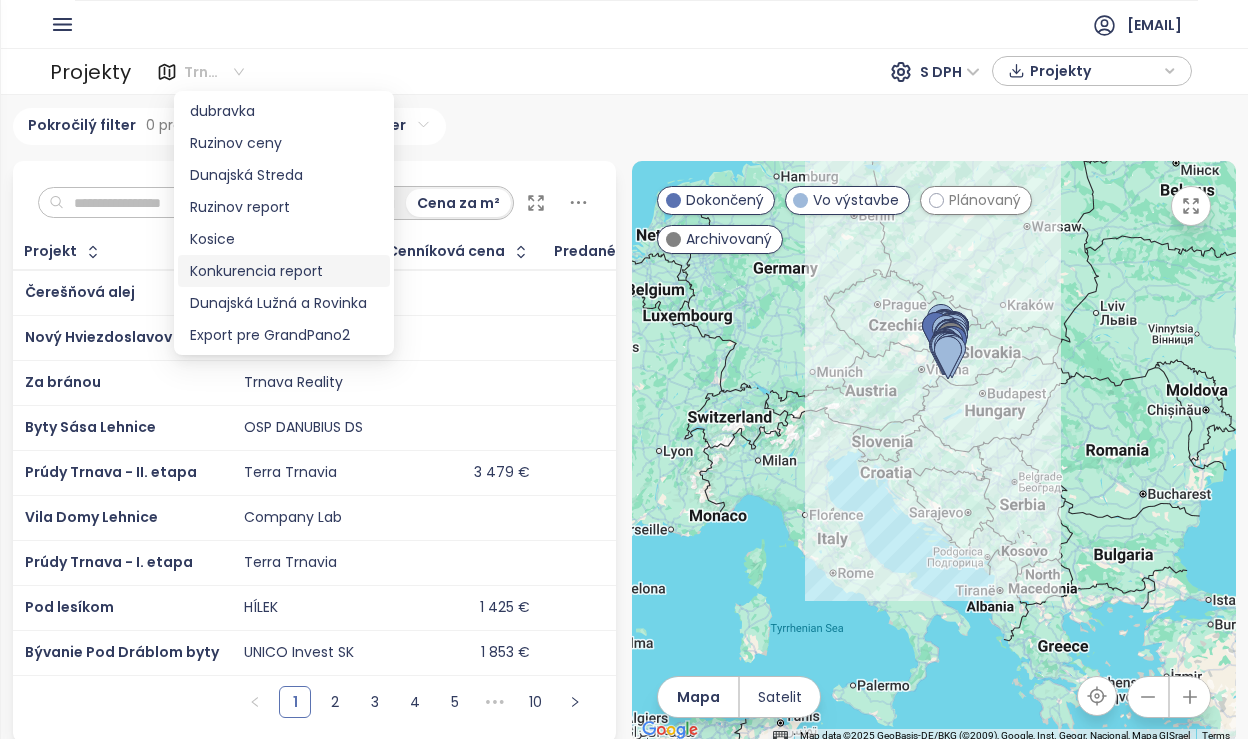 click on "Konkurencia report" at bounding box center (284, 271) 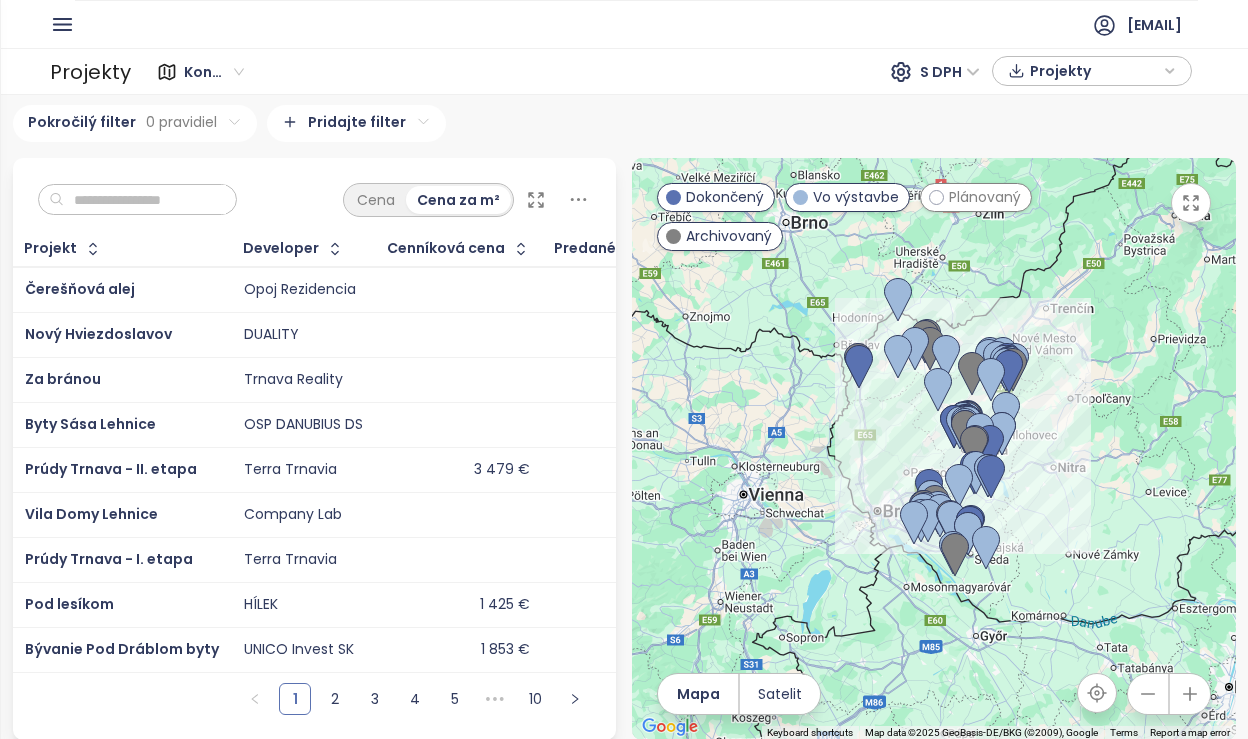 scroll, scrollTop: 0, scrollLeft: 0, axis: both 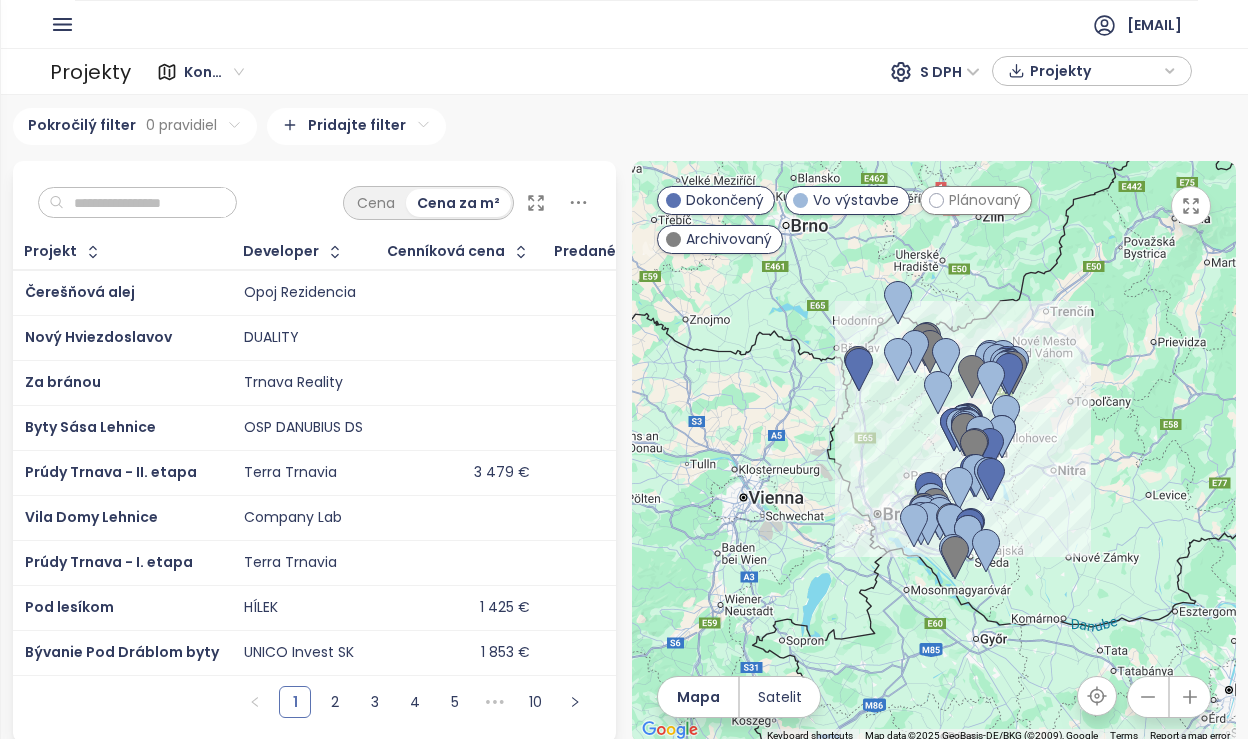 click on "Konkurencia report" at bounding box center [214, 72] 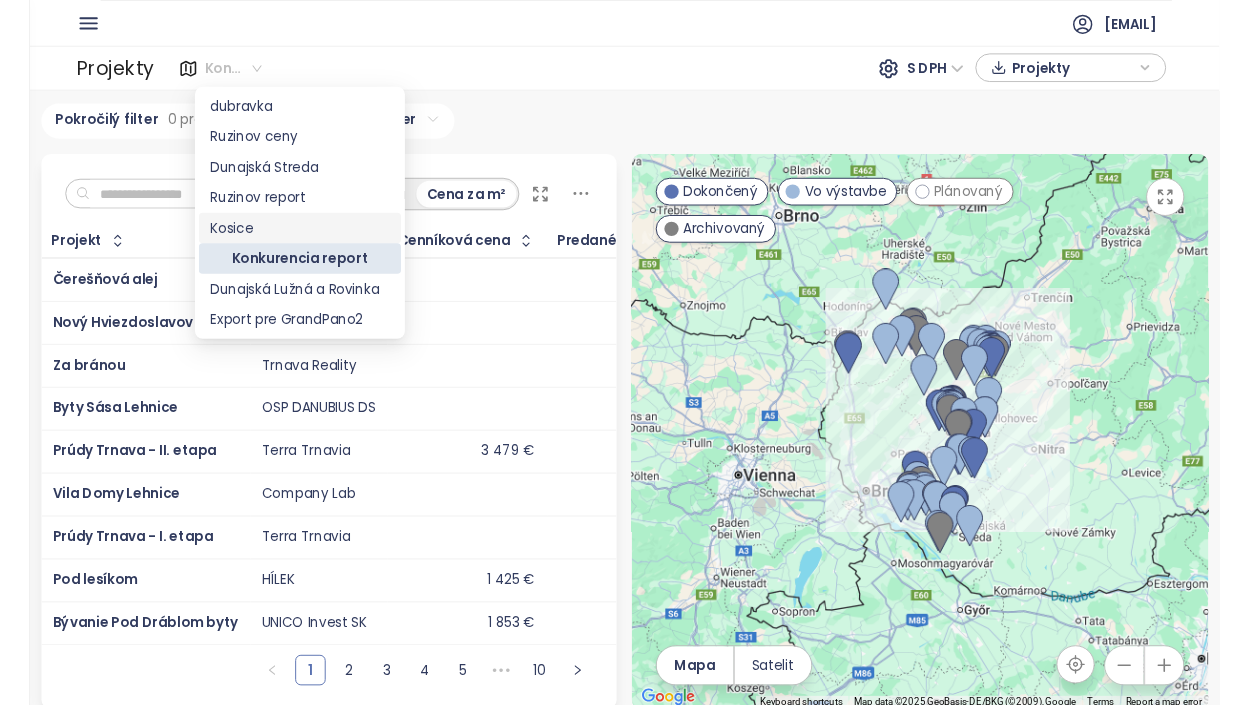 scroll, scrollTop: 0, scrollLeft: 0, axis: both 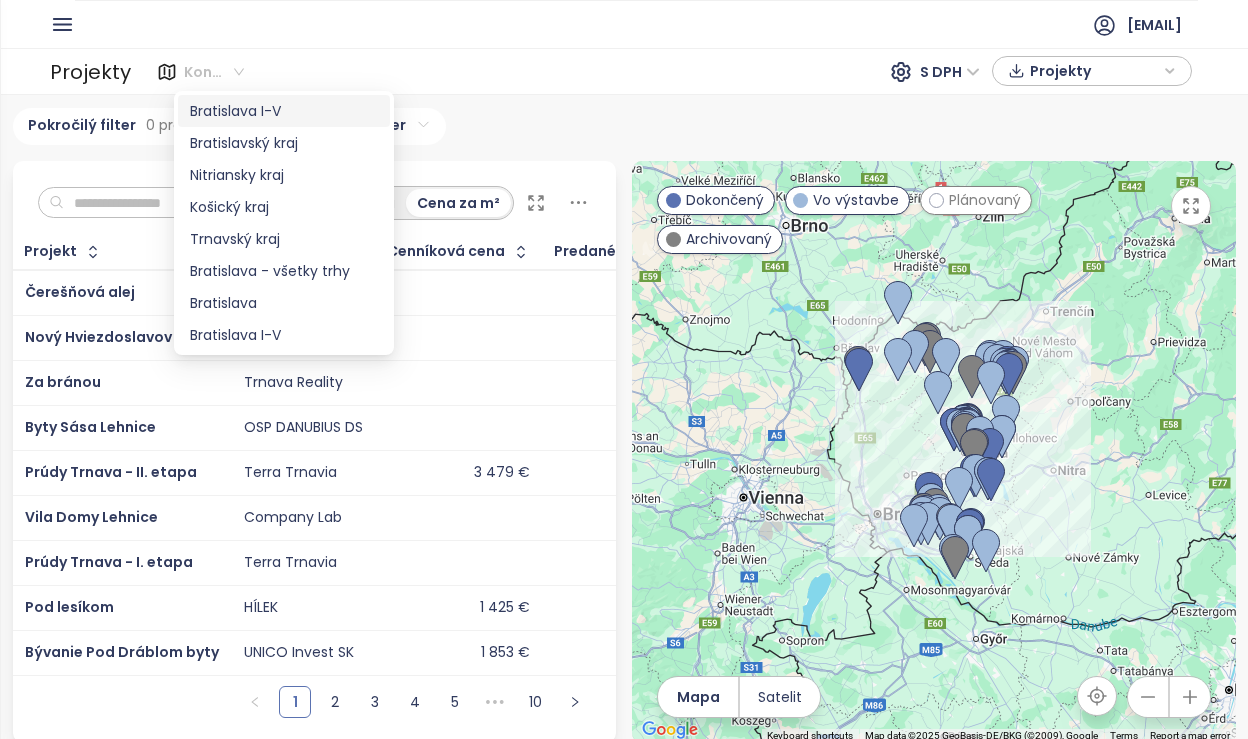 click on "Bratislava I-V" at bounding box center (284, 111) 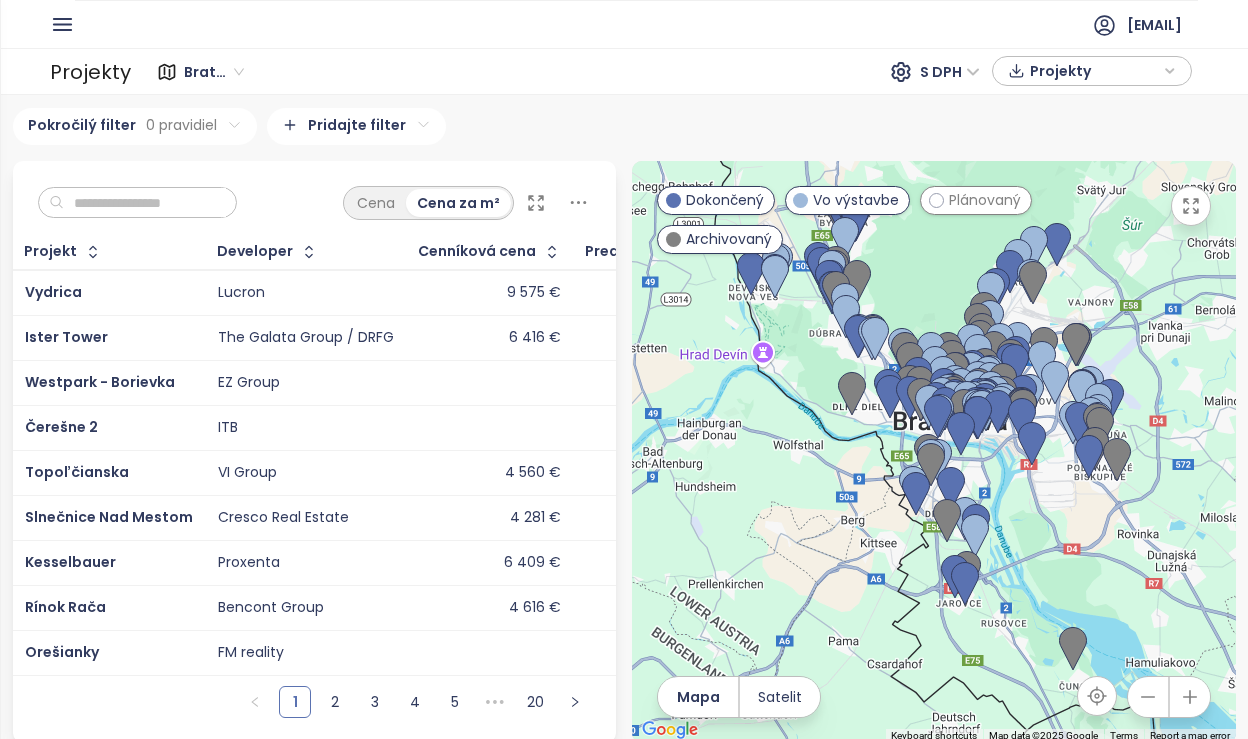 click on "Projekty" at bounding box center (90, 71) 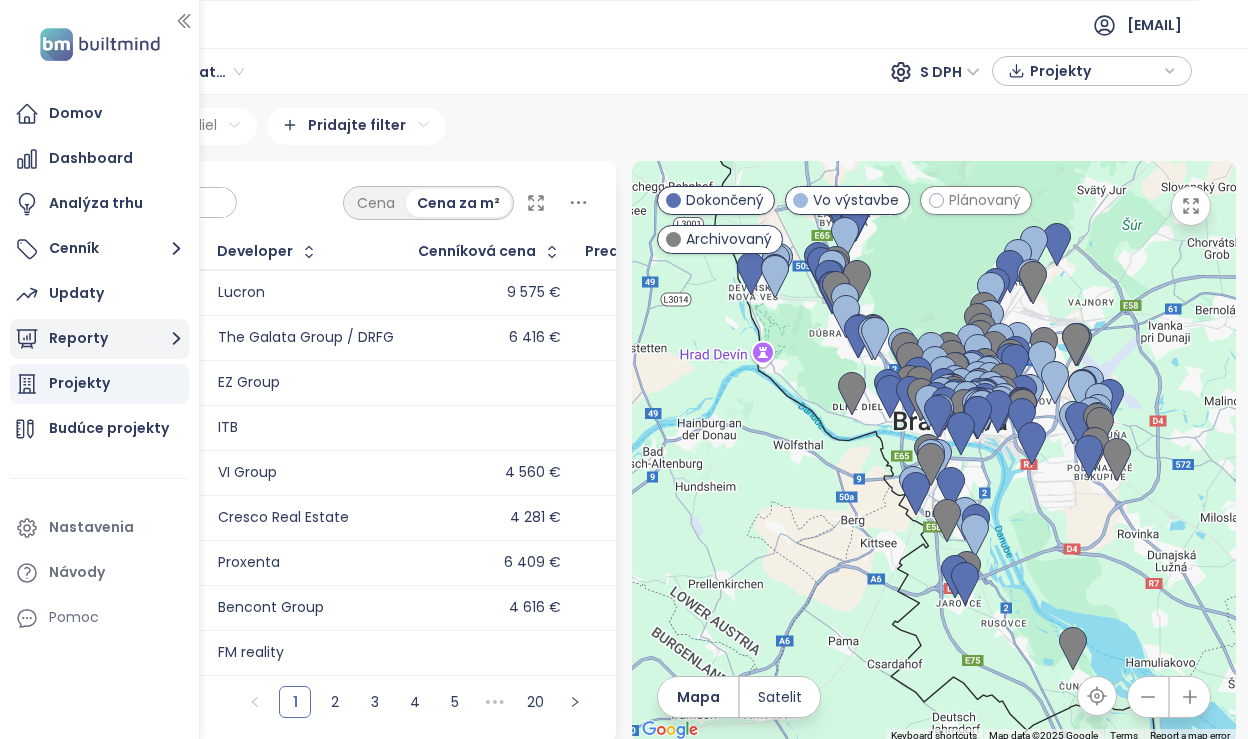 click 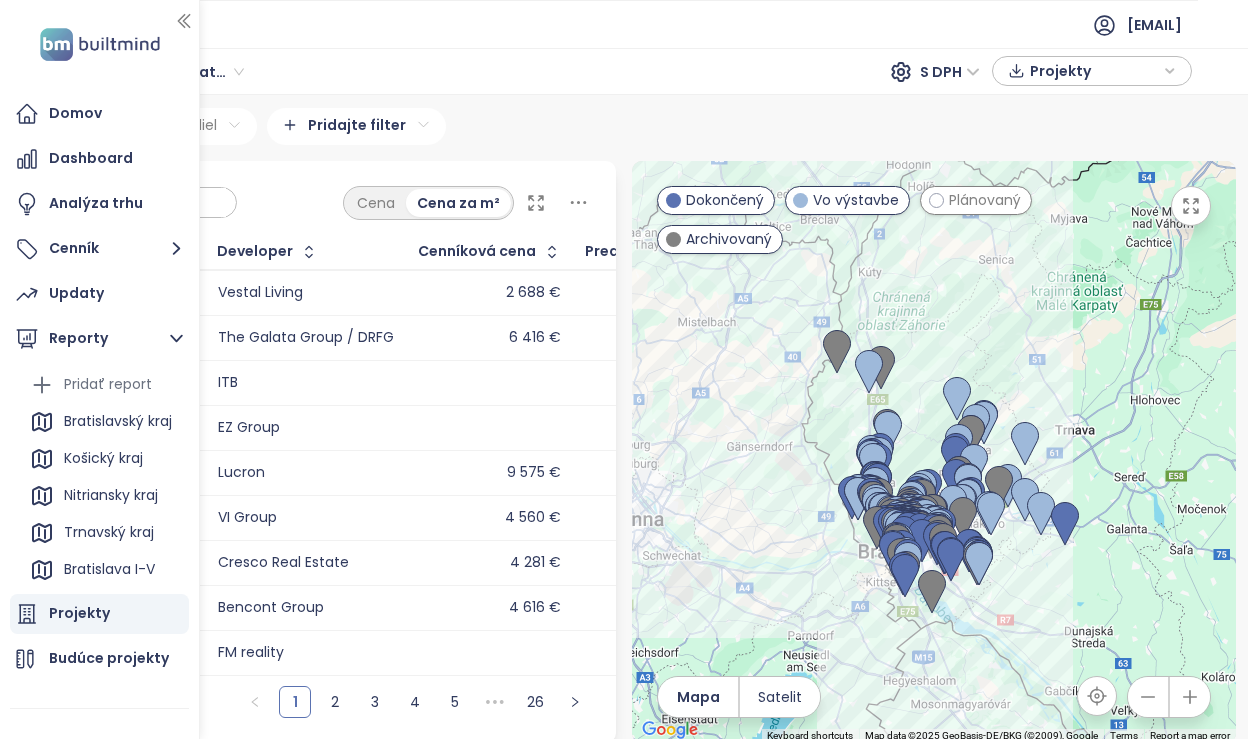click on "Projekty" at bounding box center [99, 614] 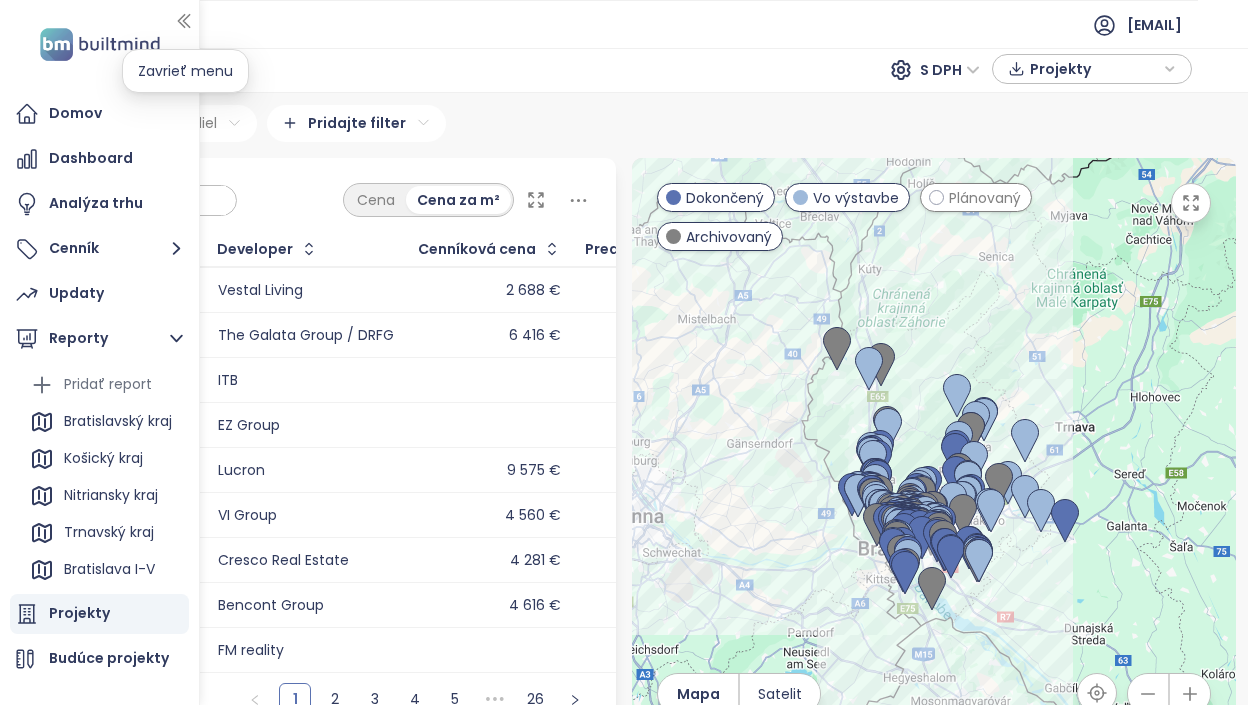 click 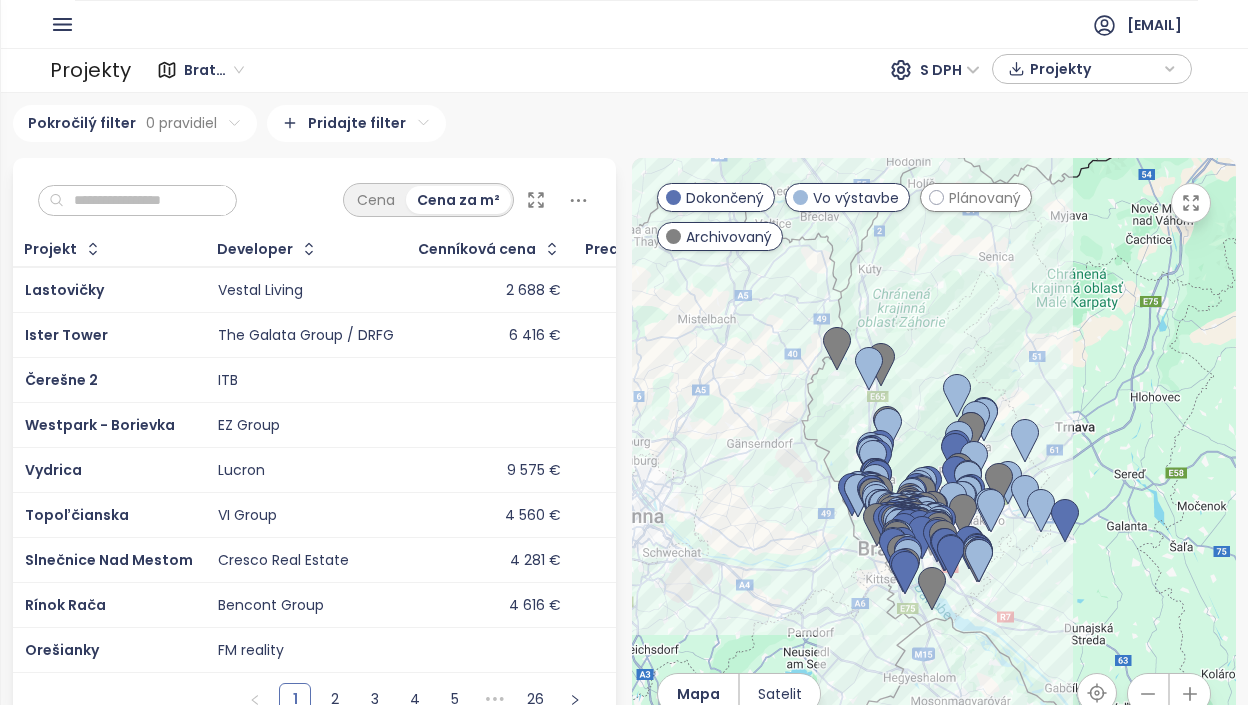 click on "Bratislavský kraj" at bounding box center [214, 70] 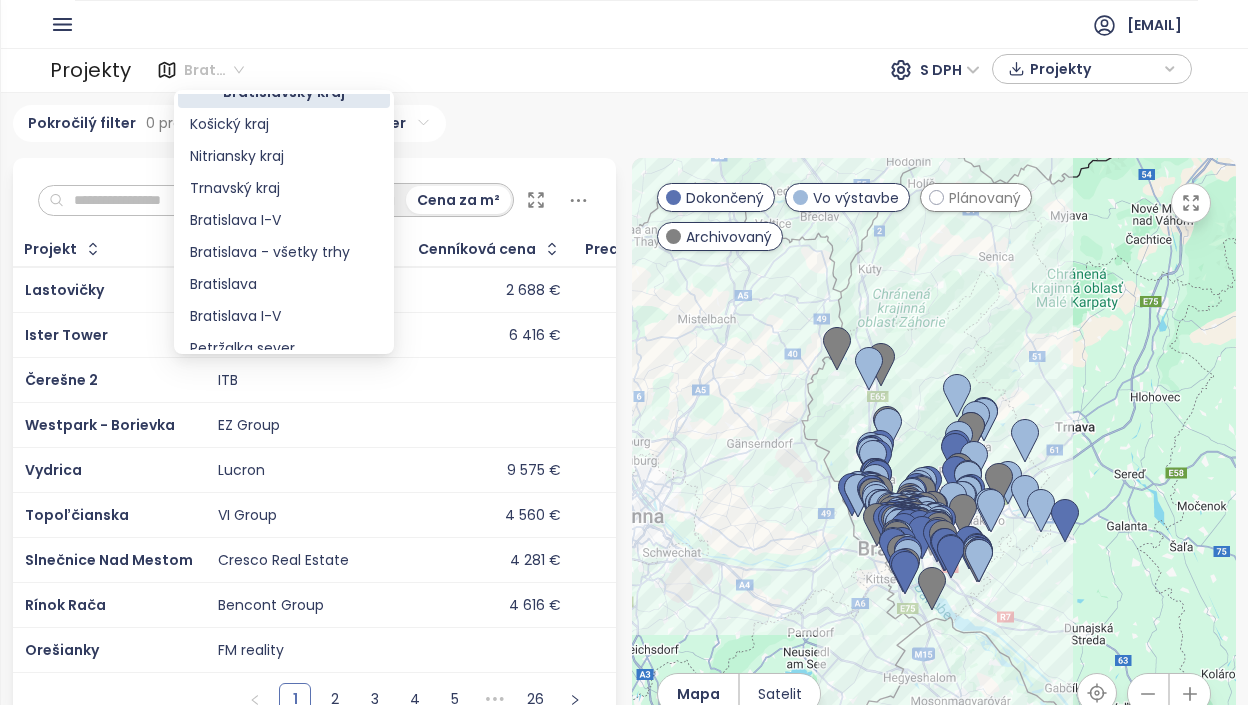 scroll, scrollTop: 12, scrollLeft: 0, axis: vertical 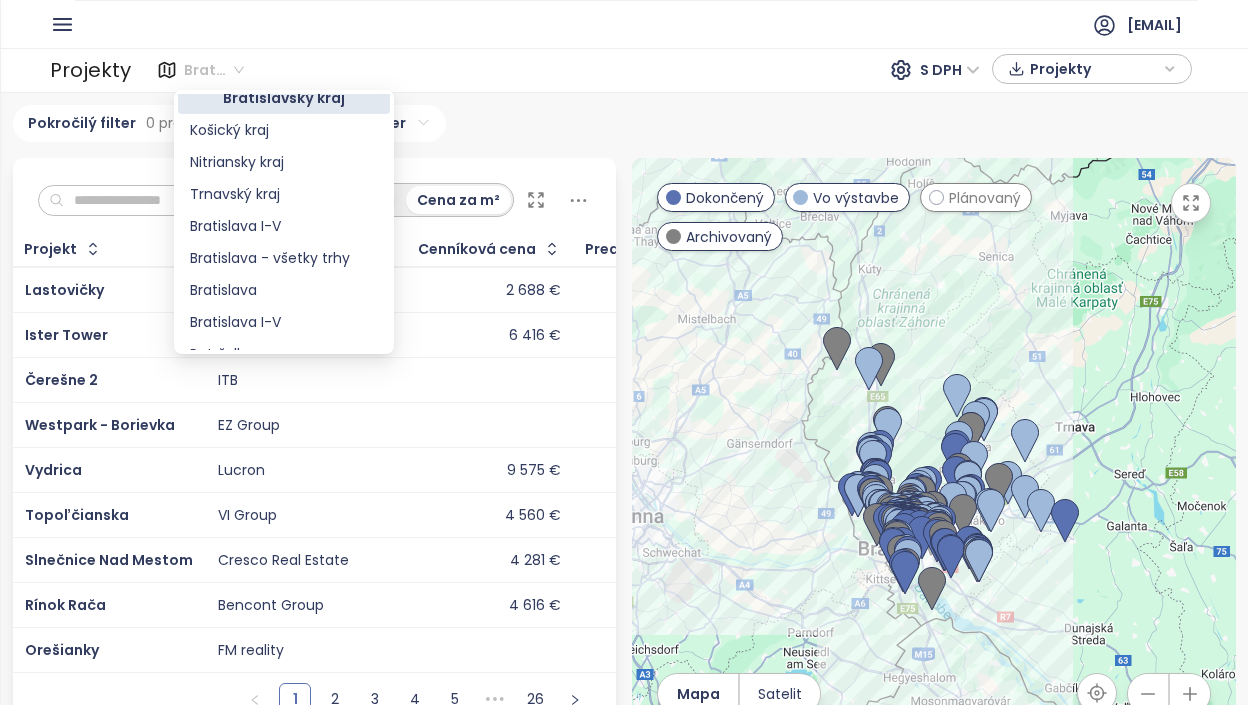 click on "Bratislavský kraj S DPH Projekty" at bounding box center (664, 70) 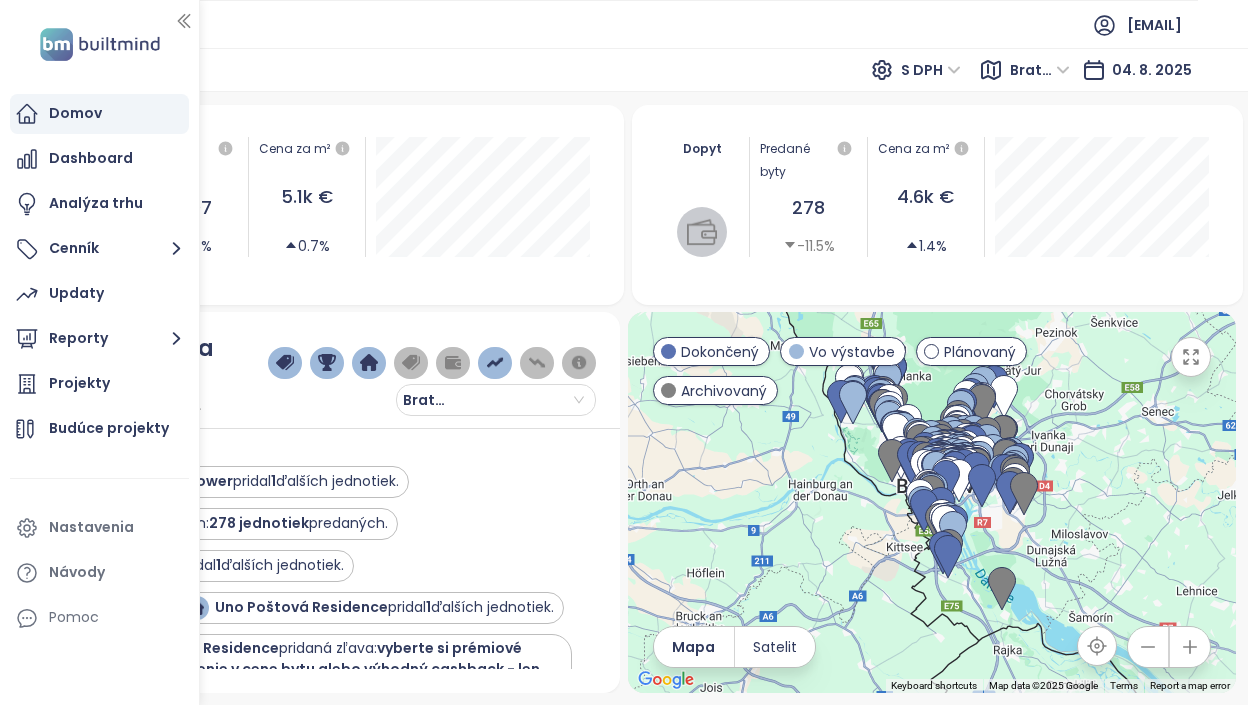 click on "Domov S DPH Bratislava I-V    04. 8. 2025" at bounding box center [624, 70] 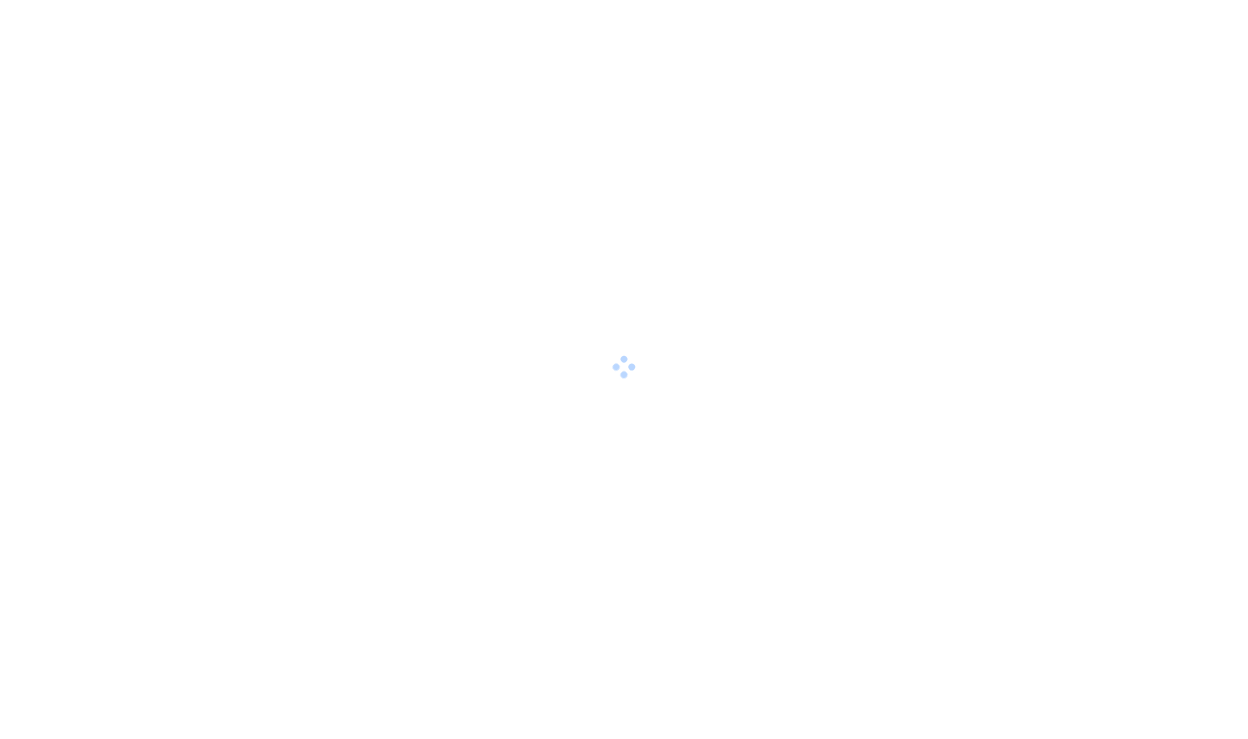 scroll, scrollTop: 0, scrollLeft: 0, axis: both 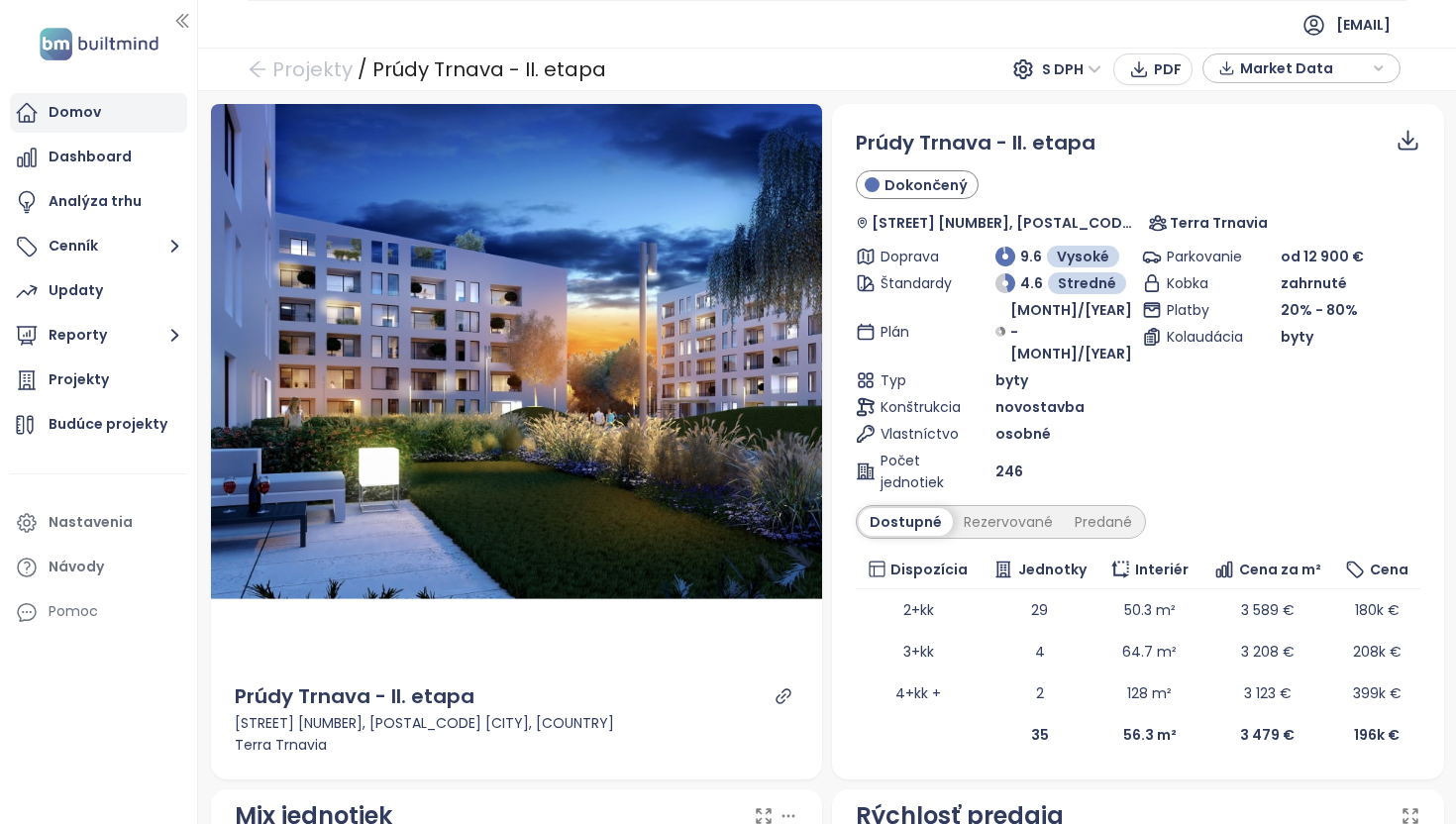 click on "Domov" at bounding box center (74, 112) 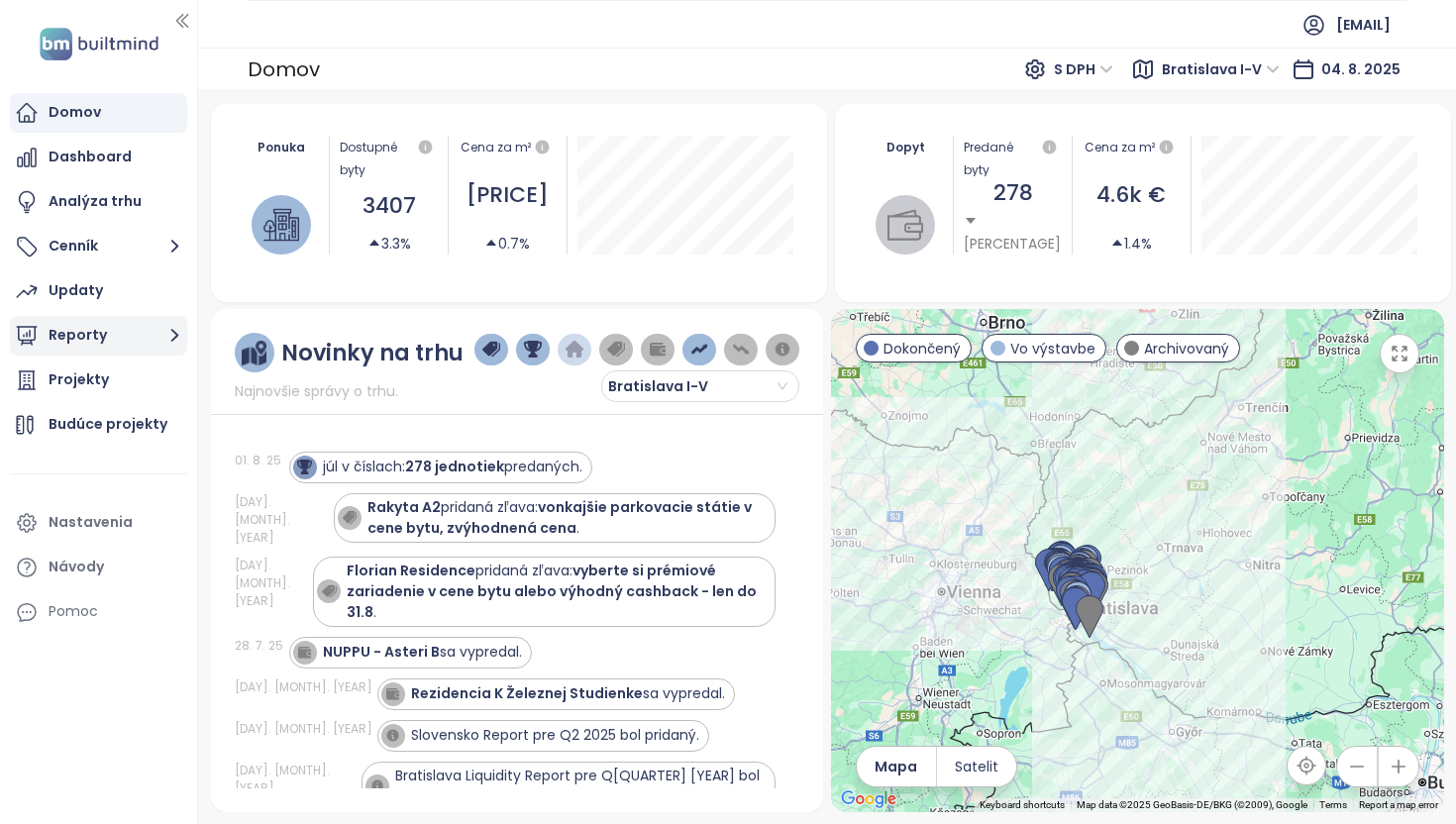 click on "Reporty" at bounding box center (98, 336) 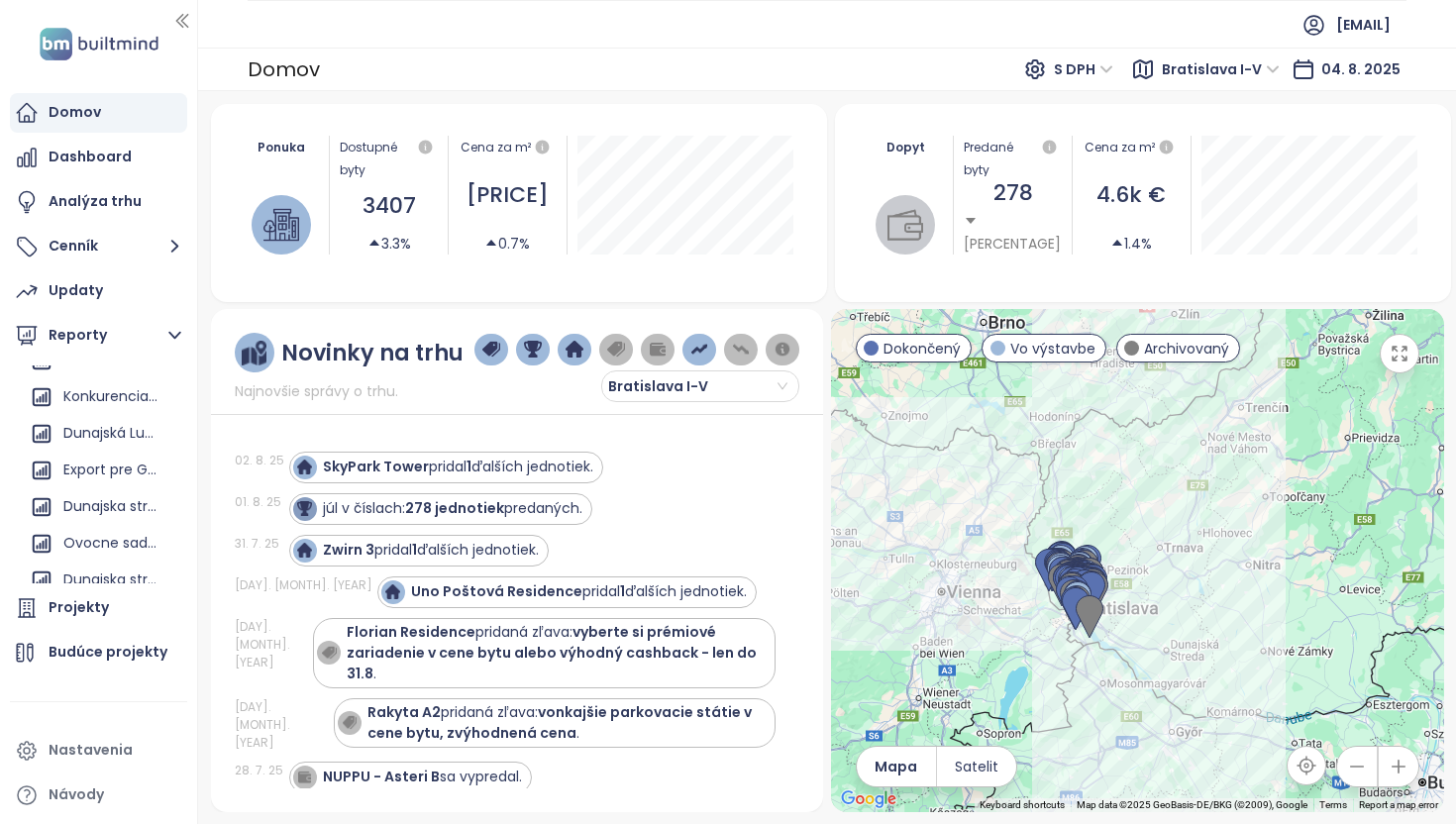scroll, scrollTop: 913, scrollLeft: 0, axis: vertical 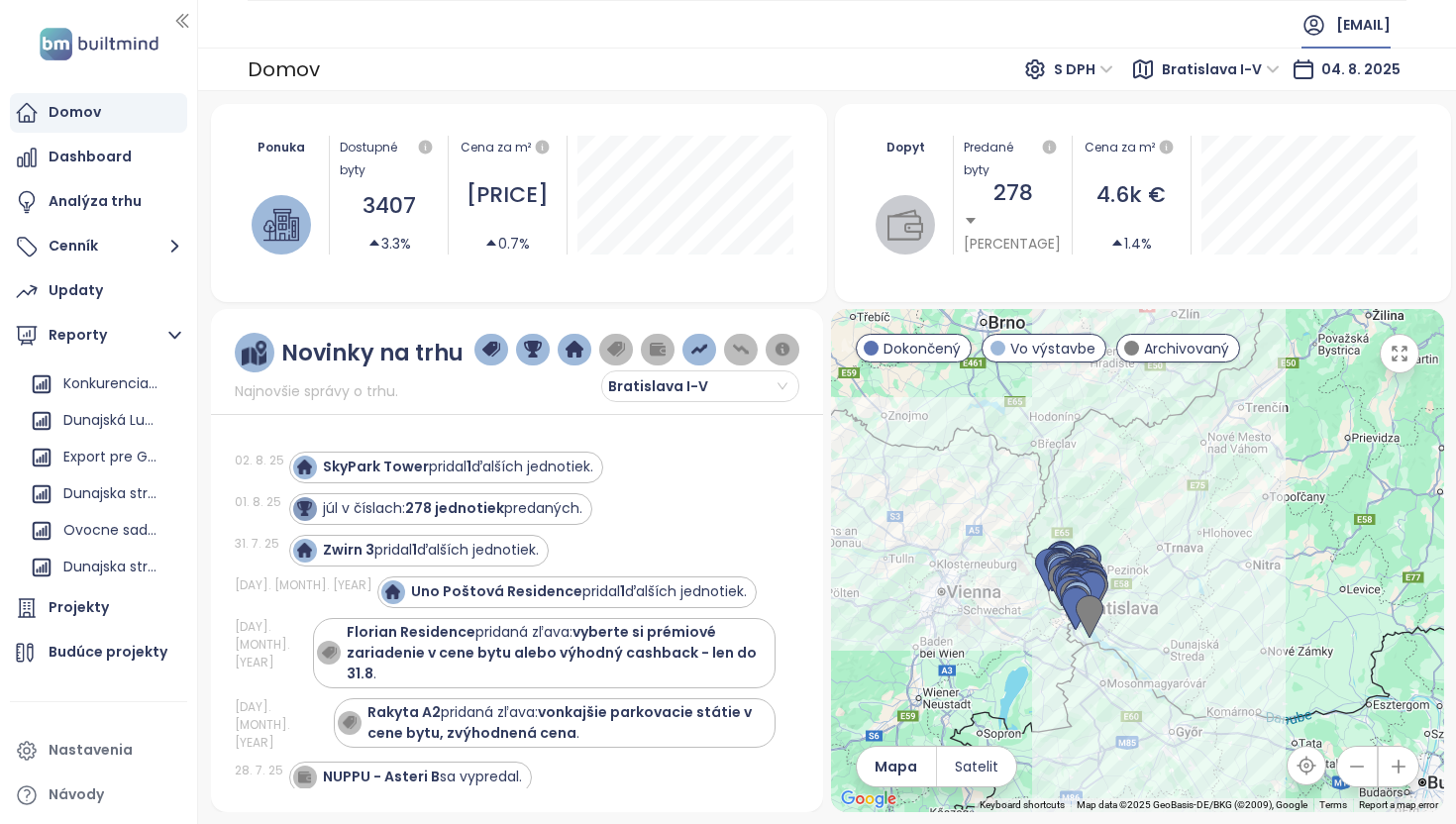 click on "builtmind.sk@builtmind.com" at bounding box center (1363, 25) 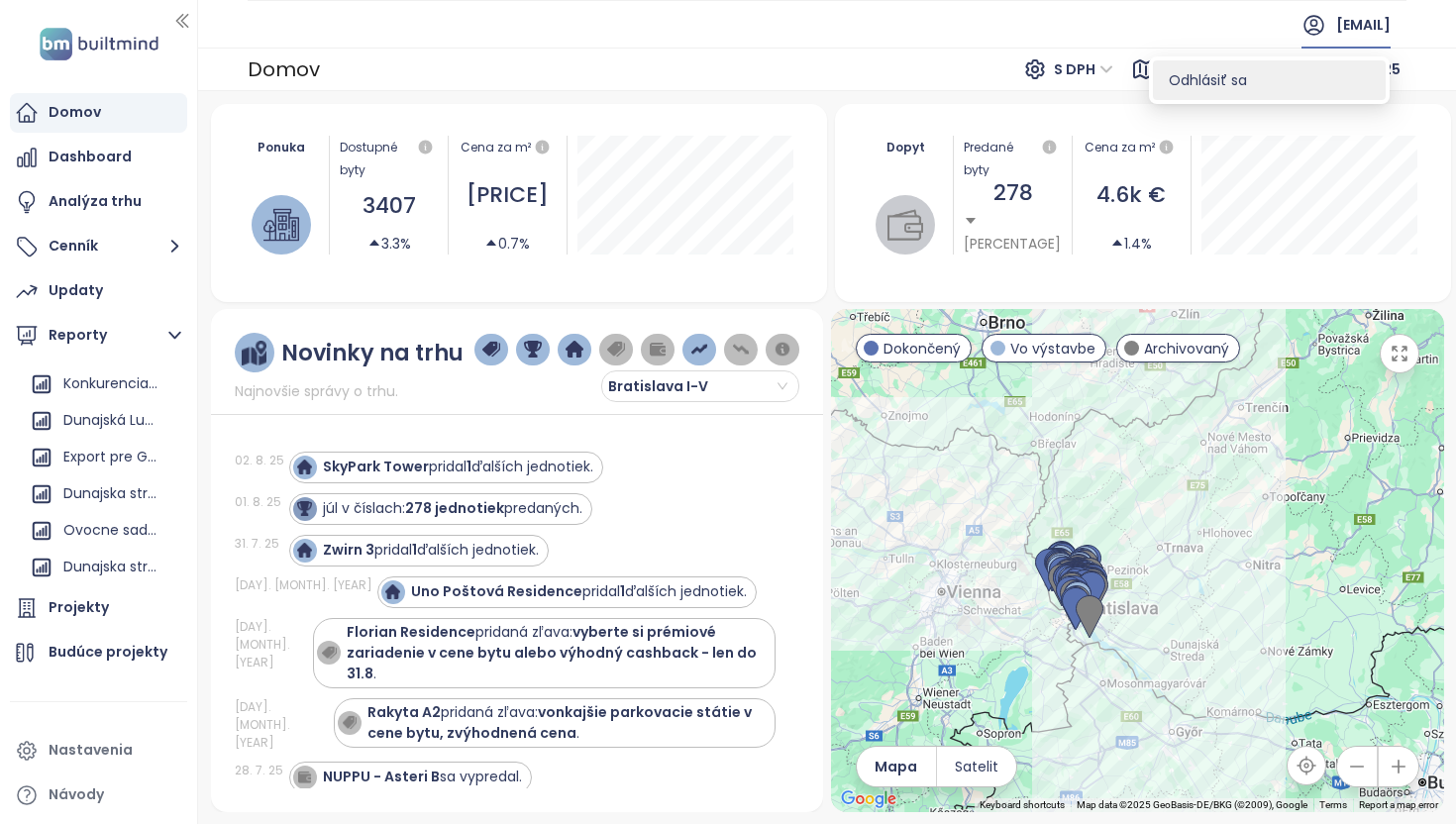 click on "Odhlásiť sa" at bounding box center [1269, 80] 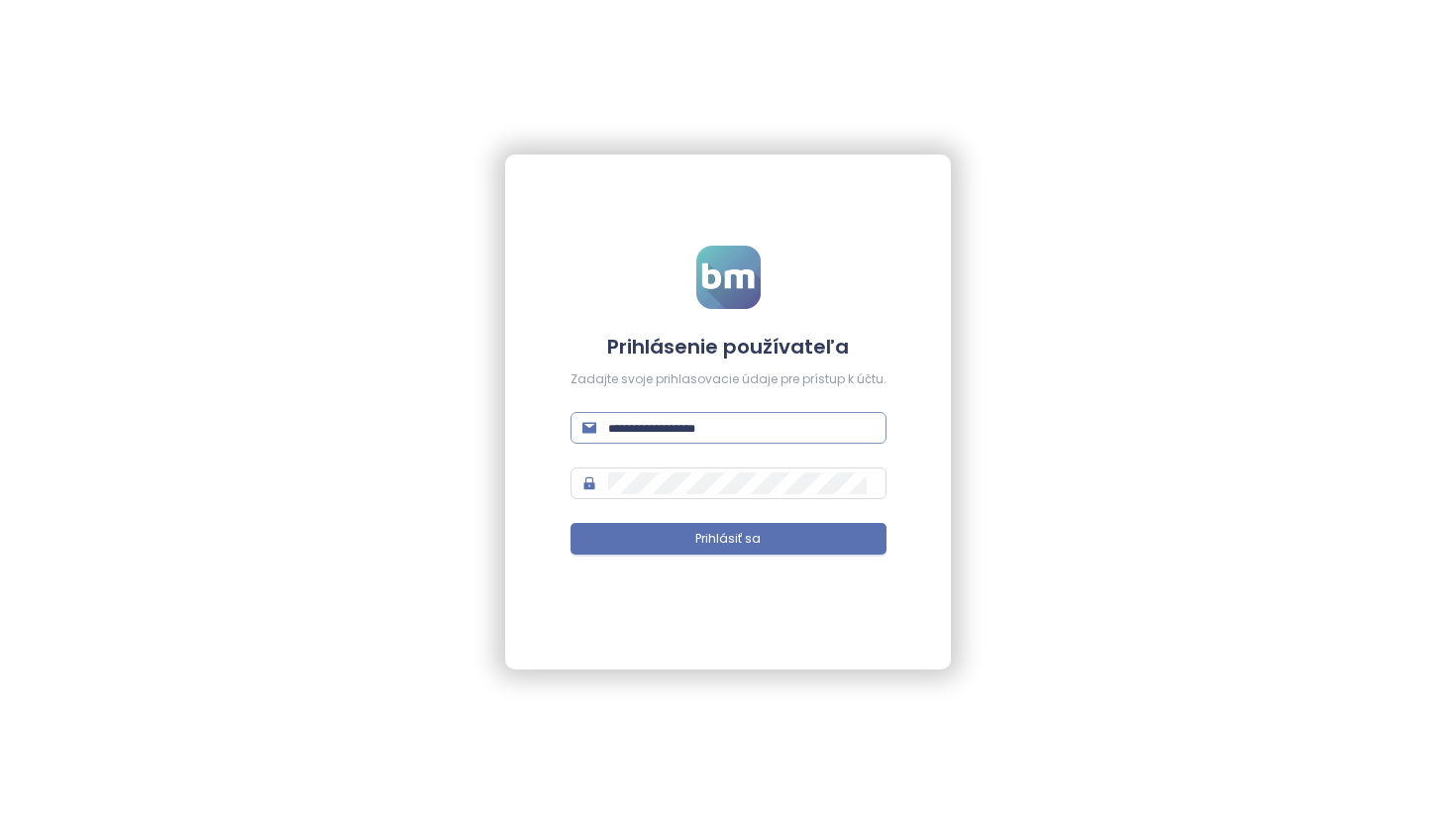 click at bounding box center (741, 428) 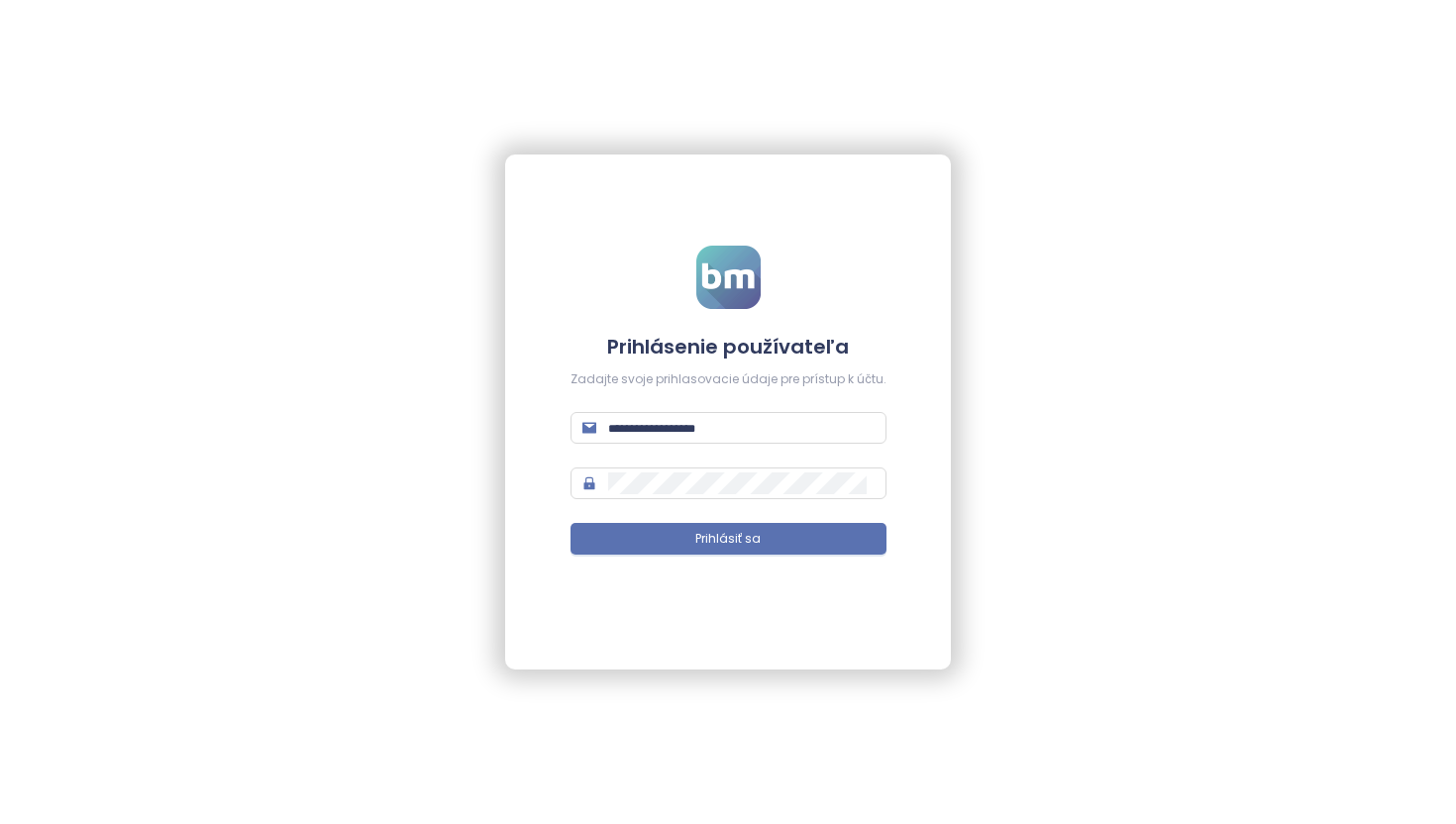 type on "**********" 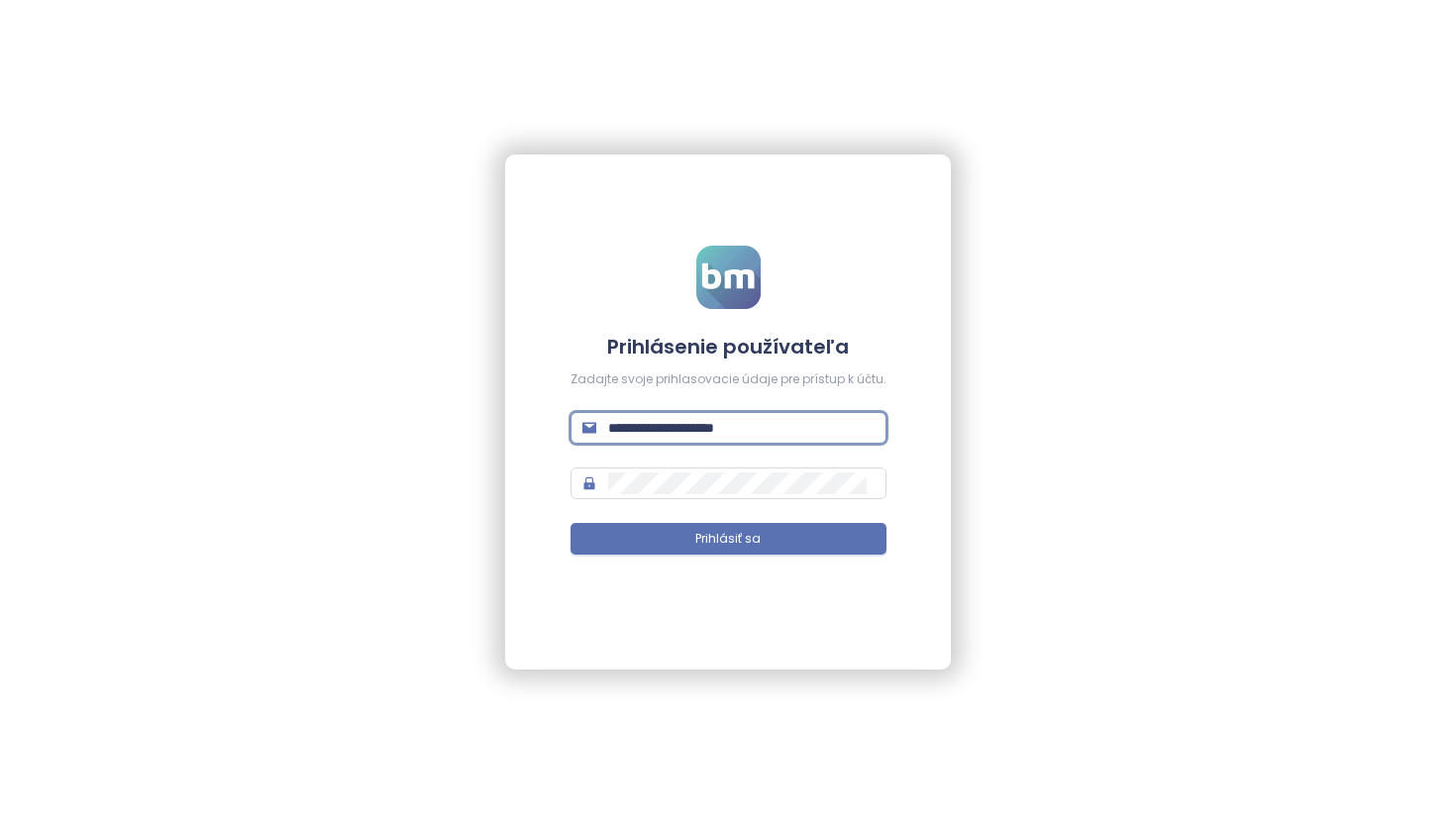 click on "Prihlásiť sa" at bounding box center (728, 539) 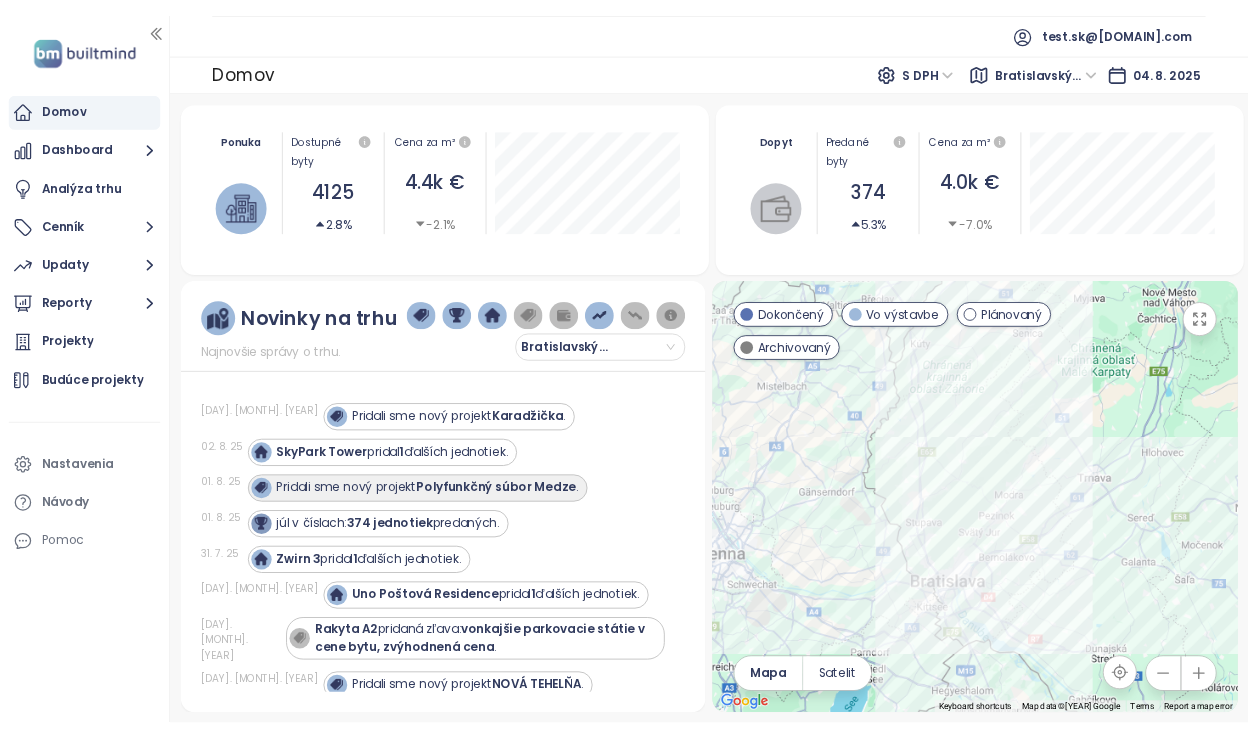 scroll, scrollTop: 56, scrollLeft: 0, axis: vertical 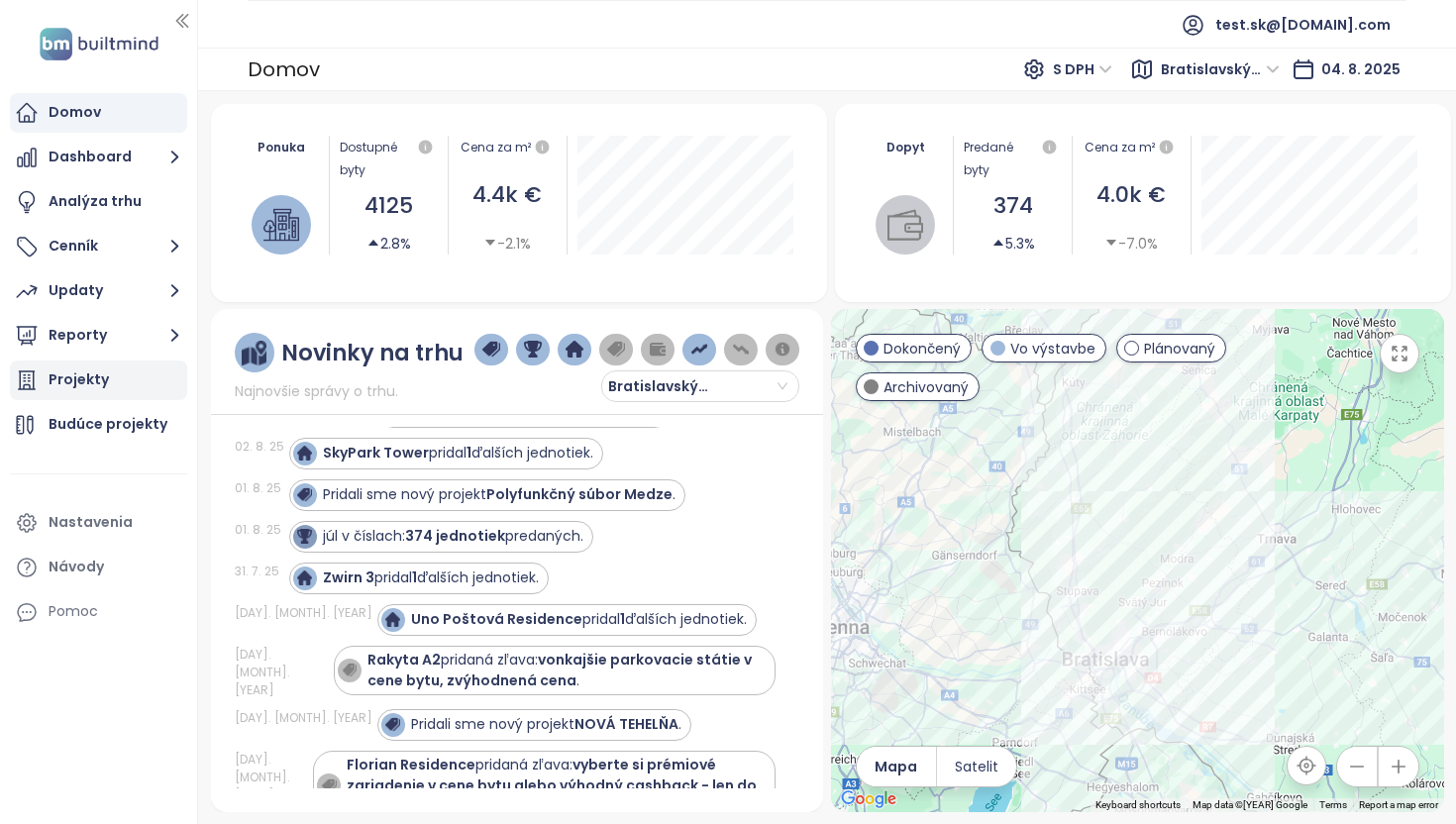 click on "Projekty" at bounding box center [98, 380] 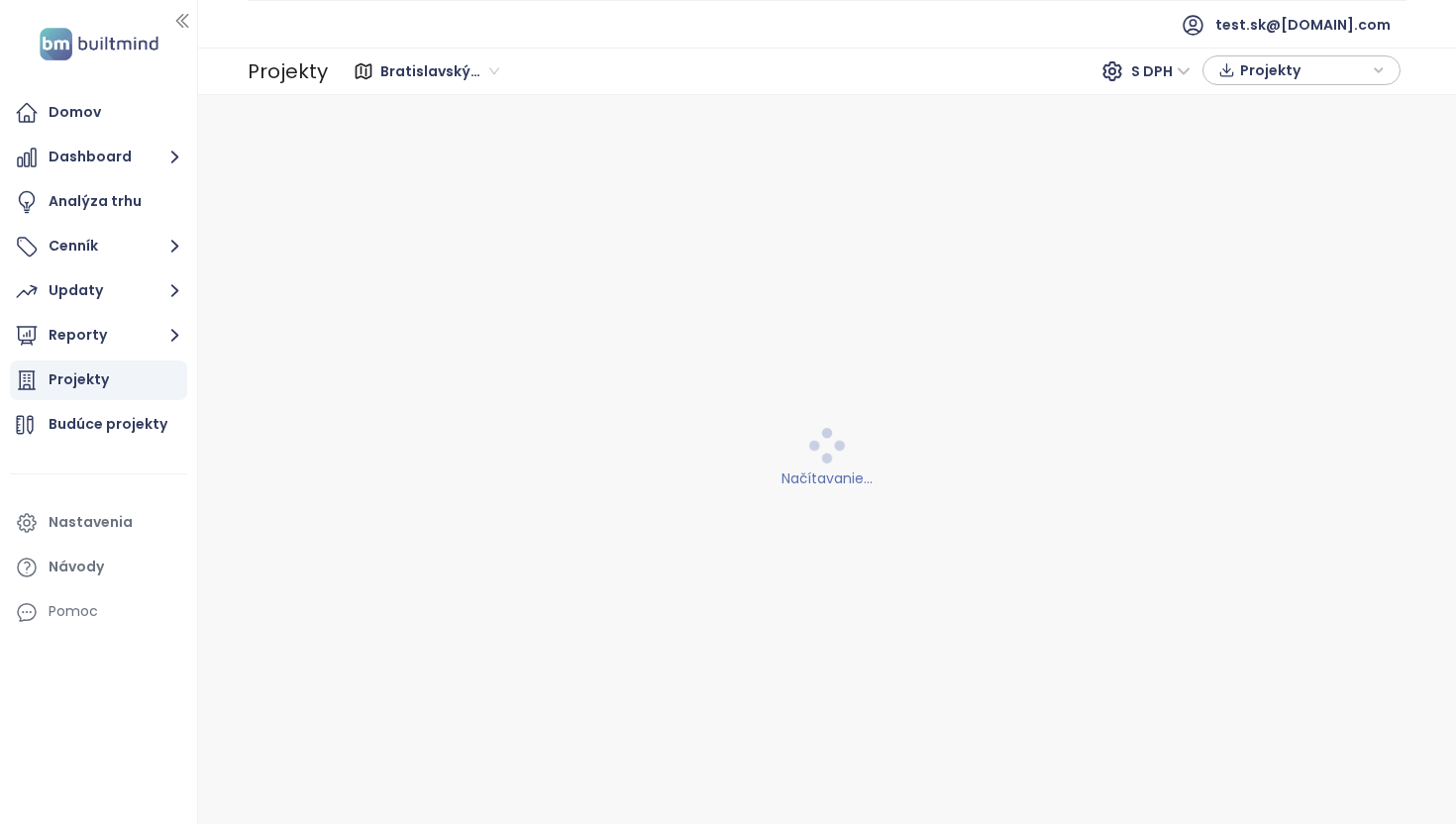 click on "Bratislavský kraj" at bounding box center [440, 71] 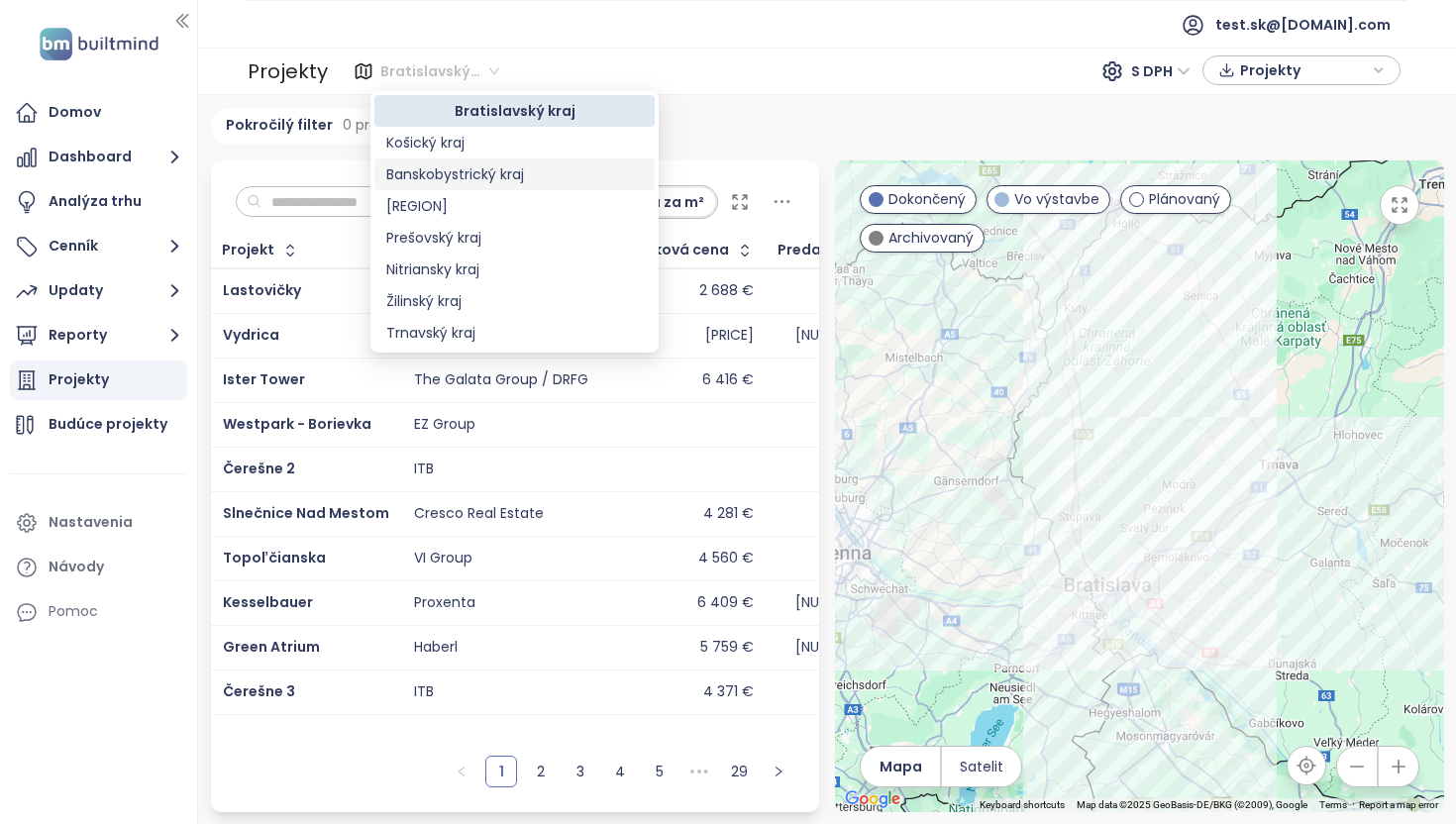 click on "Banskobystrický kraj" at bounding box center [514, 174] 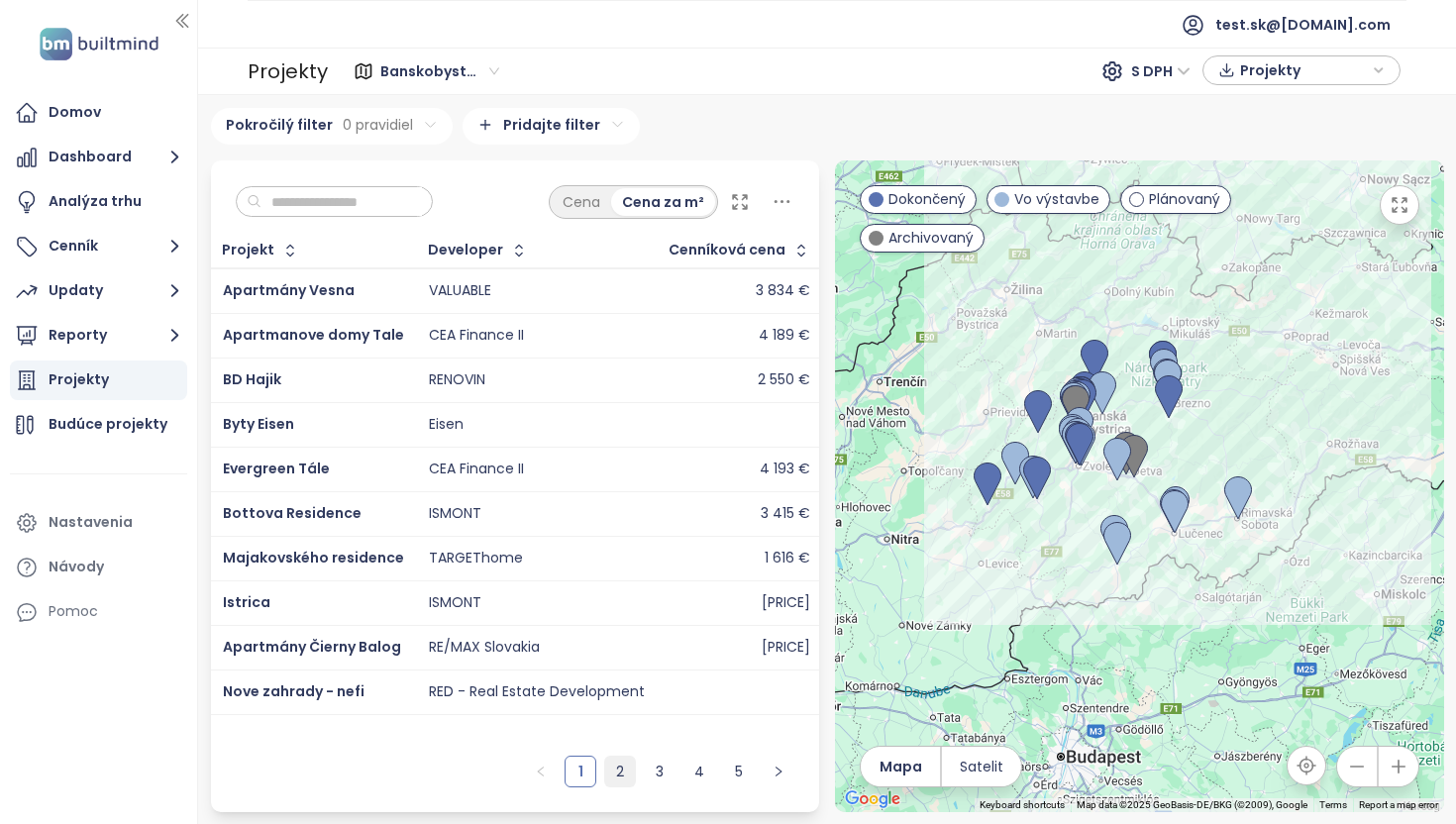 click on "2" at bounding box center [620, 772] 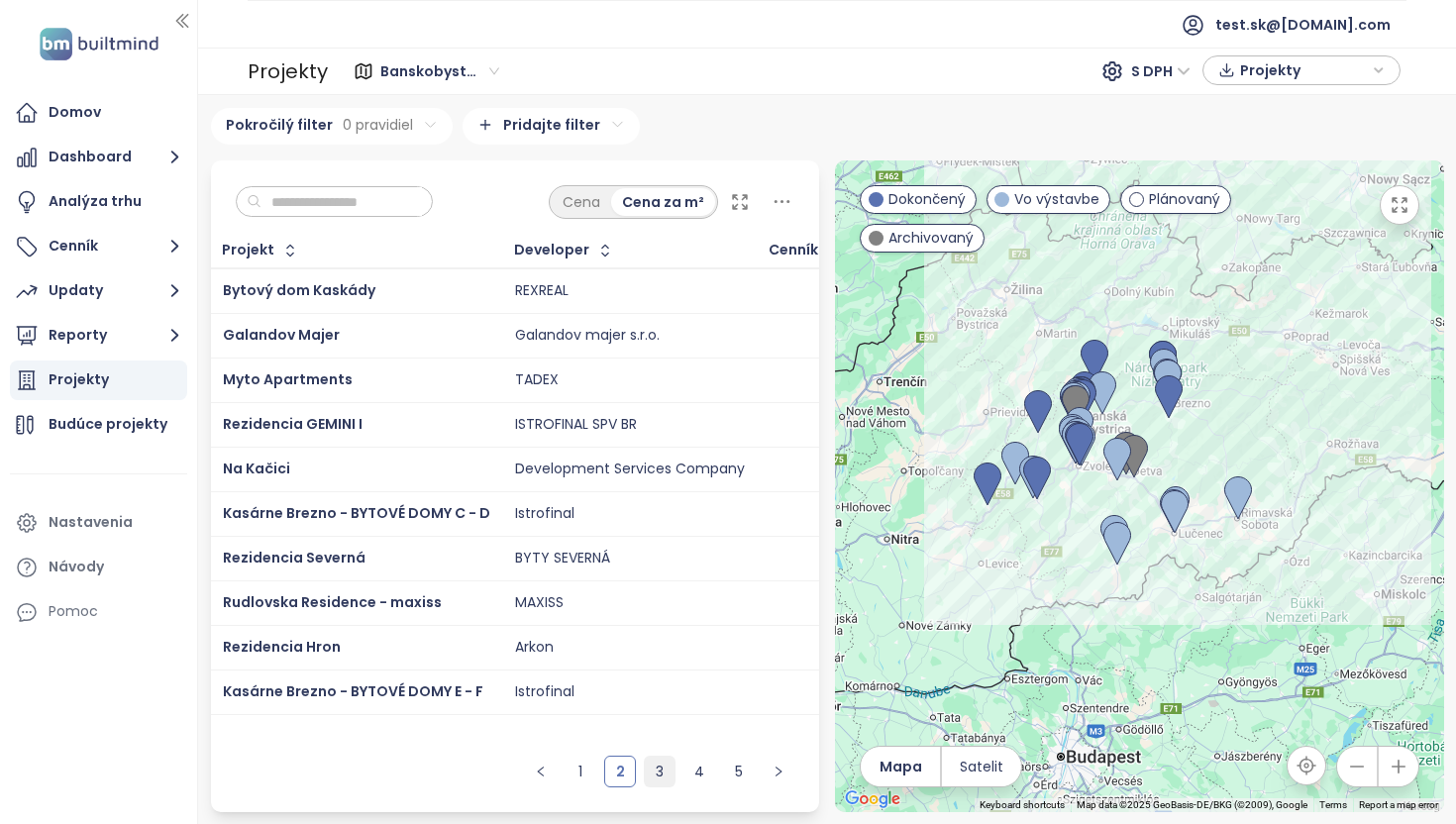 click on "3" at bounding box center (660, 772) 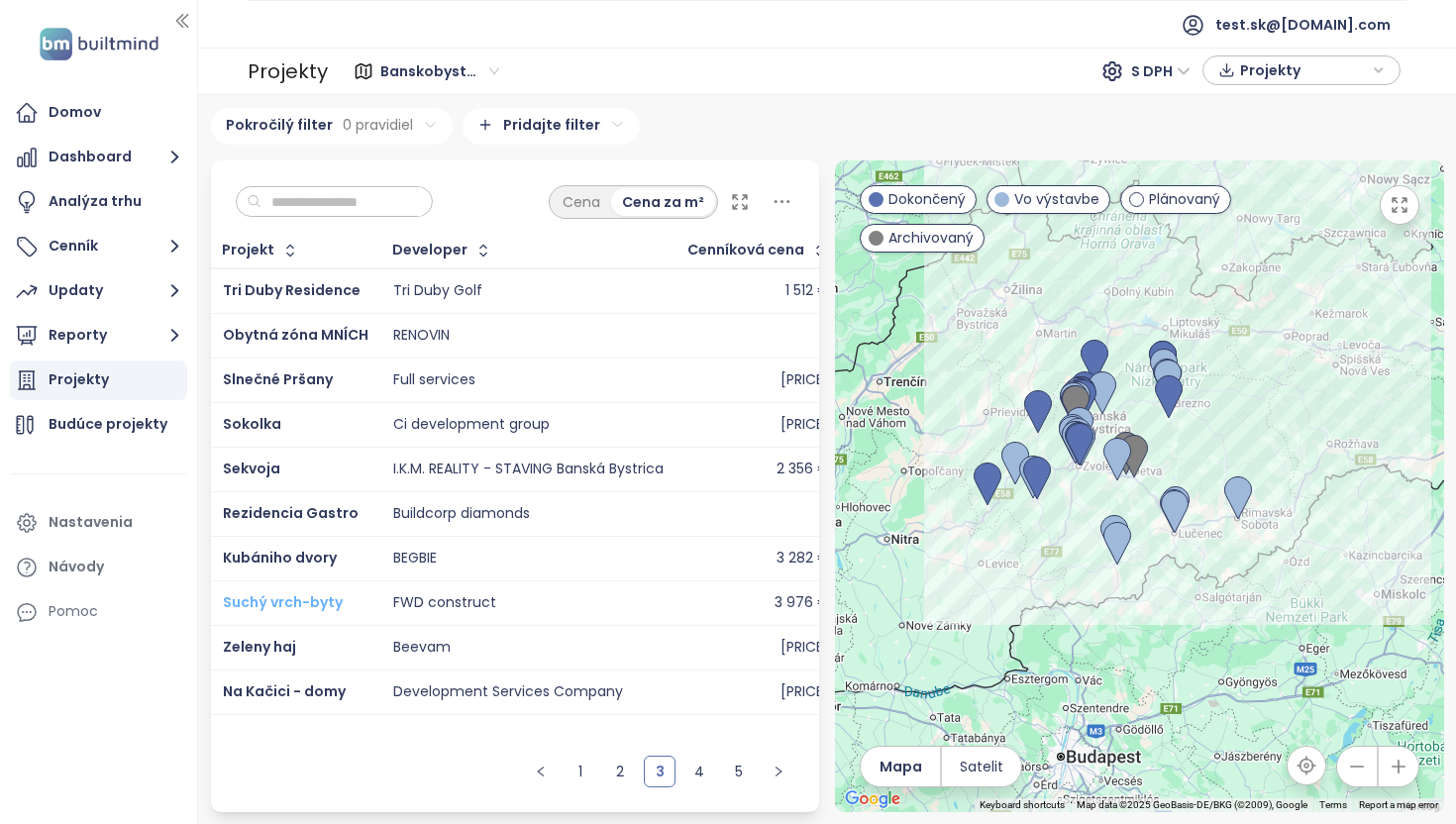 click on "Suchý vrch-byty" at bounding box center [282, 602] 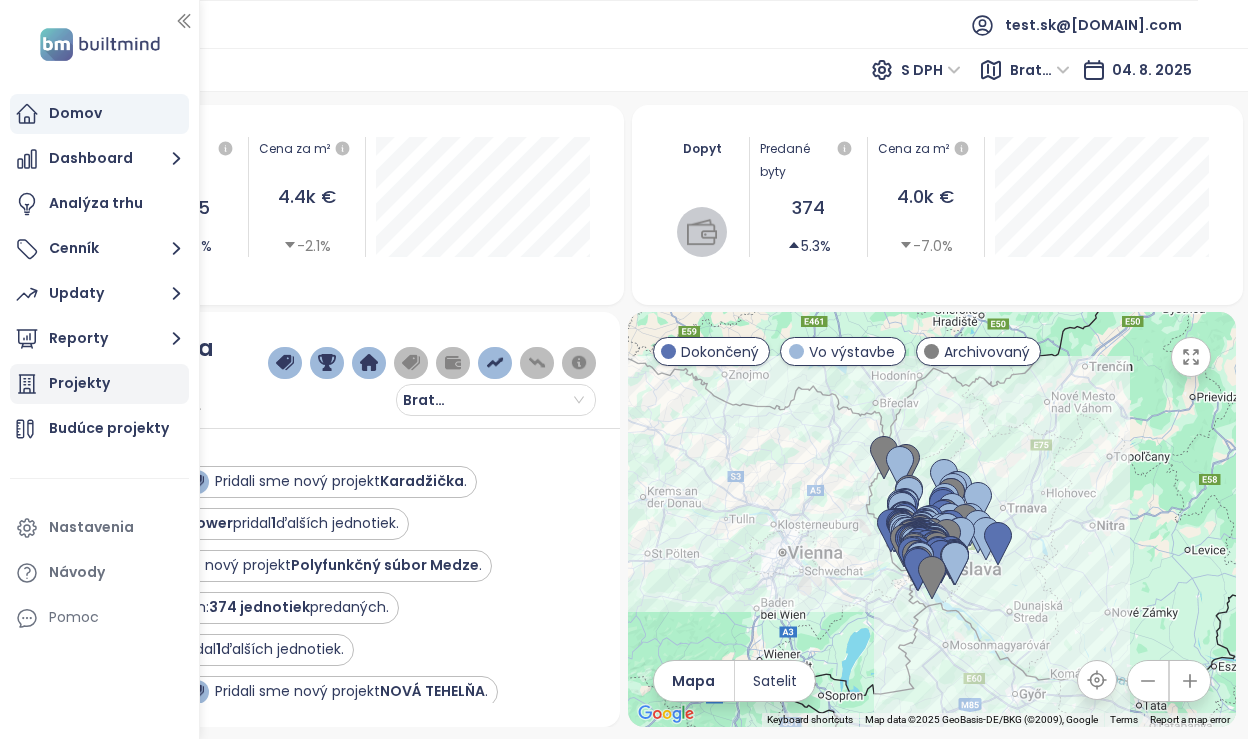 click on "Projekty" at bounding box center [99, 384] 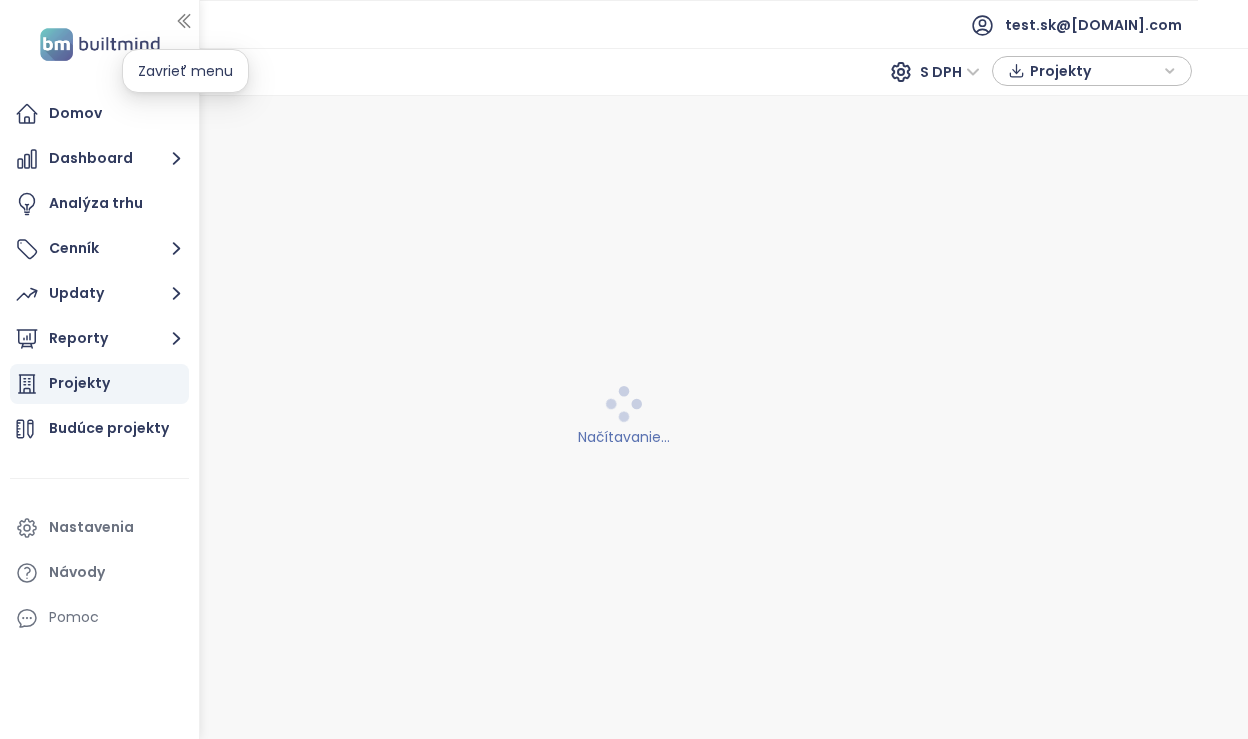 click 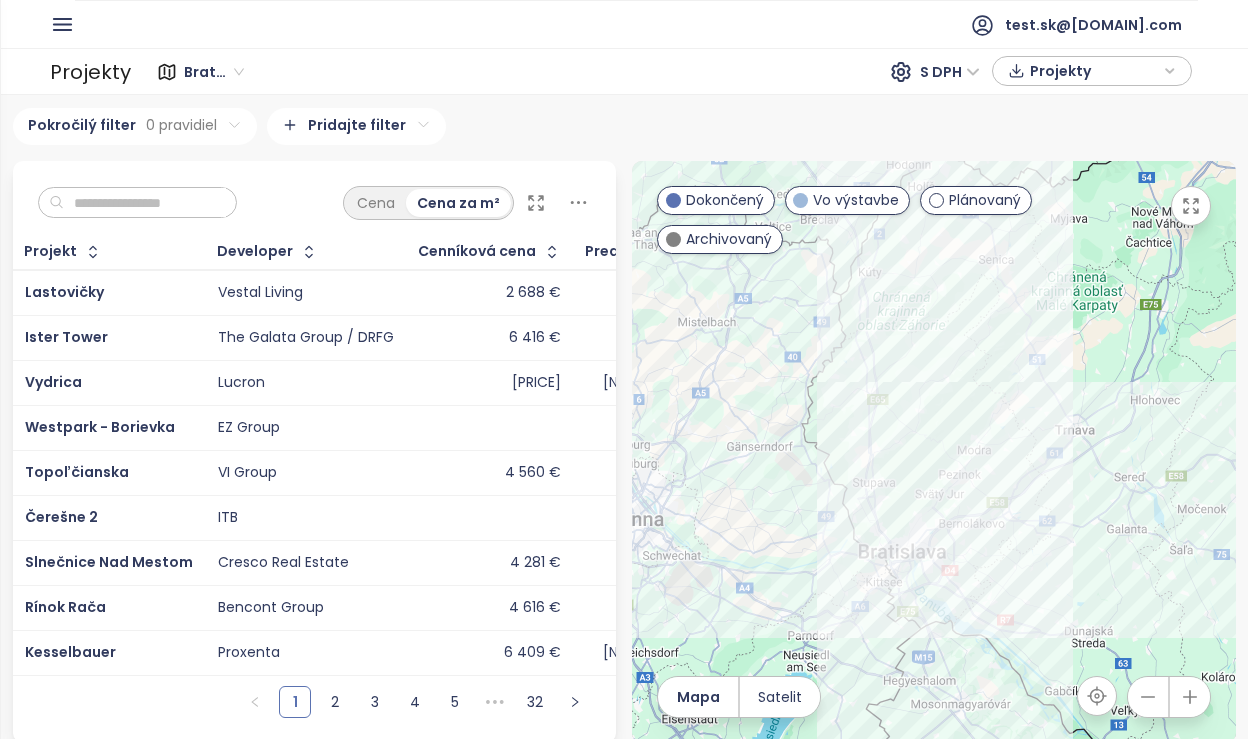 scroll, scrollTop: 3, scrollLeft: 0, axis: vertical 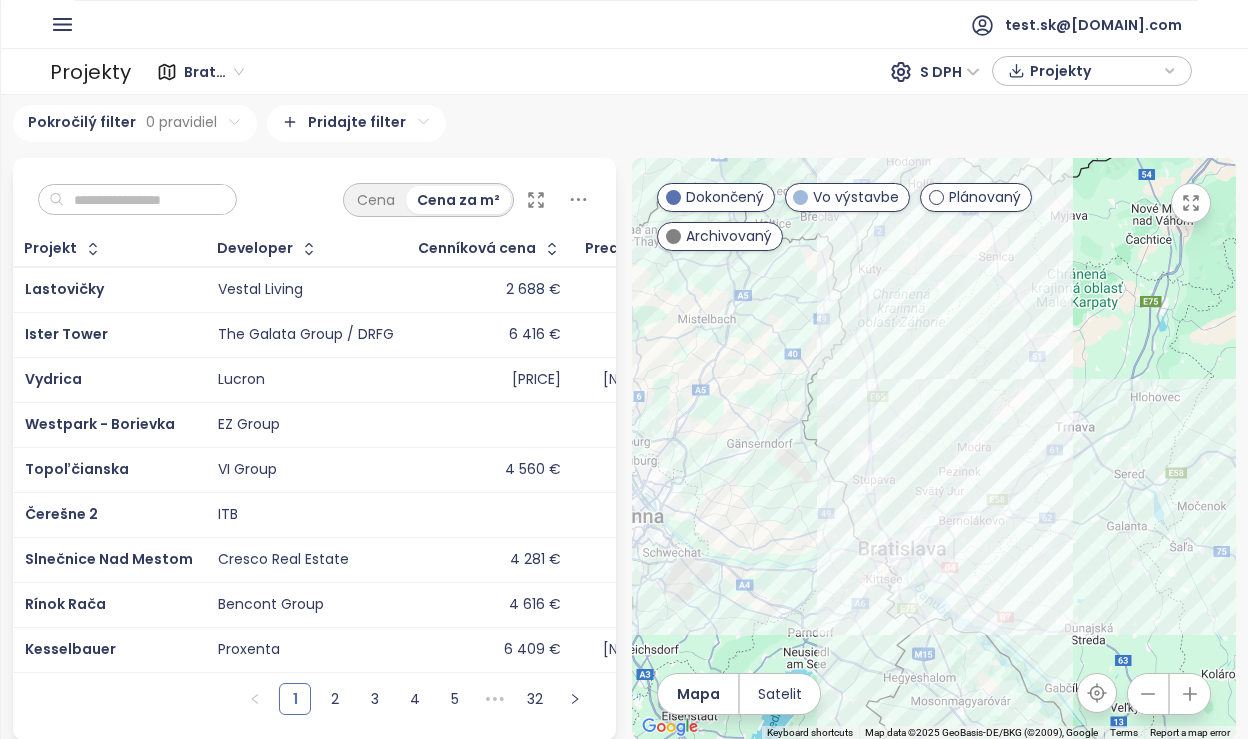 click on "Bratislavský kraj" at bounding box center (214, 72) 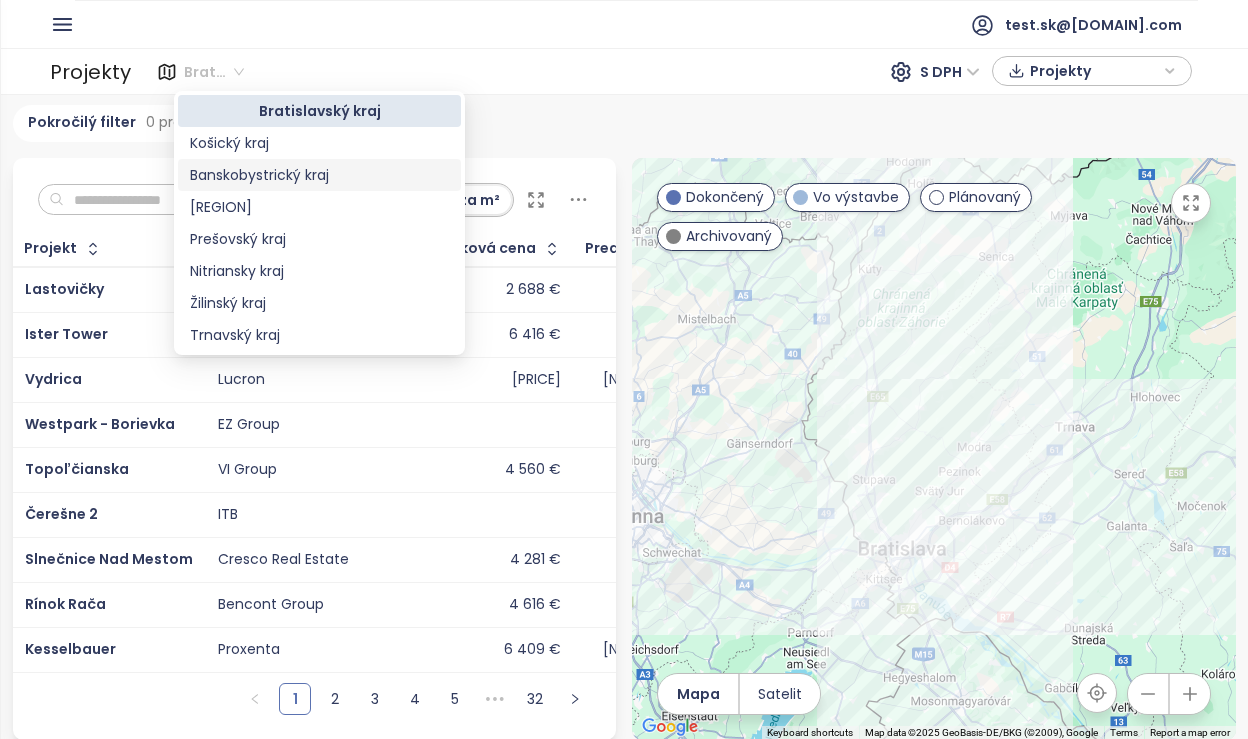 click on "Banskobystrický kraj" at bounding box center (319, 175) 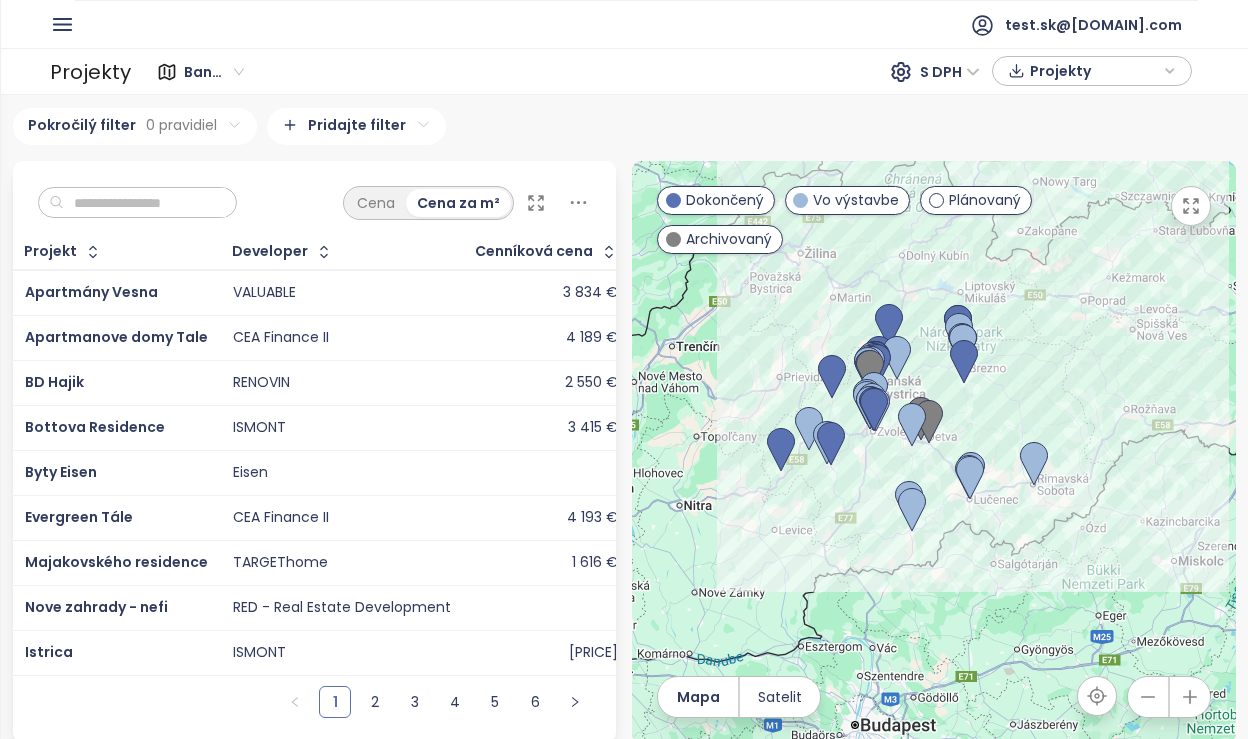 scroll, scrollTop: 3, scrollLeft: 0, axis: vertical 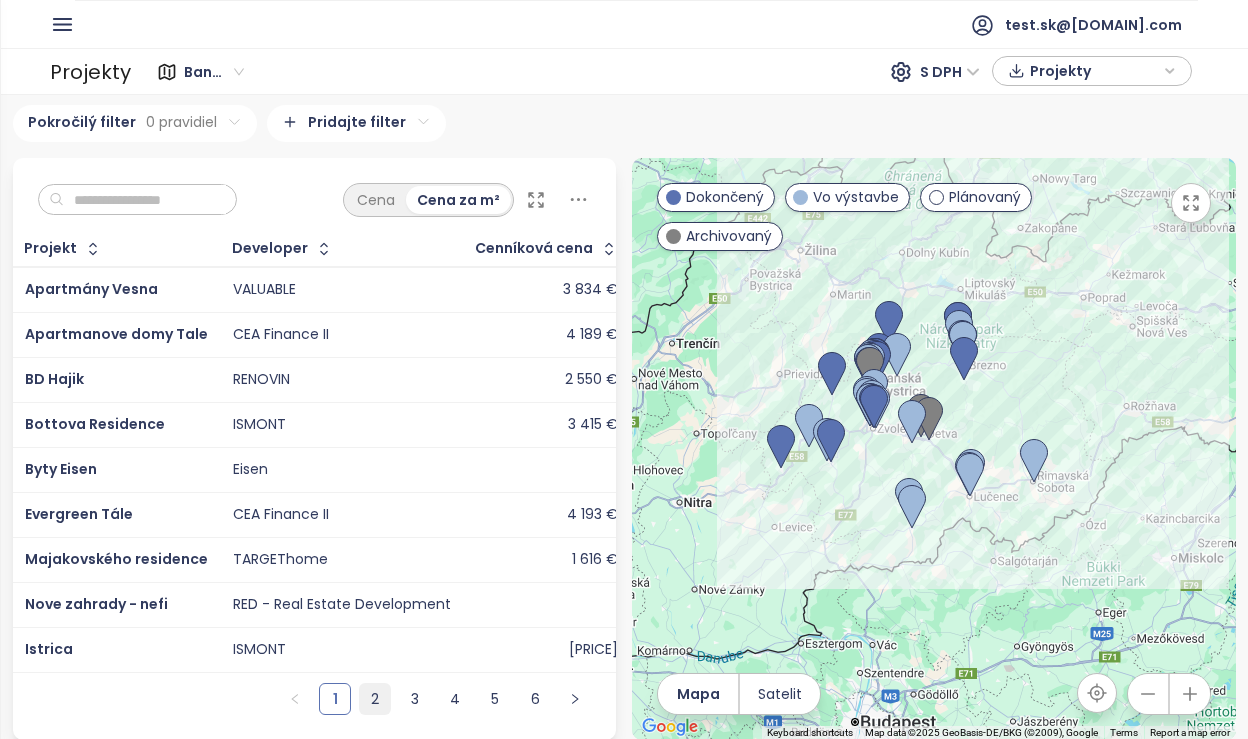 click on "2" at bounding box center [375, 699] 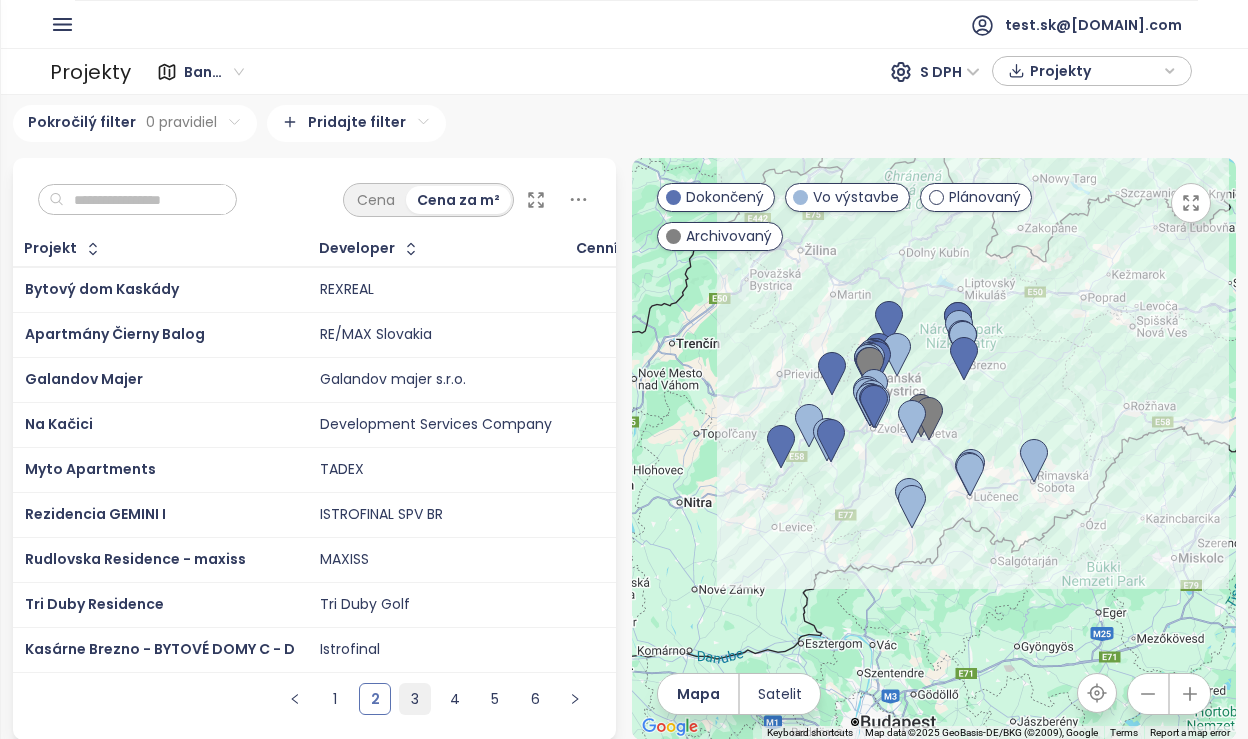 click on "3" at bounding box center (415, 699) 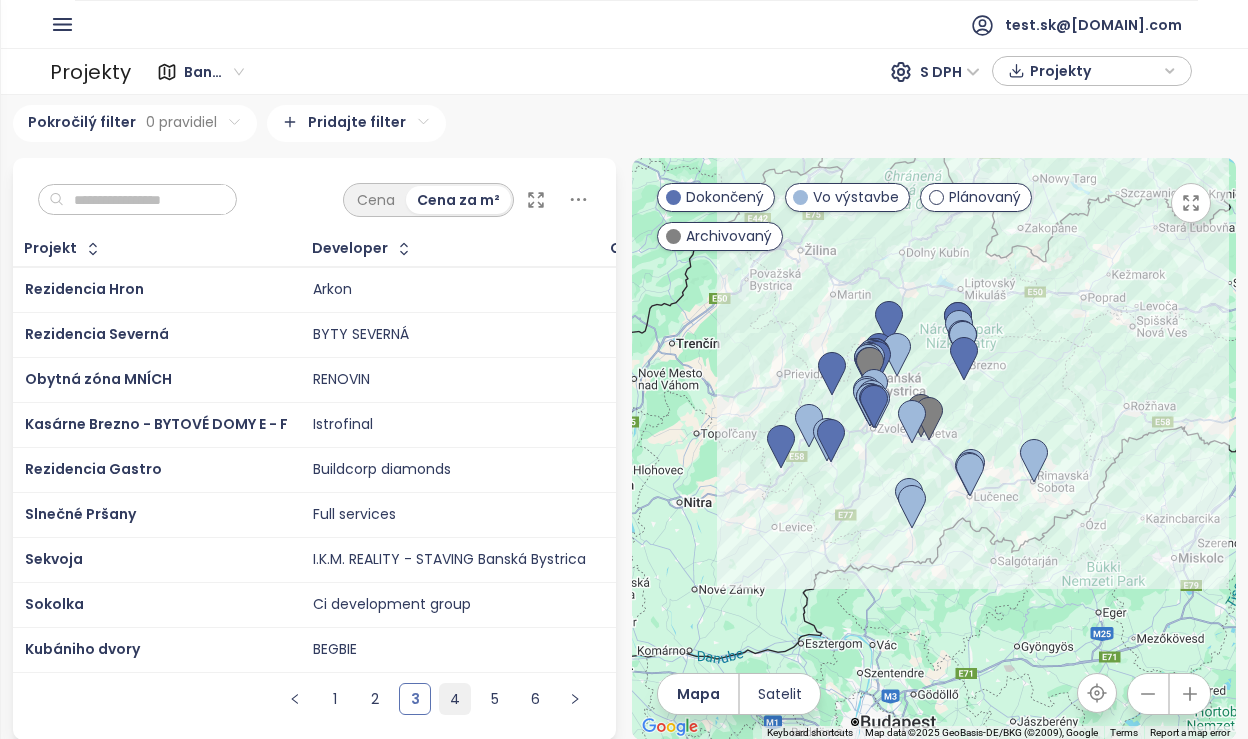 click on "4" at bounding box center (455, 699) 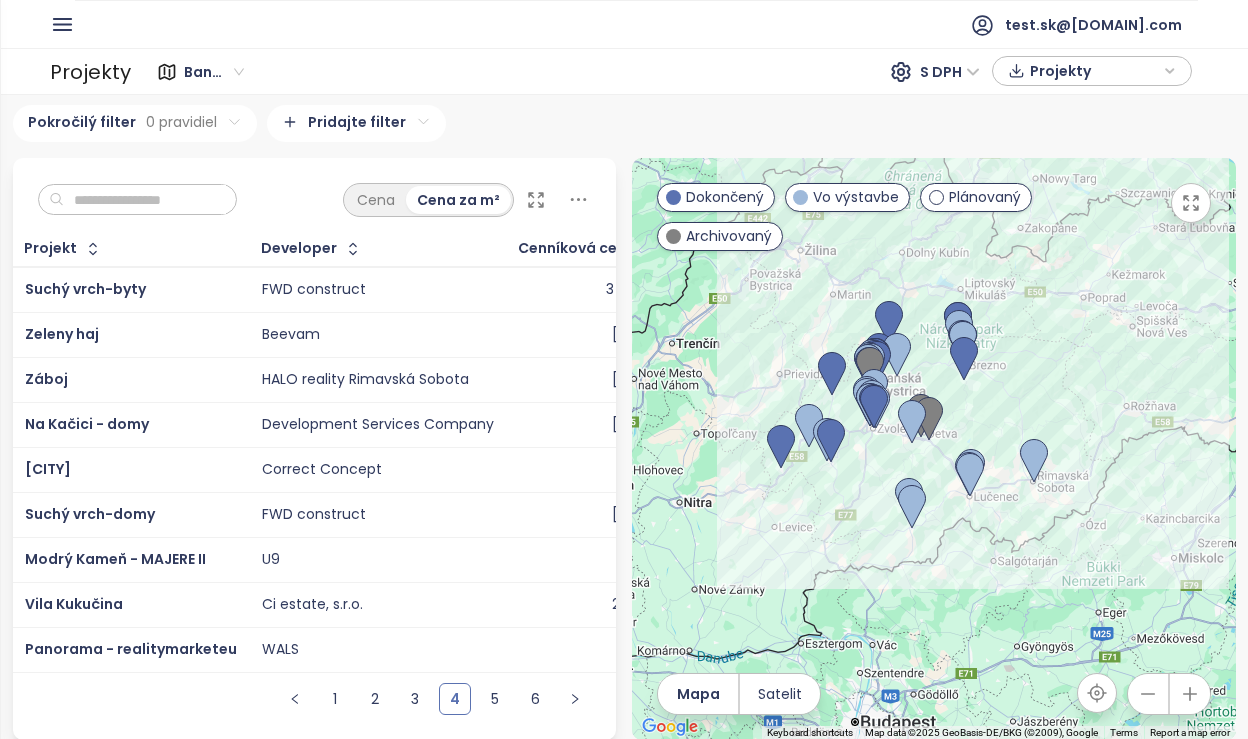 click on "FWD construct" at bounding box center [314, 290] 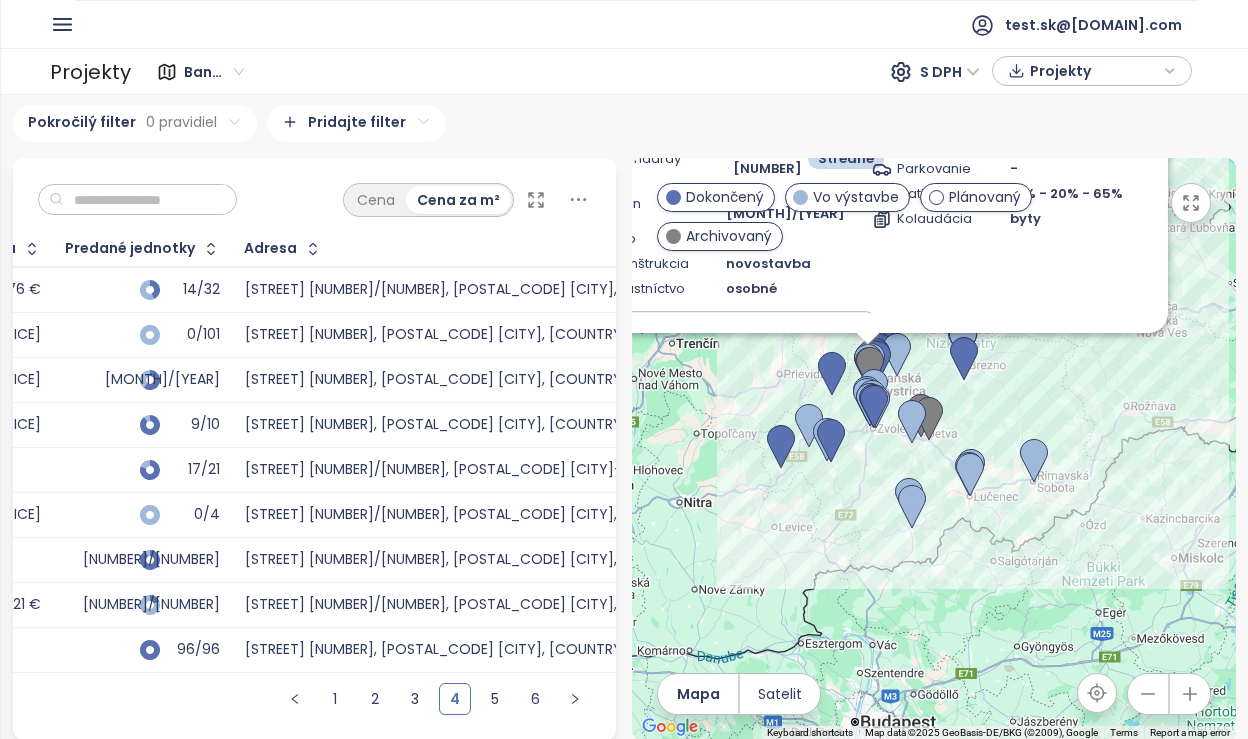 scroll, scrollTop: 0, scrollLeft: 692, axis: horizontal 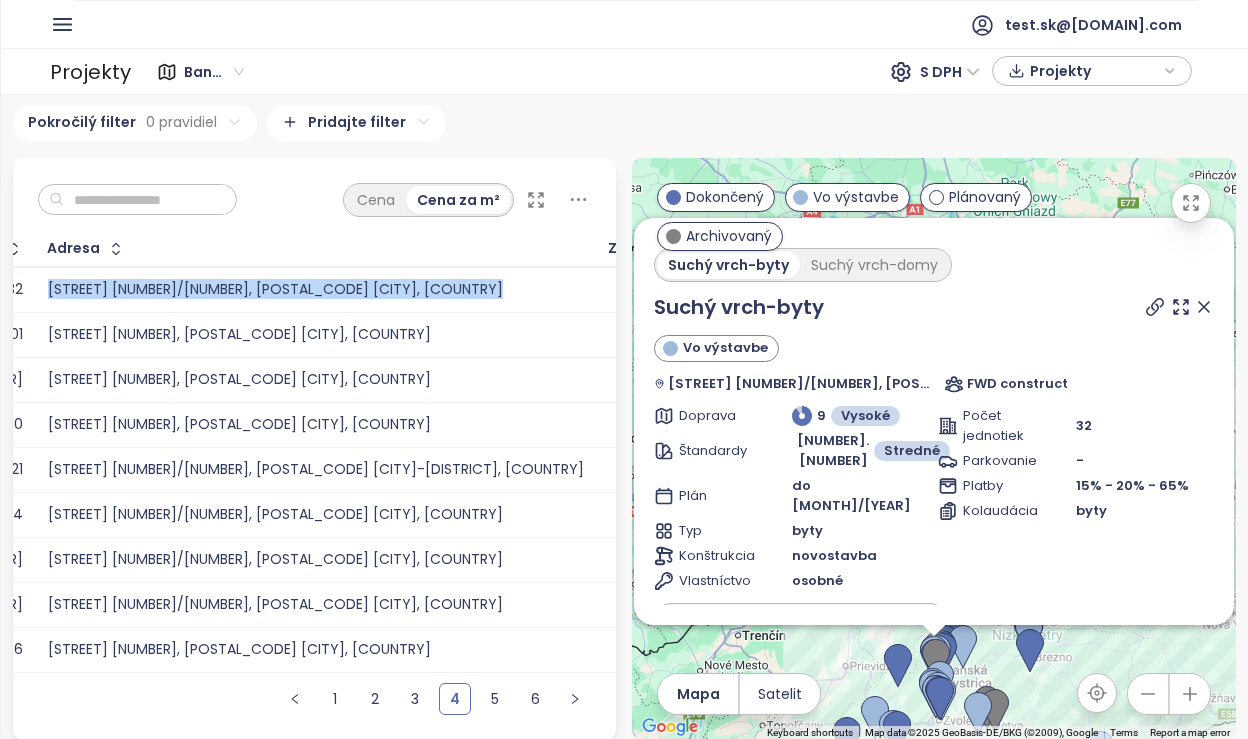 drag, startPoint x: 160, startPoint y: 287, endPoint x: 612, endPoint y: 294, distance: 452.0542 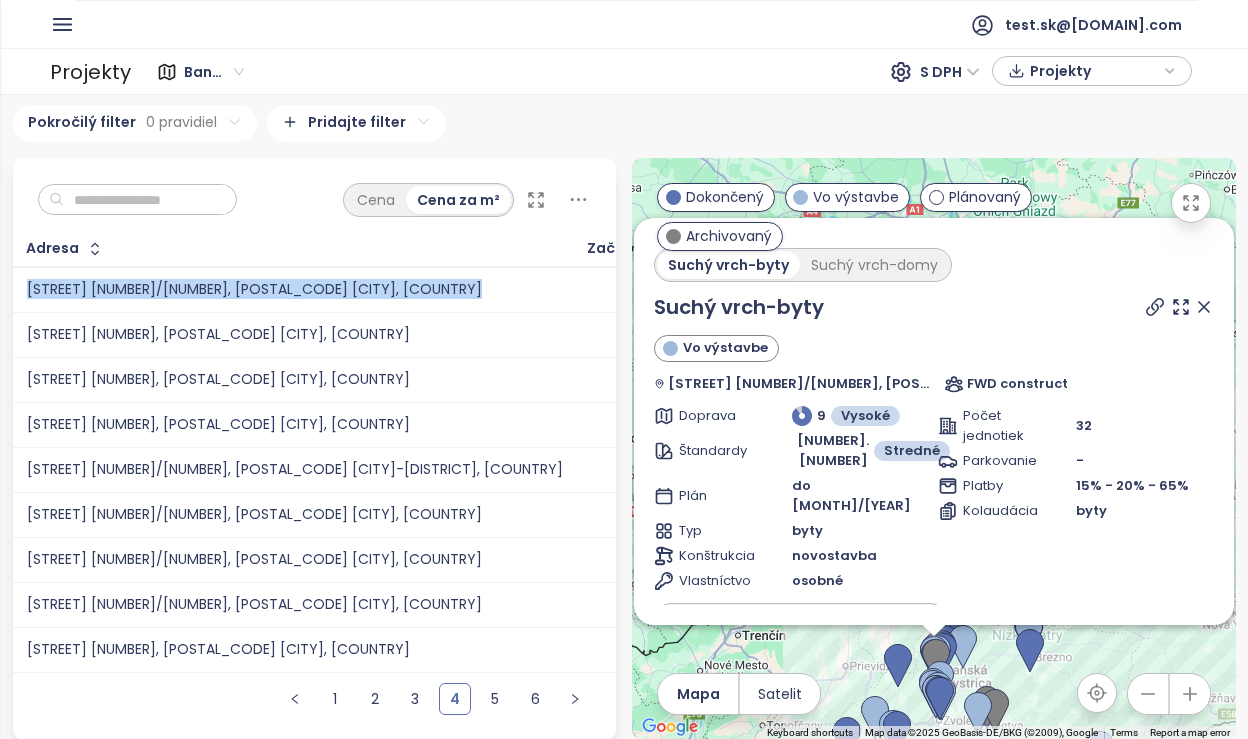 copy on "[STREET] [NUMBER], [POSTAL_CODE] [CITY], [COUNTRY]" 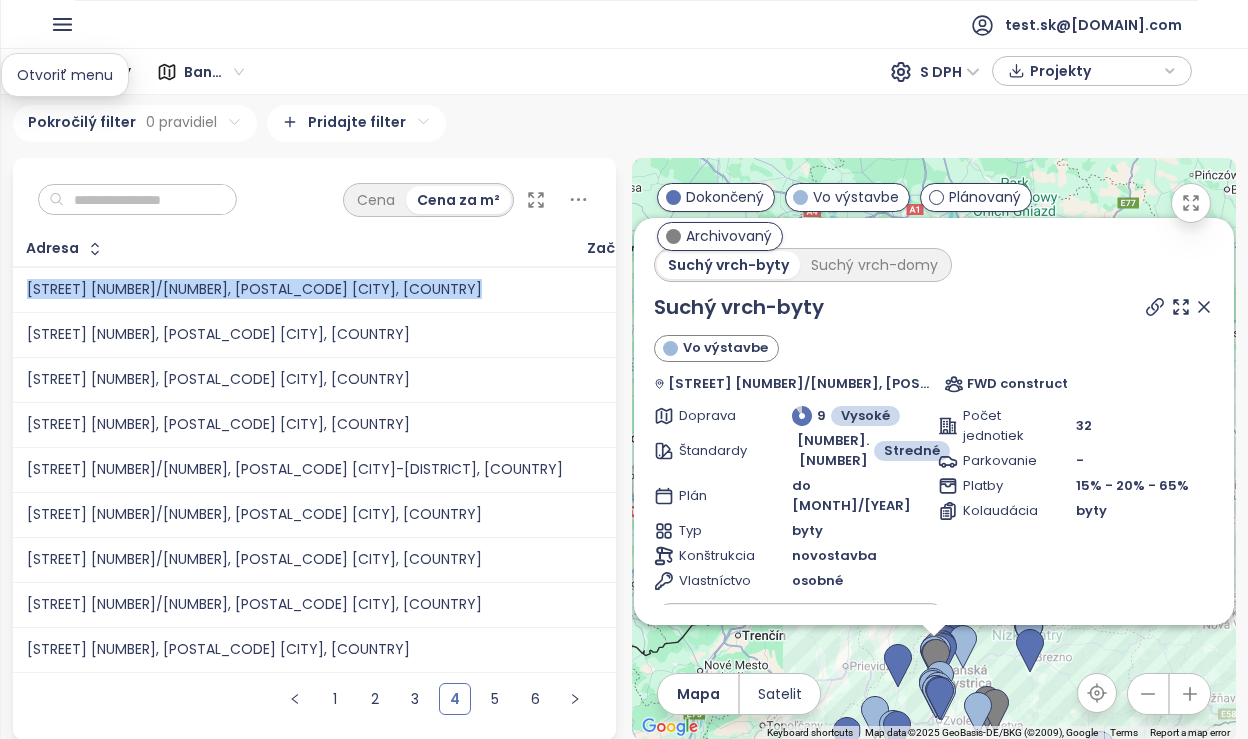click 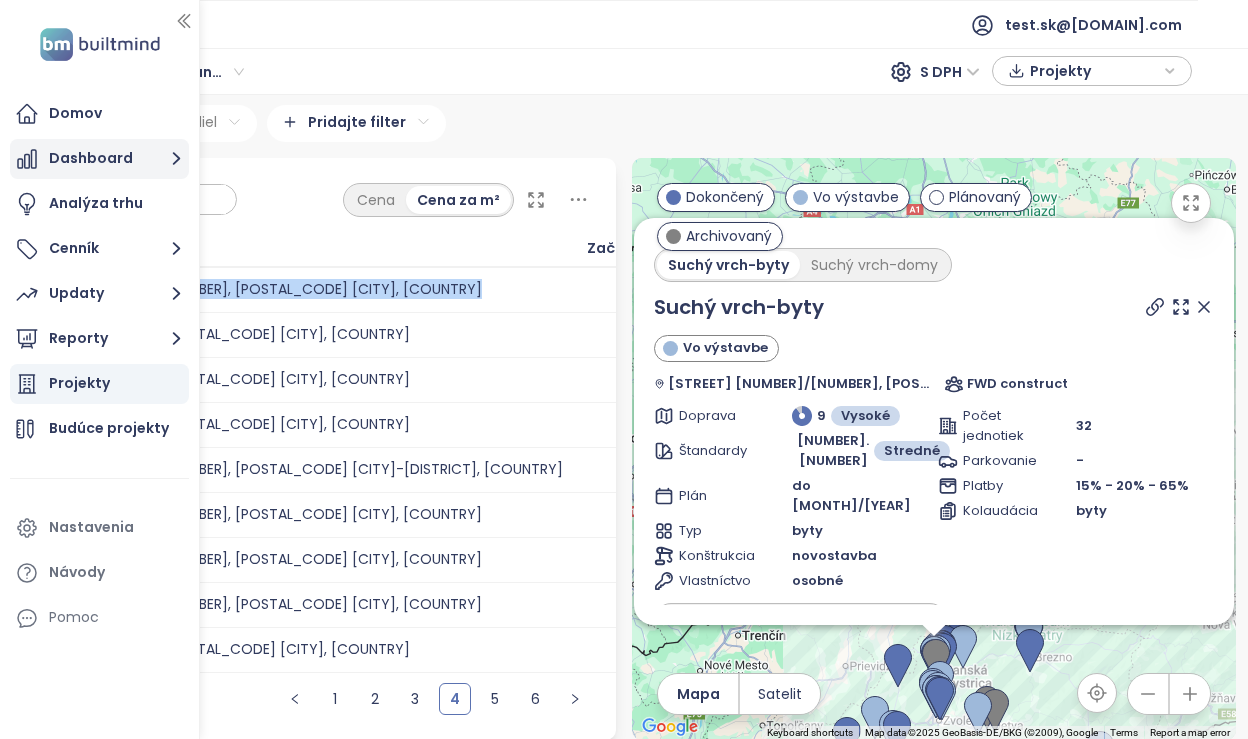 click on "Dashboard" at bounding box center [99, 159] 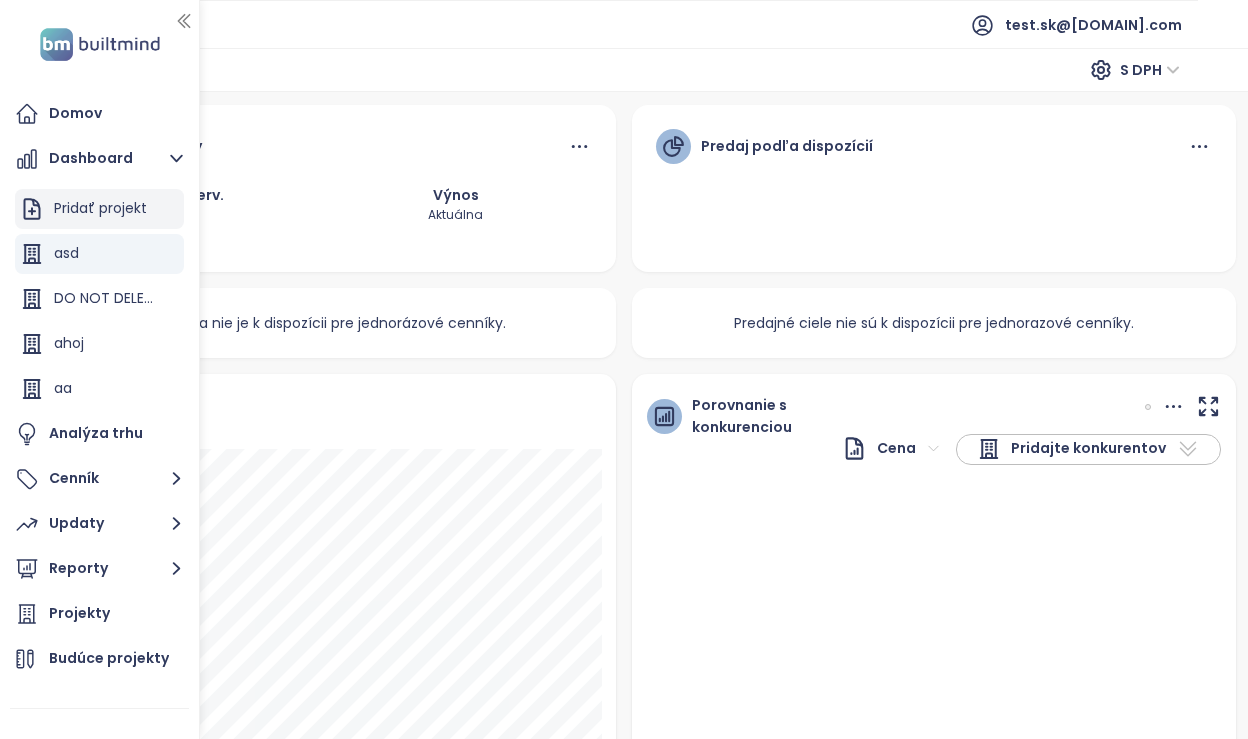 click on "Pridať projekt" at bounding box center (100, 208) 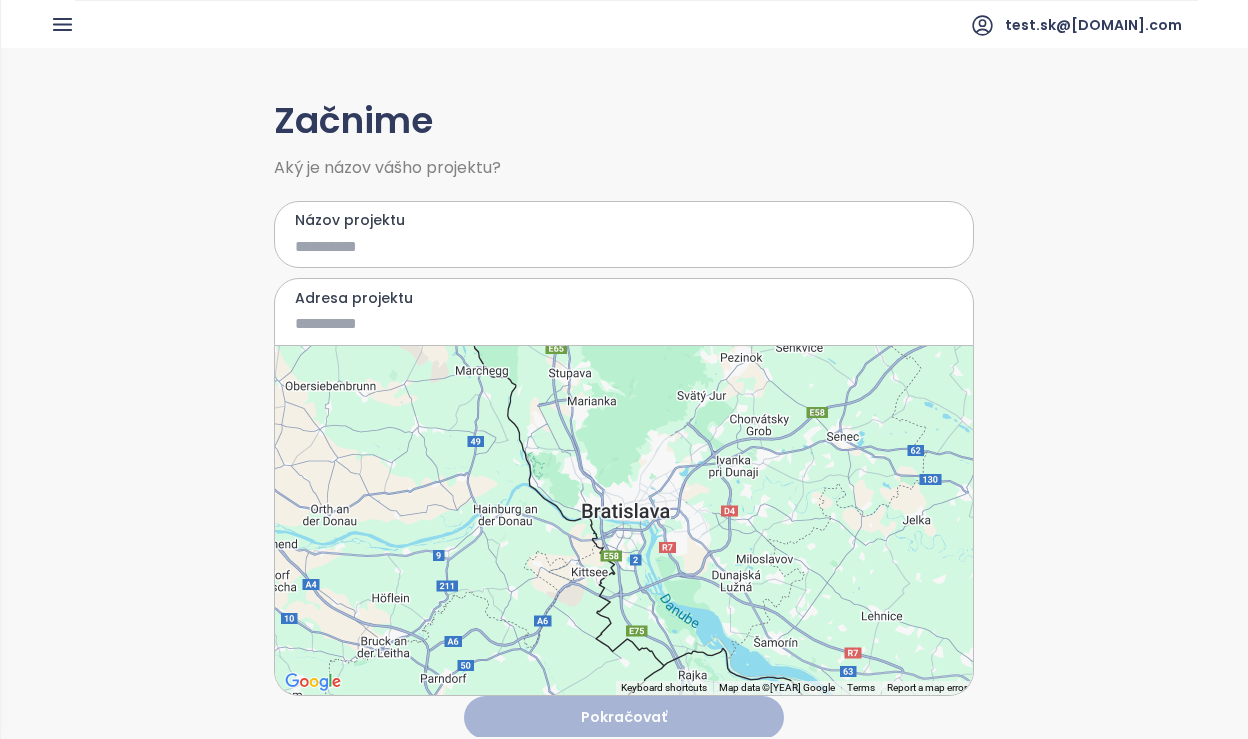 click on "Názov projektu" at bounding box center (624, 235) 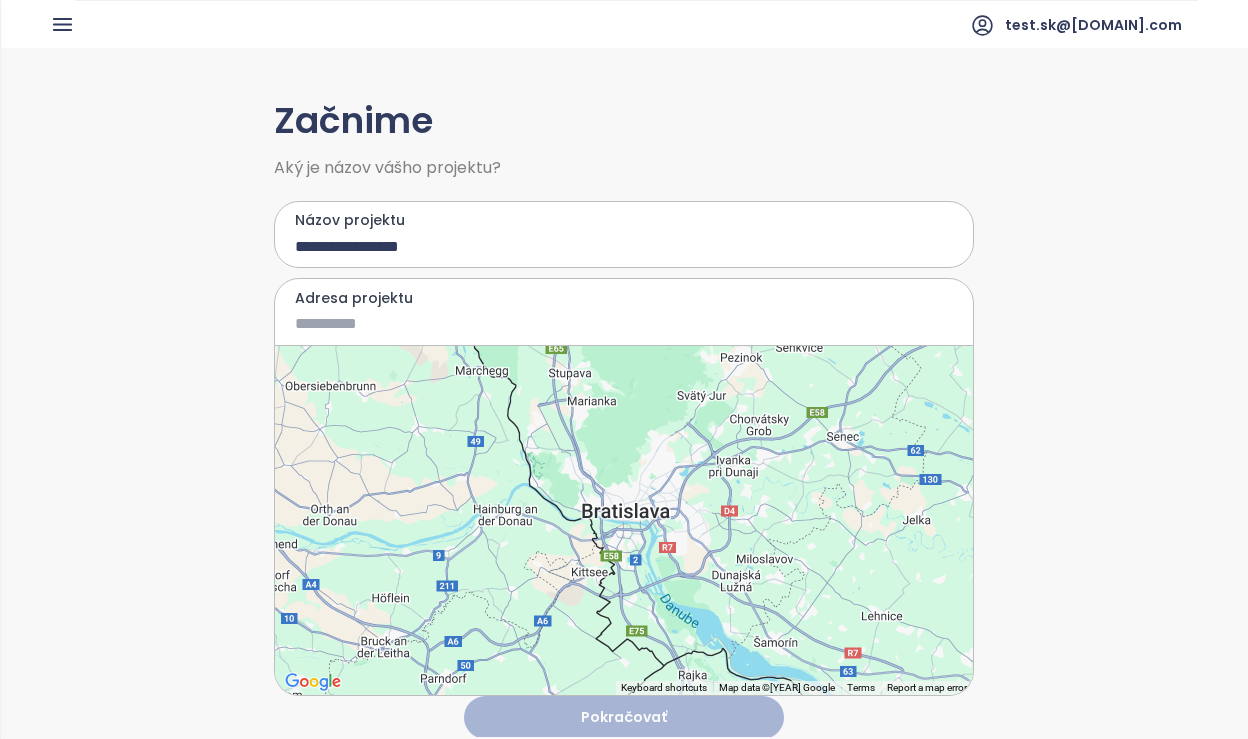 type on "**********" 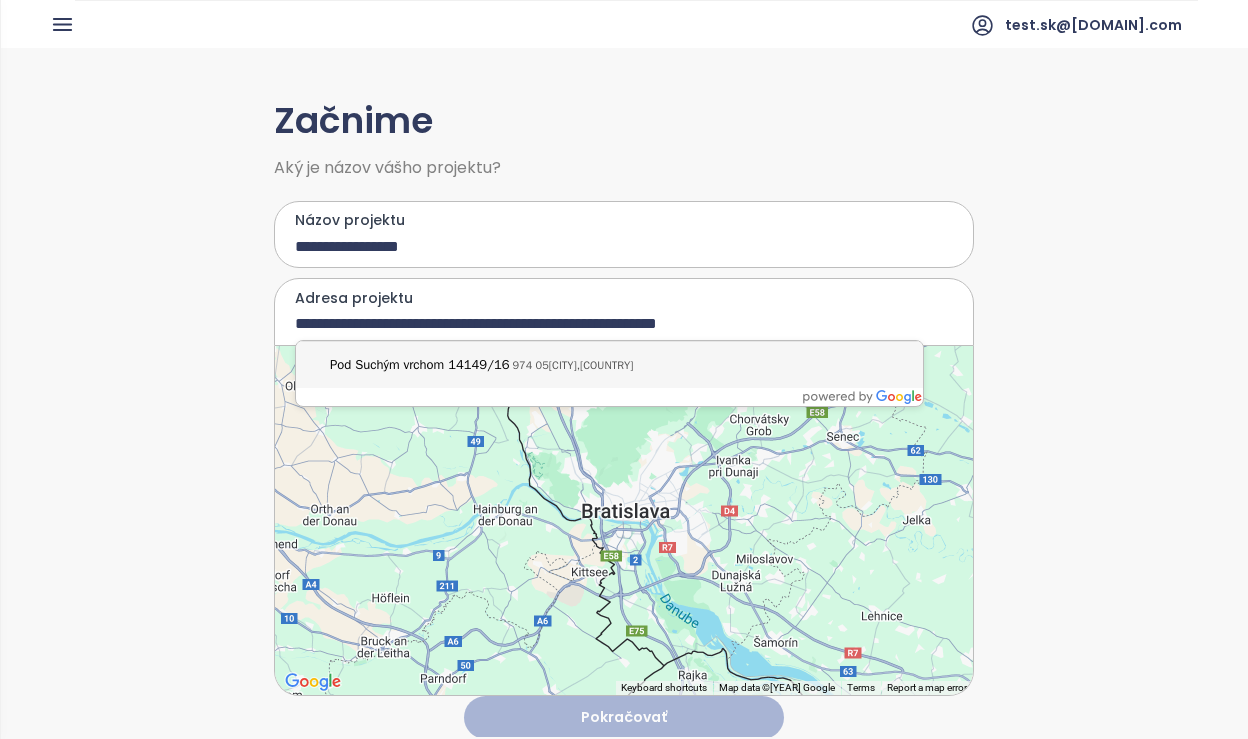 type on "**********" 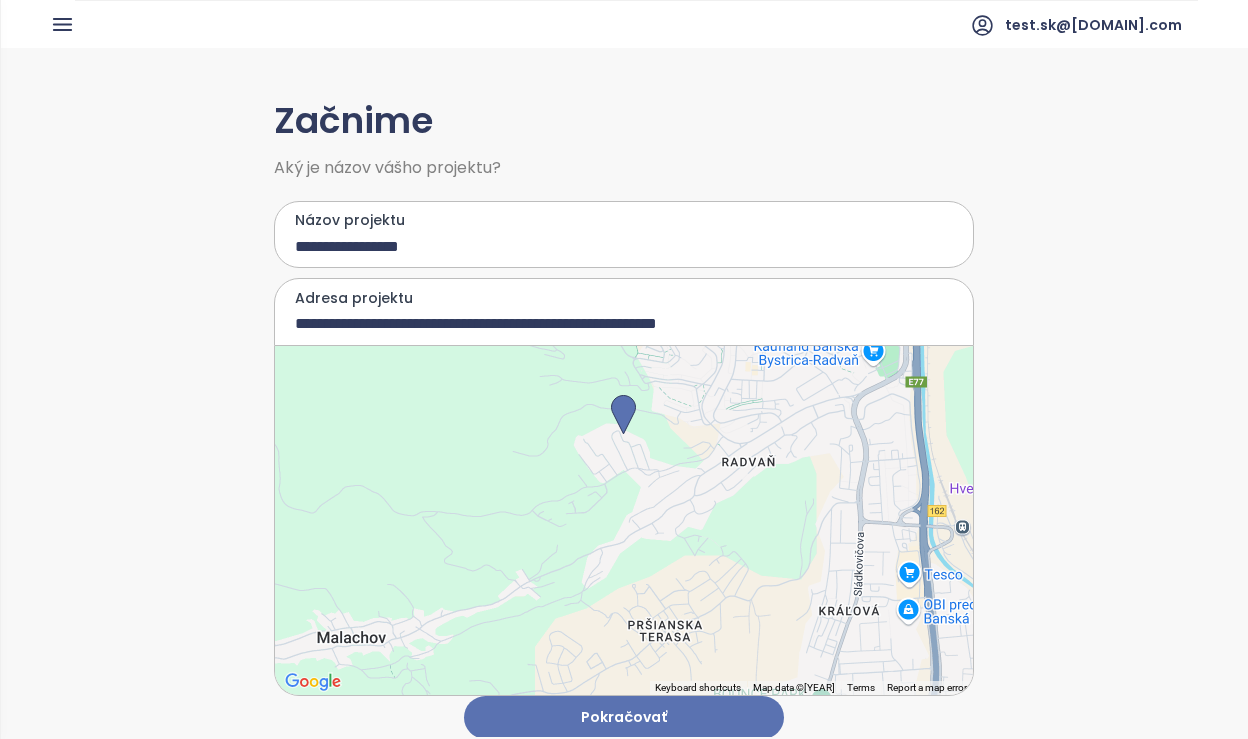 click on "Pokračovať" at bounding box center [624, 717] 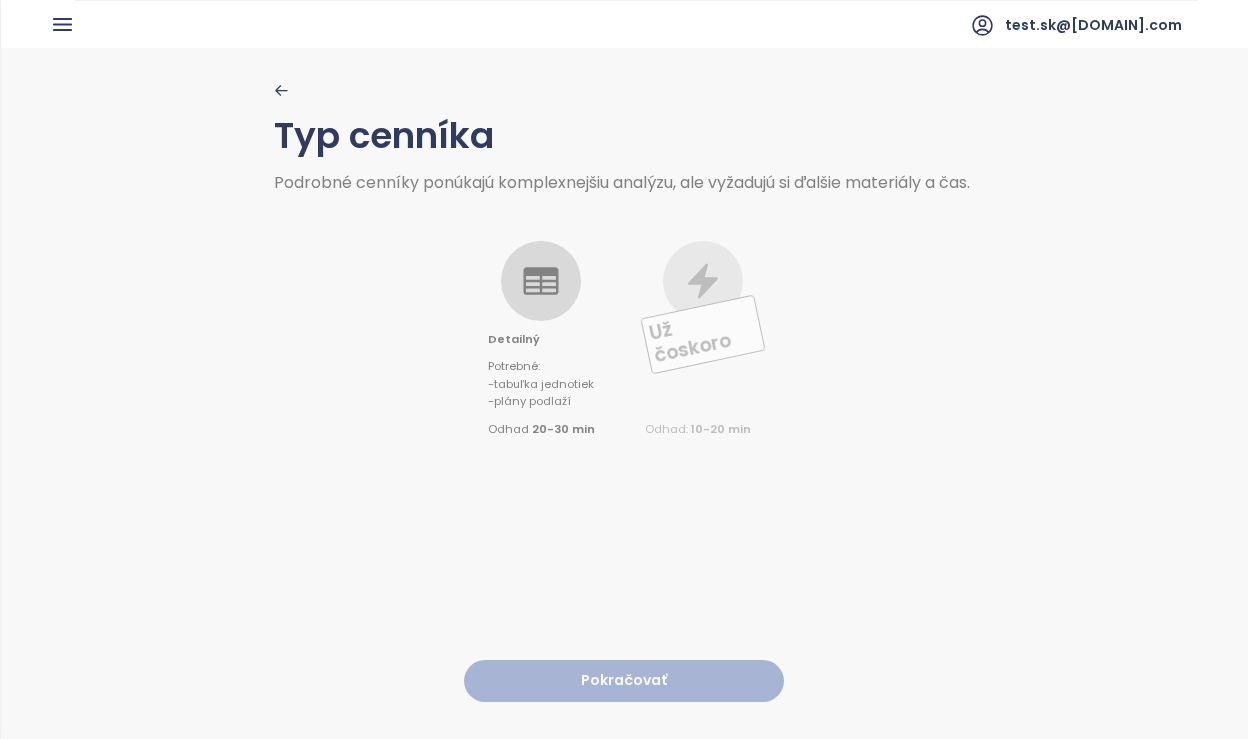 click on "Typ cenníka Podrobné cenníky ponúkajú komplexnejšiu analýzu, ale vyžadujú si ďalšie materiály a čas. Detailný Potrebné : -  tabuľka jednotiek -  plány podlaží Odhad   20-30 min Už čoskoro Rýchly typ cenníka Odhad :   10-20 min Pokračovať" at bounding box center [624, 392] 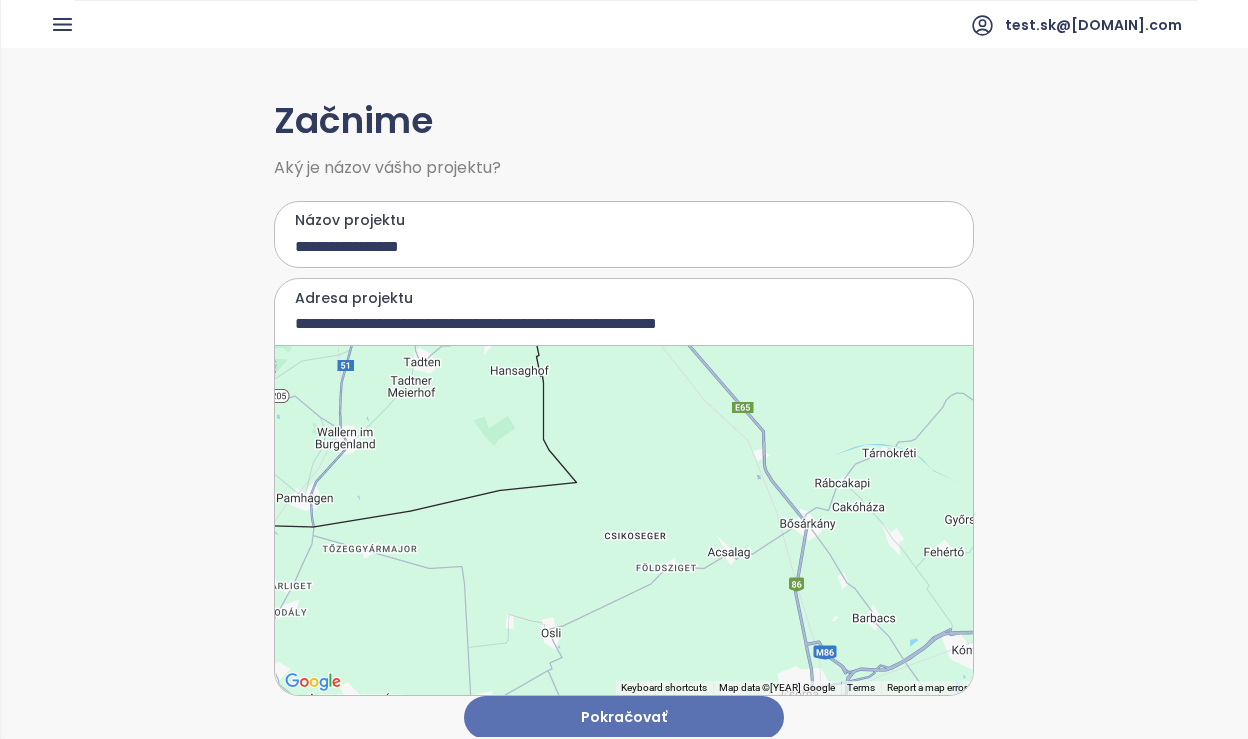 drag, startPoint x: 493, startPoint y: 450, endPoint x: 888, endPoint y: 634, distance: 435.75336 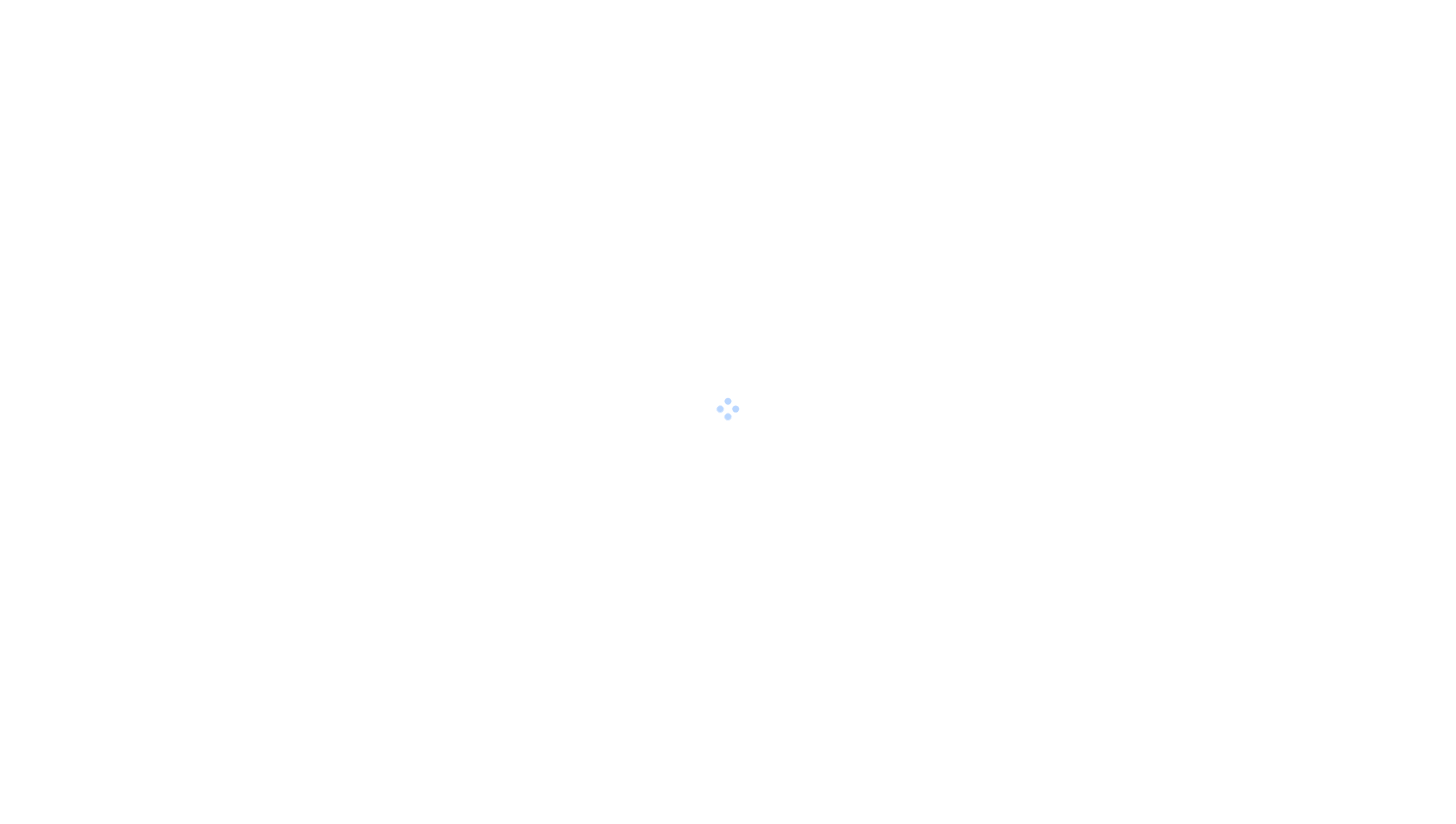 scroll, scrollTop: 0, scrollLeft: 0, axis: both 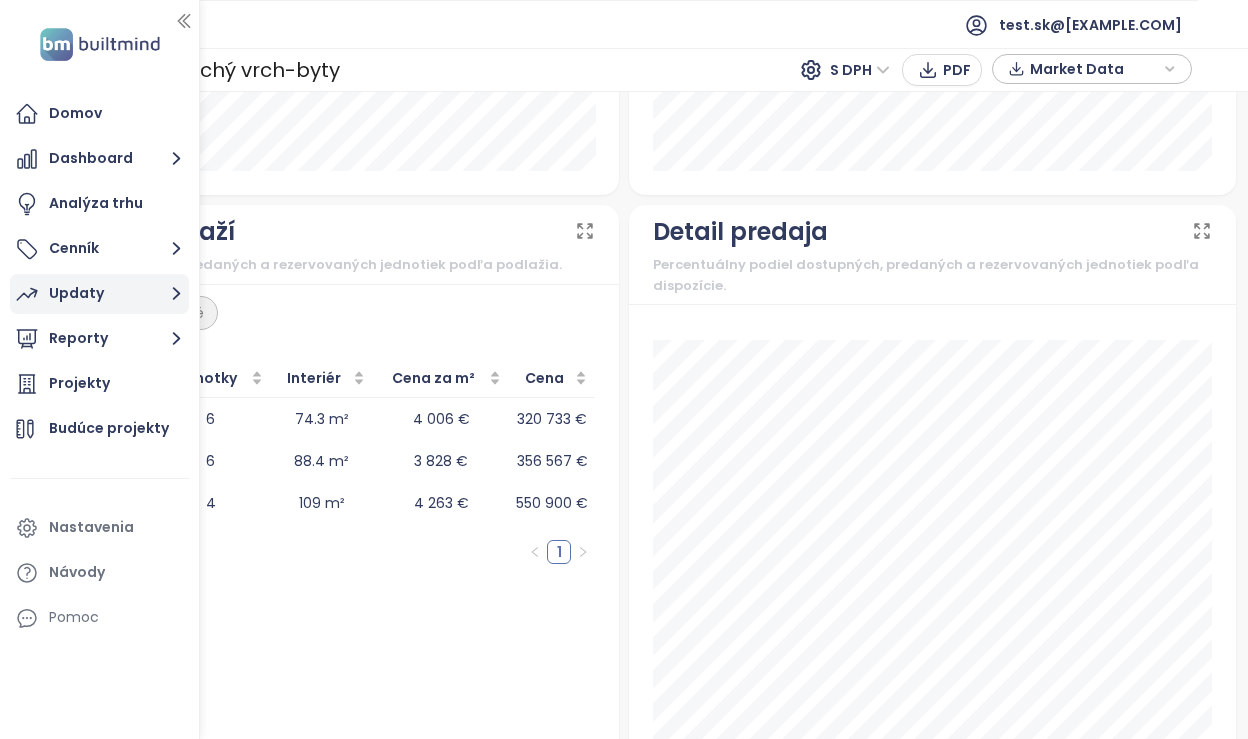 click on "Updaty" at bounding box center [99, 294] 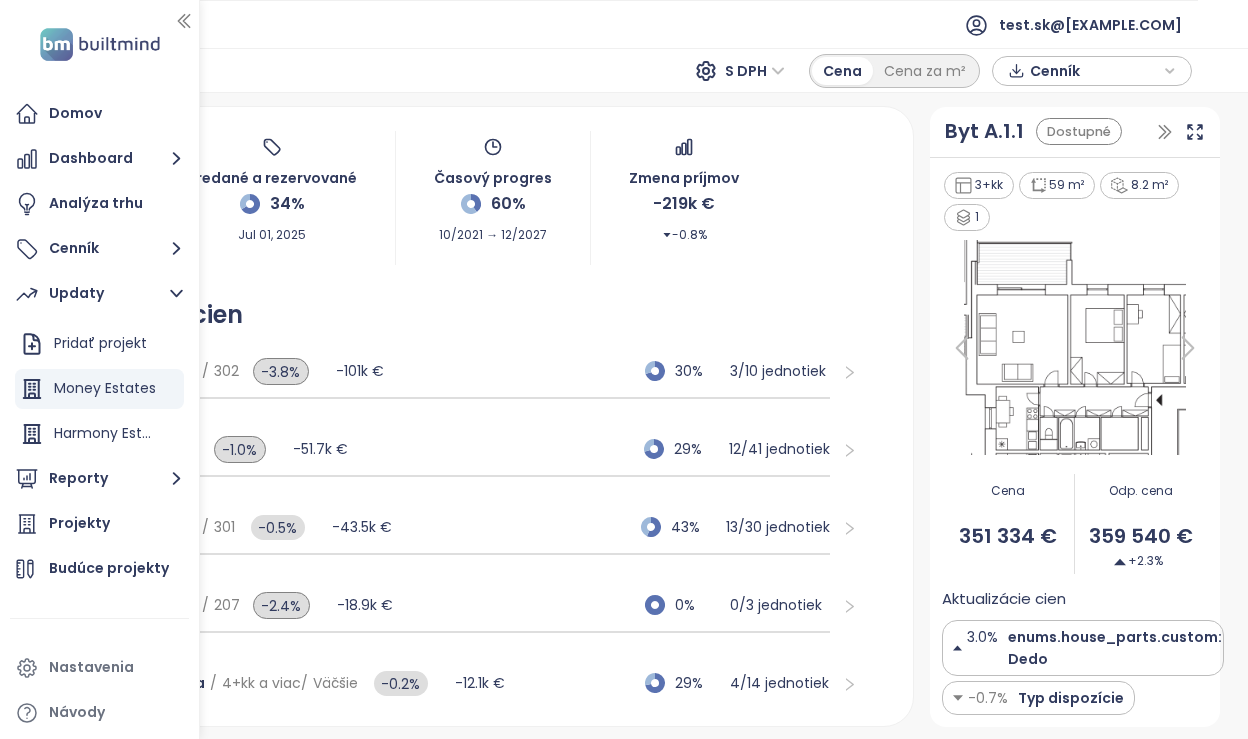 scroll, scrollTop: 107, scrollLeft: 0, axis: vertical 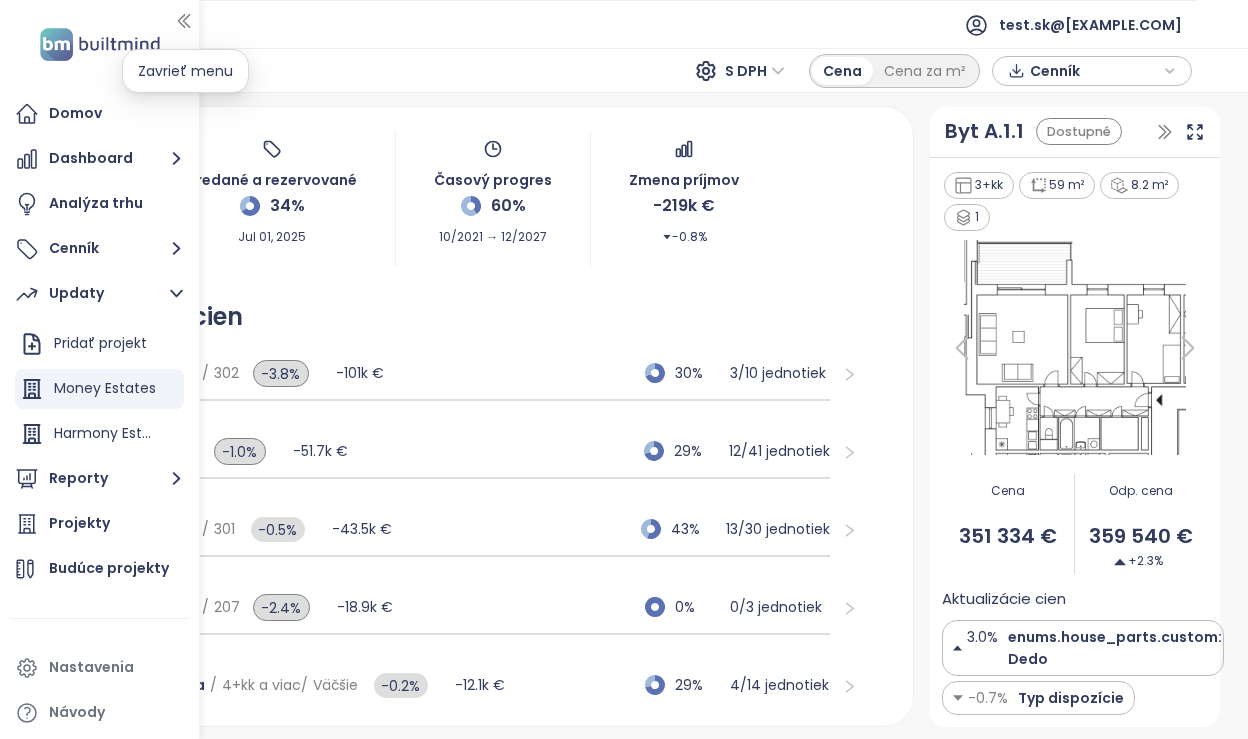 click 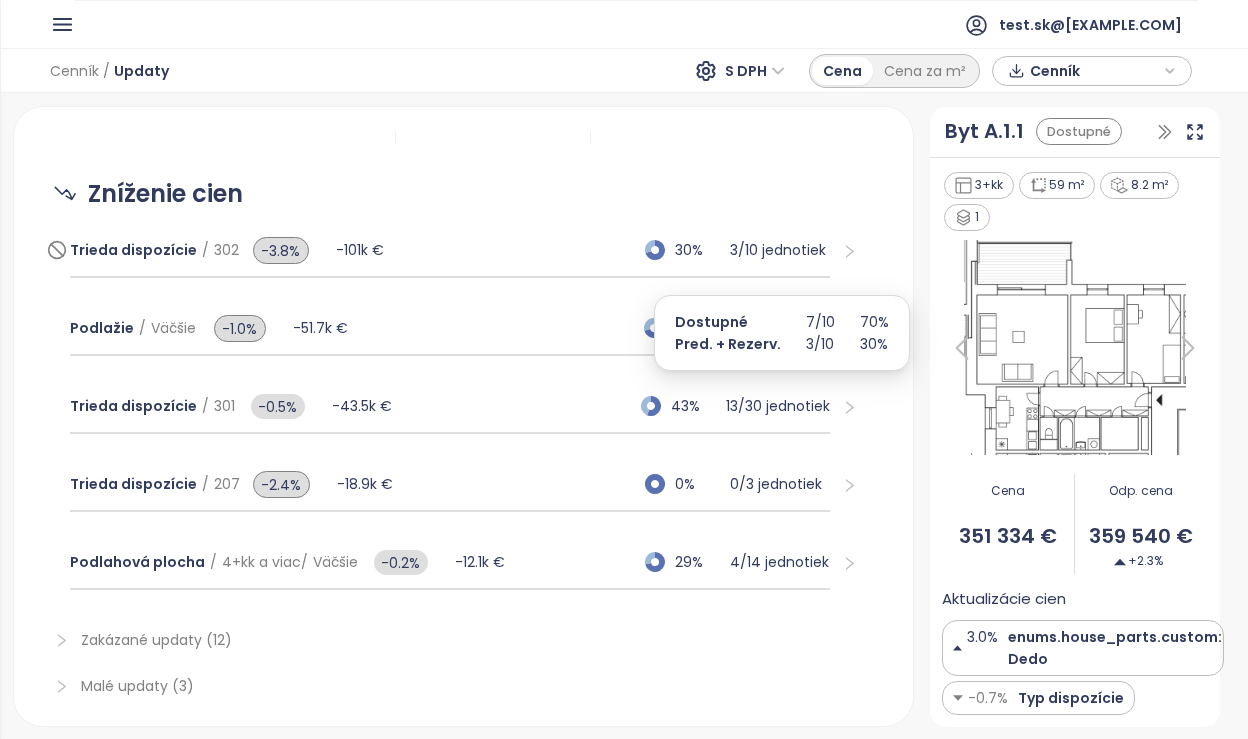 scroll, scrollTop: 0, scrollLeft: 0, axis: both 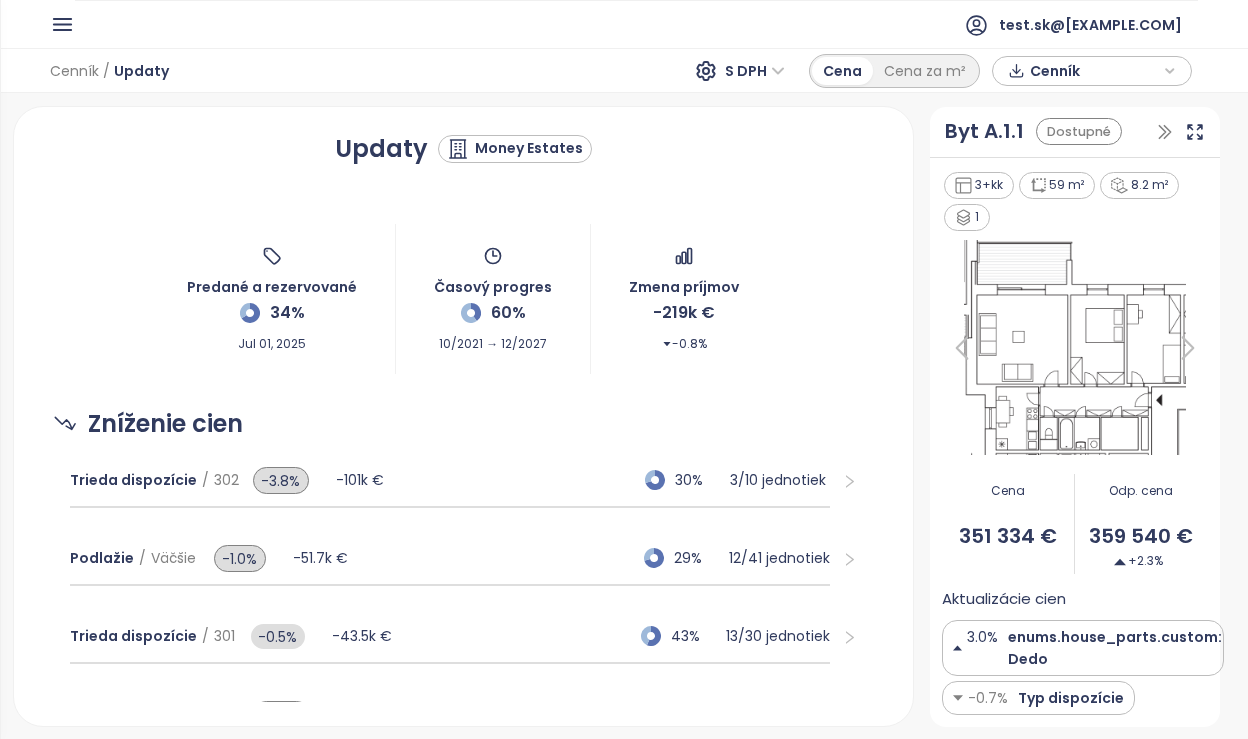 click on "Money Estates" at bounding box center (529, 148) 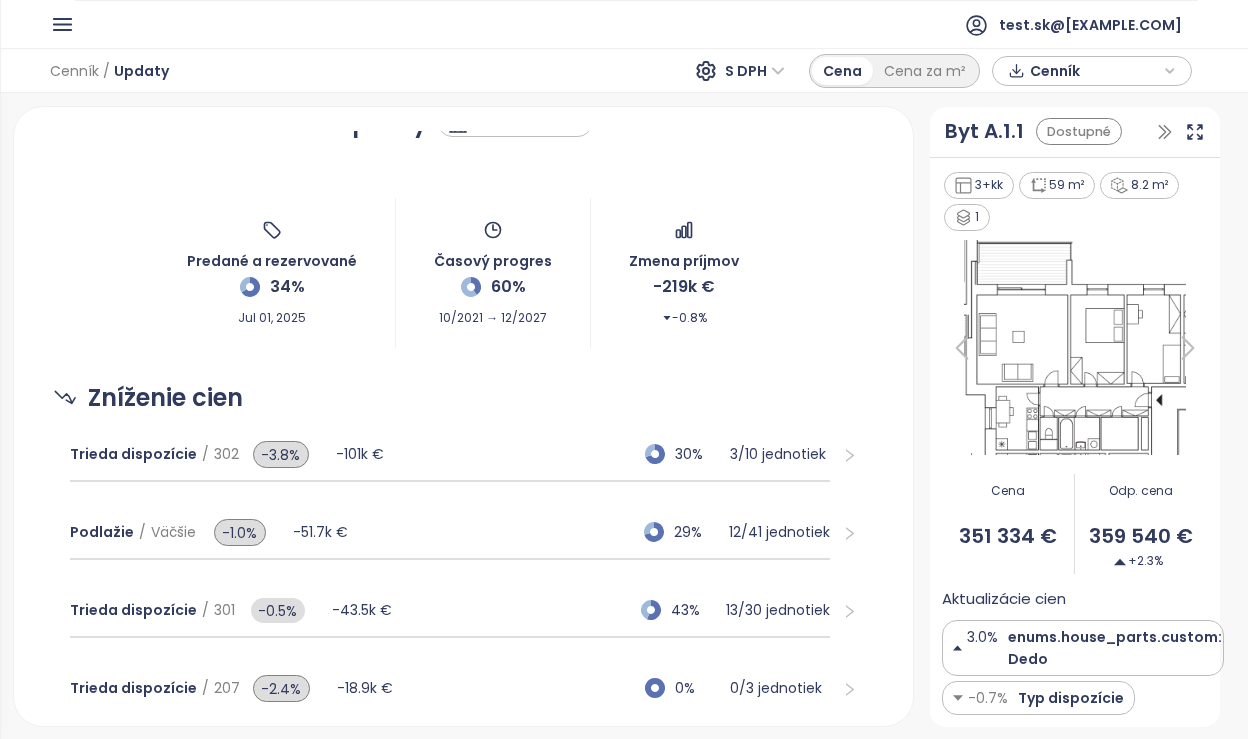 scroll, scrollTop: 0, scrollLeft: 0, axis: both 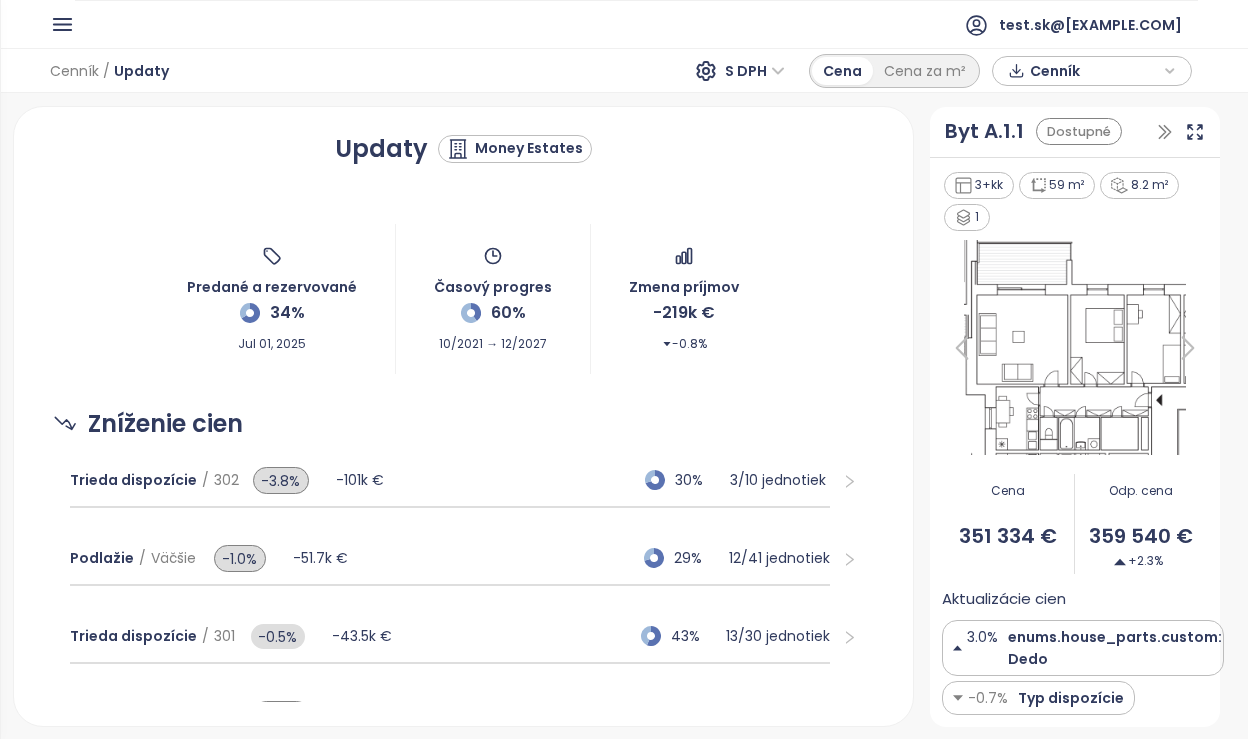 click 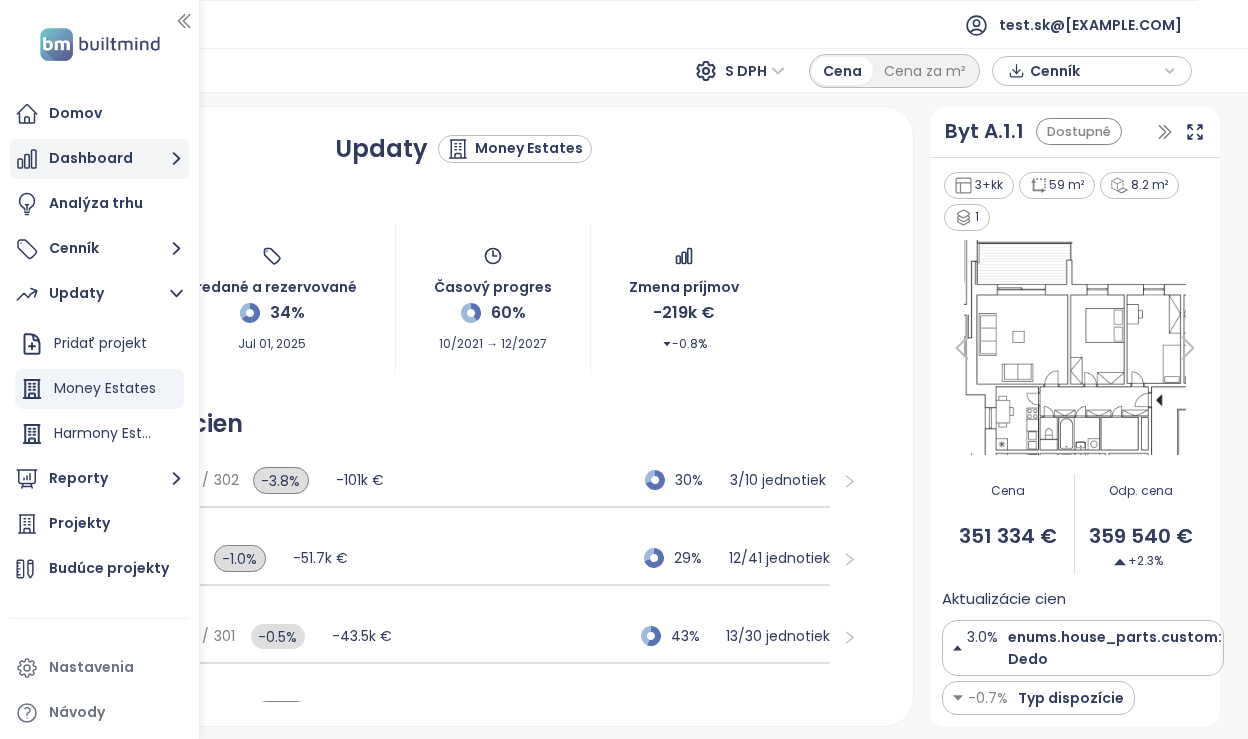 click on "Dashboard" at bounding box center (99, 159) 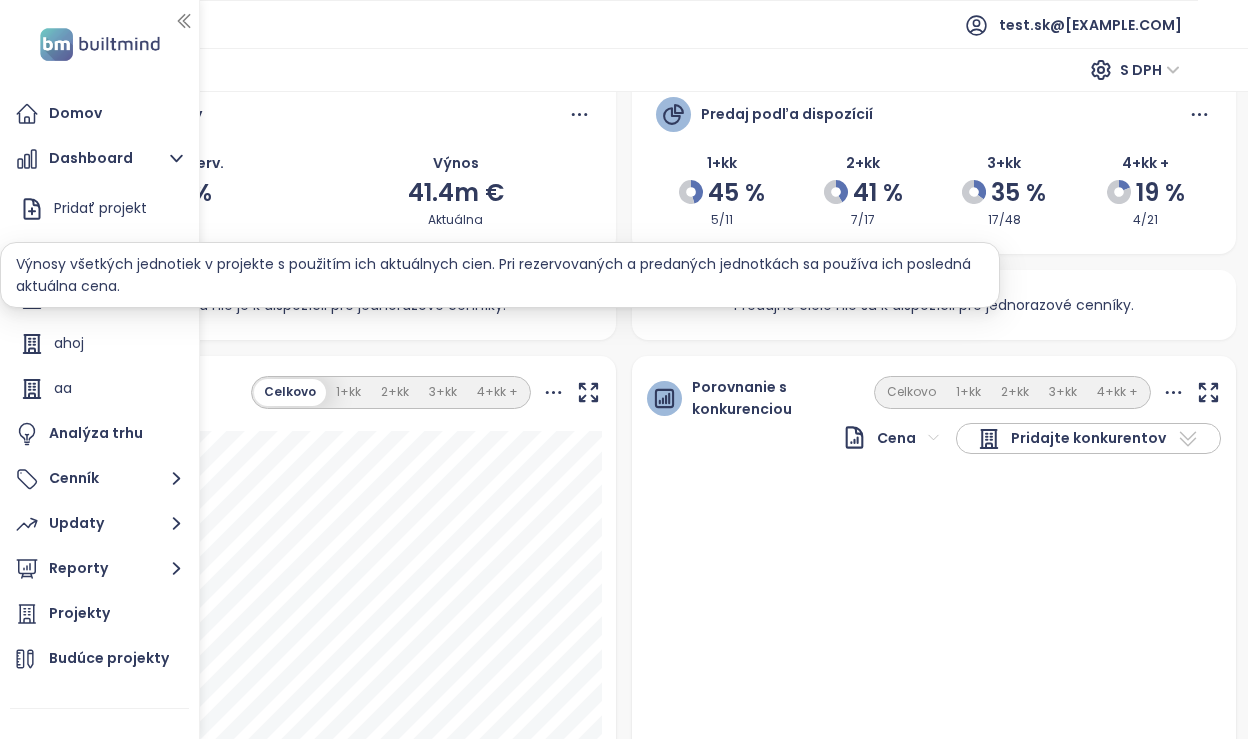 scroll, scrollTop: 0, scrollLeft: 0, axis: both 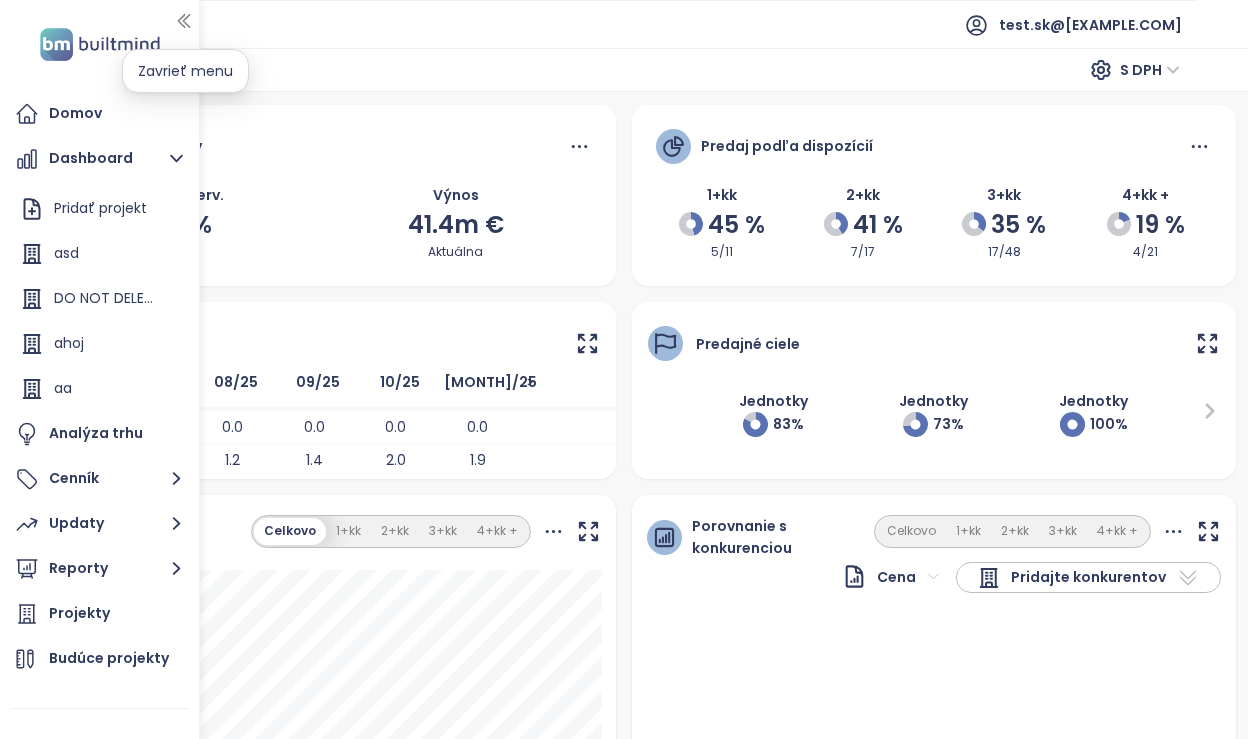 click 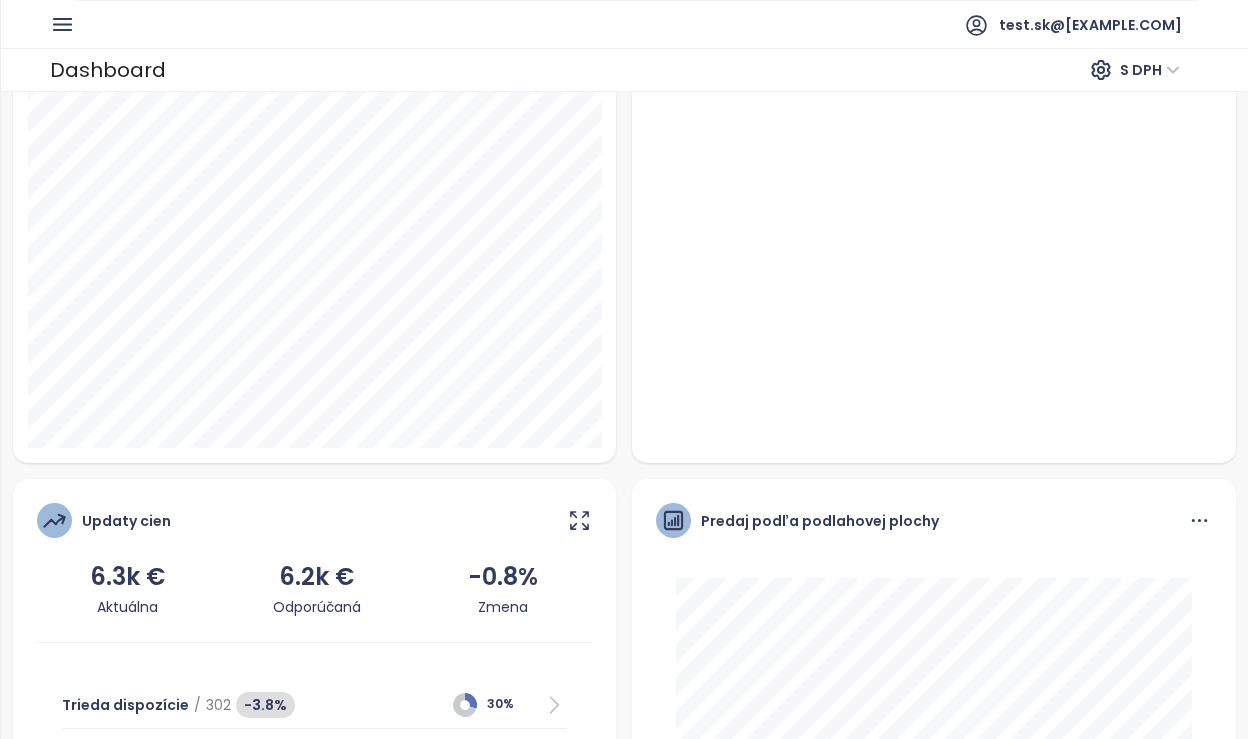 scroll, scrollTop: 0, scrollLeft: 0, axis: both 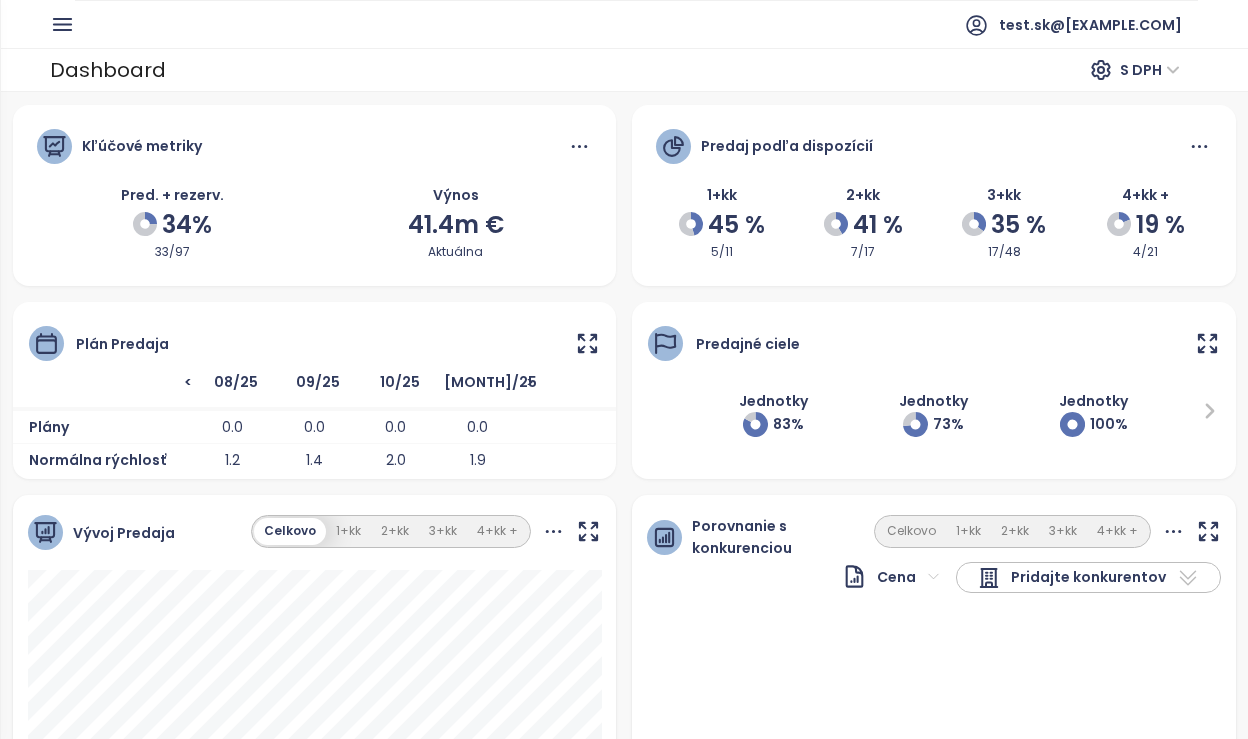 click 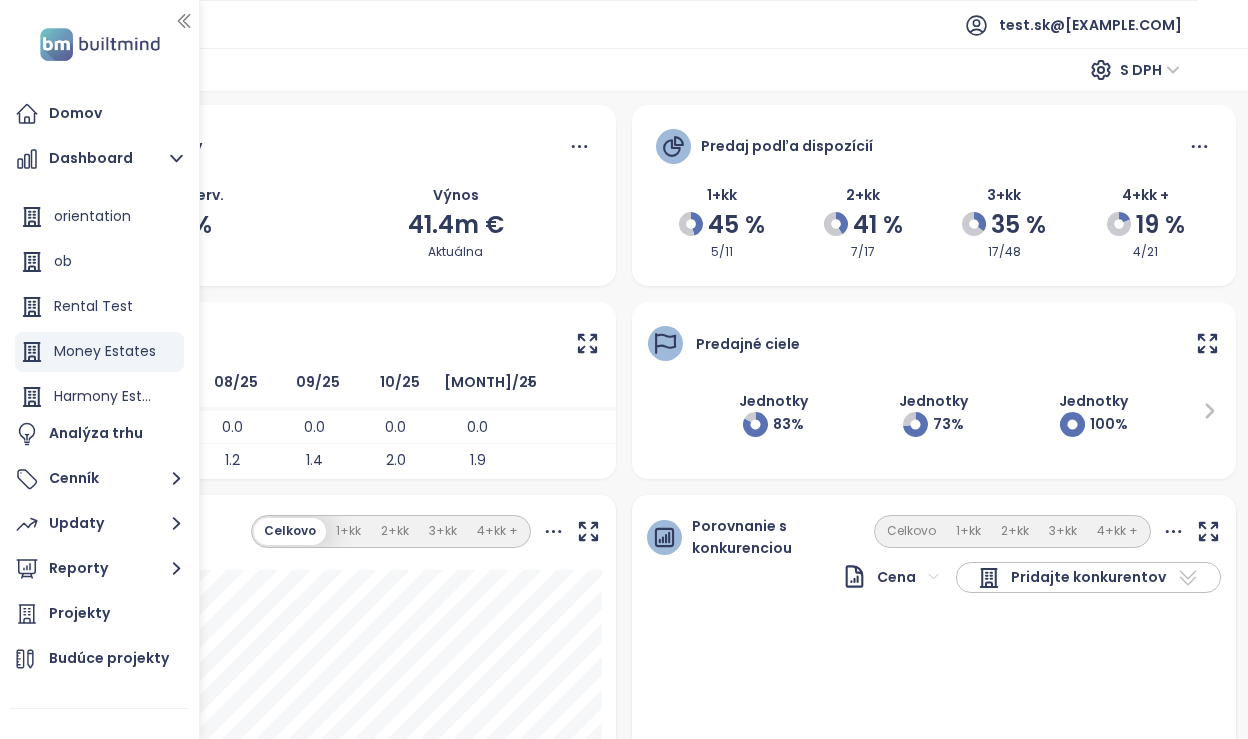 scroll, scrollTop: 225, scrollLeft: 0, axis: vertical 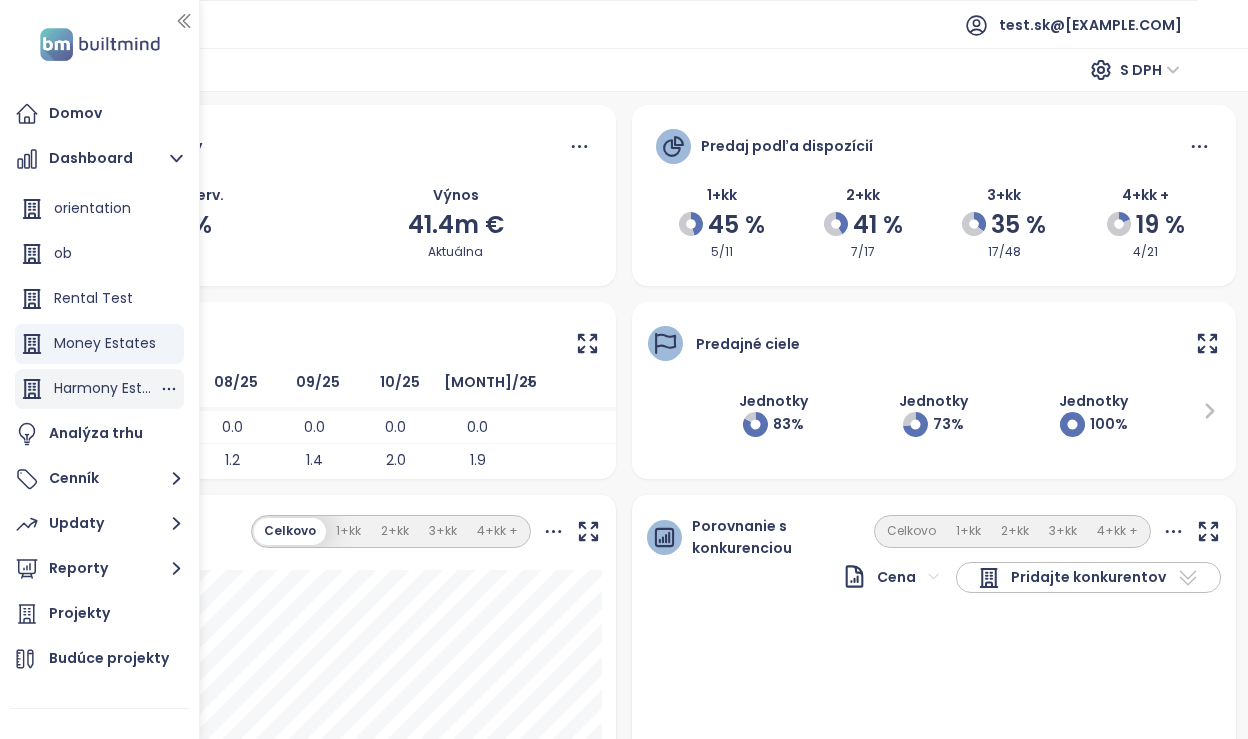 click on "Harmony Estates" at bounding box center [106, 388] 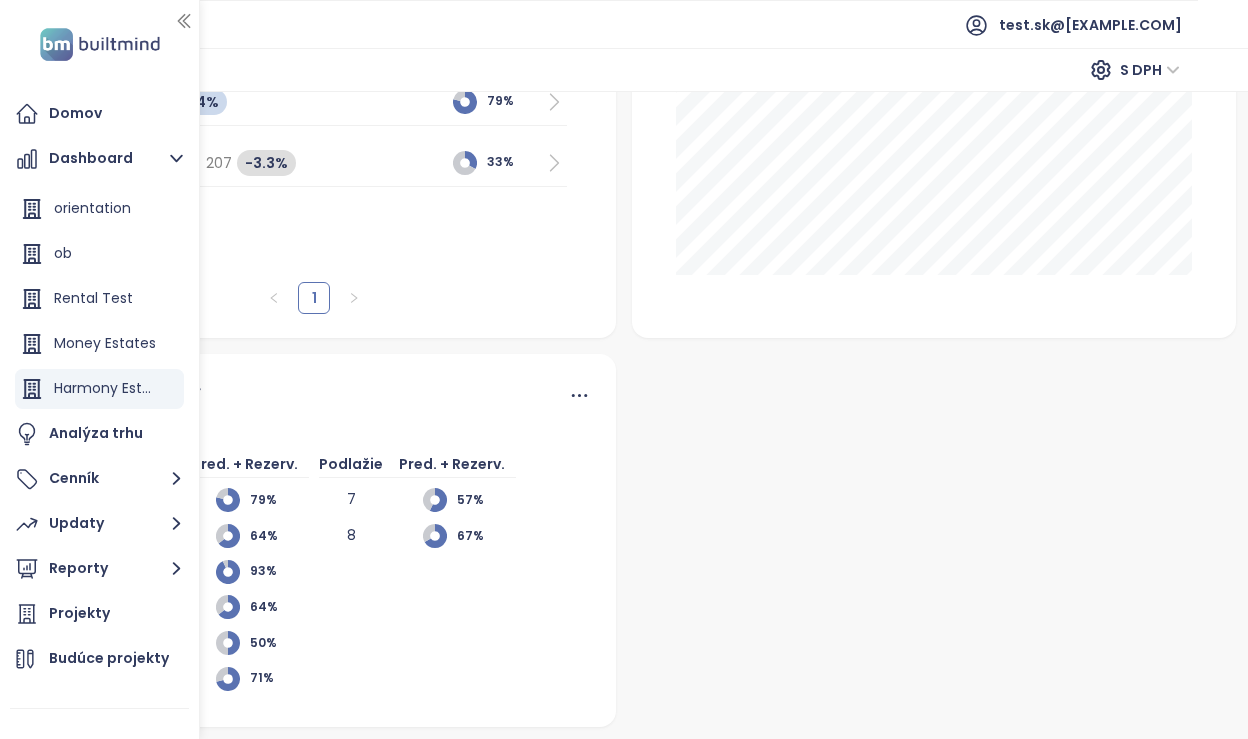 scroll, scrollTop: 0, scrollLeft: 0, axis: both 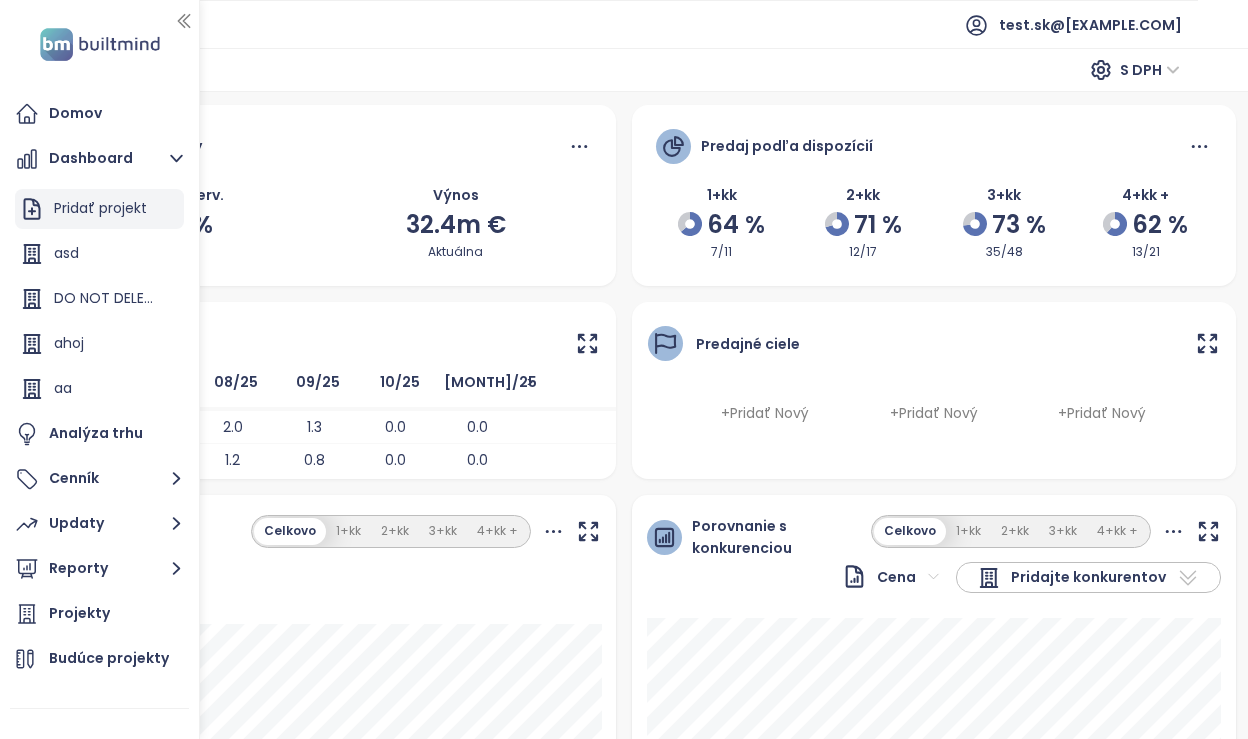 click on "Pridať projekt" at bounding box center [100, 208] 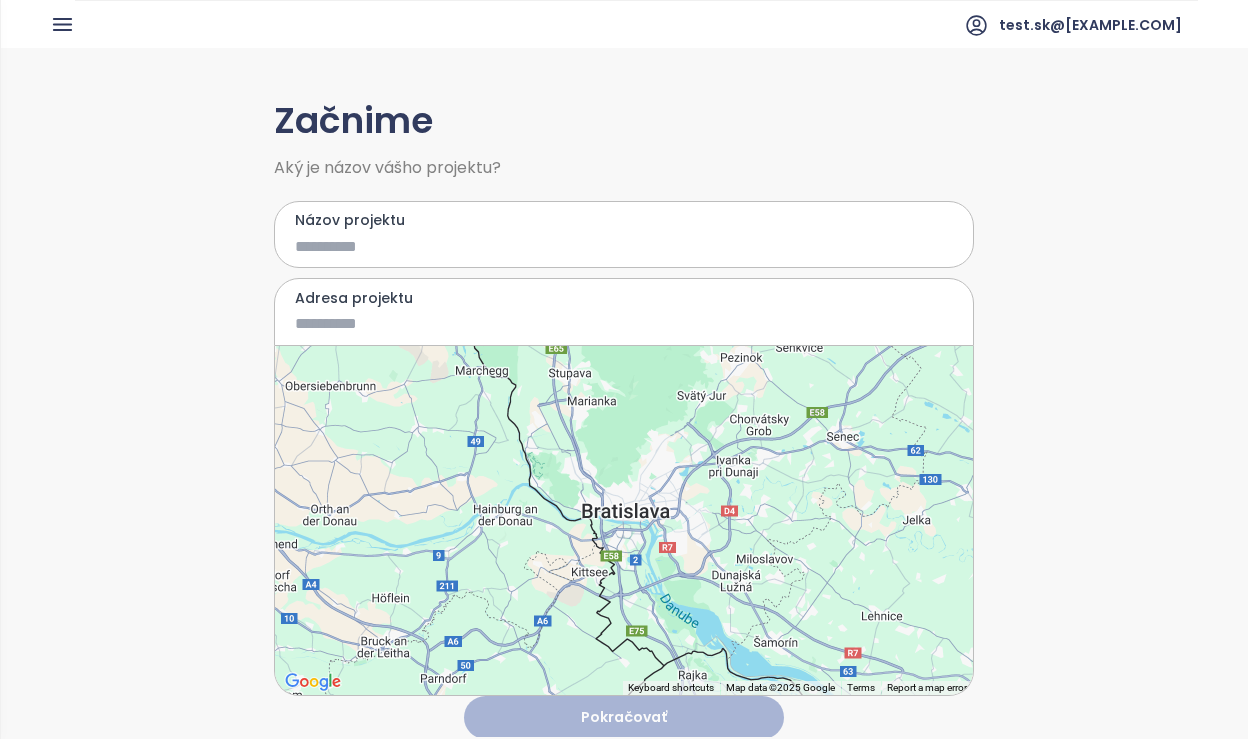 click on "Názov projektu" at bounding box center (609, 246) 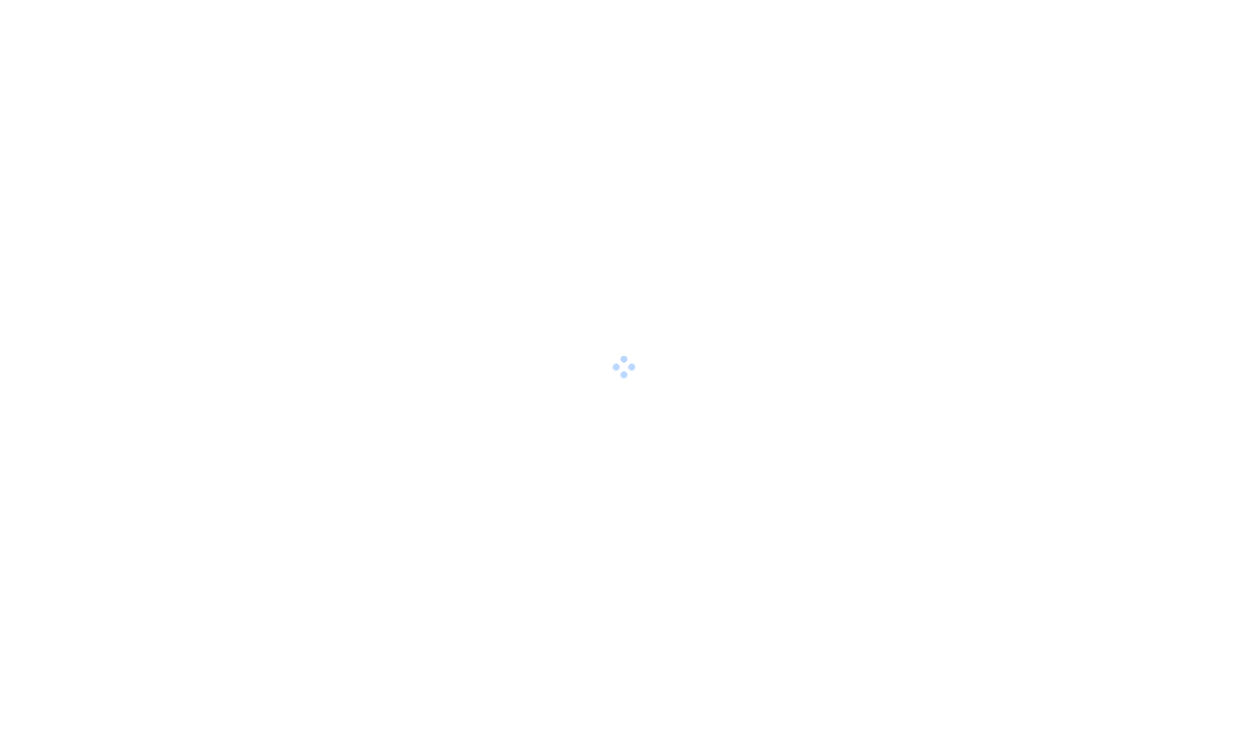 scroll, scrollTop: 0, scrollLeft: 0, axis: both 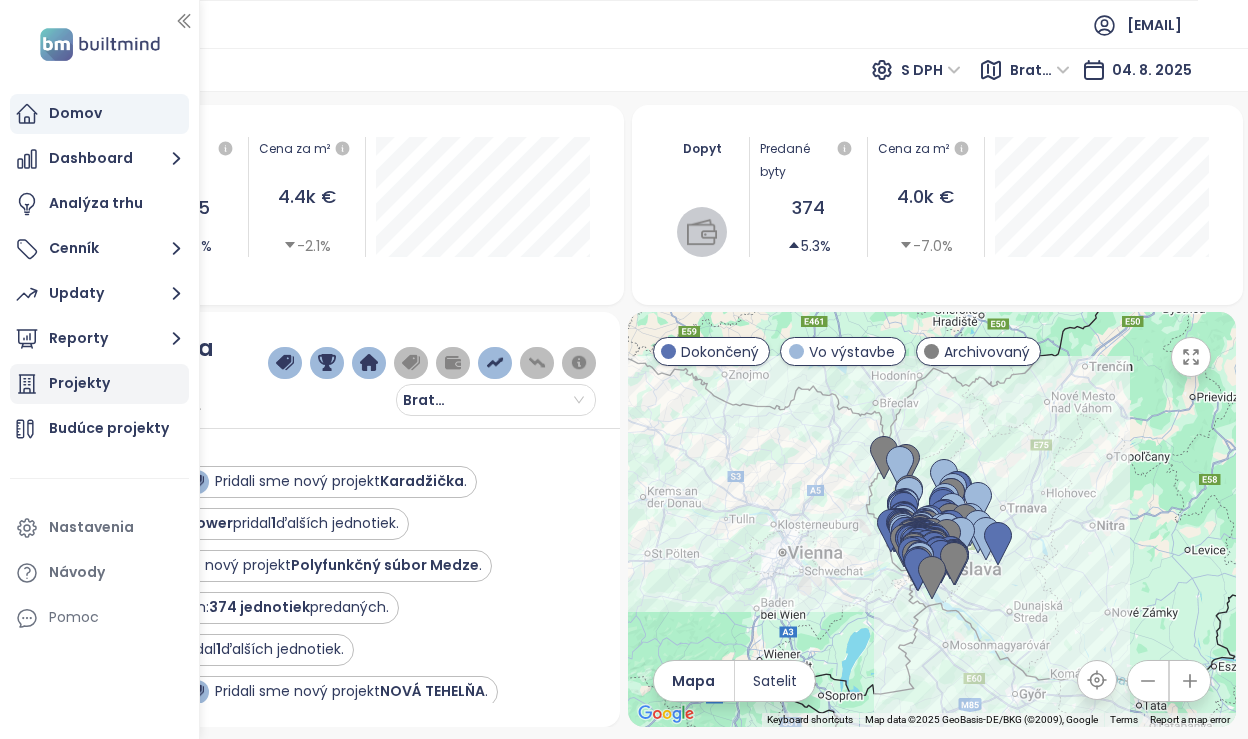 click on "Projekty" at bounding box center (99, 384) 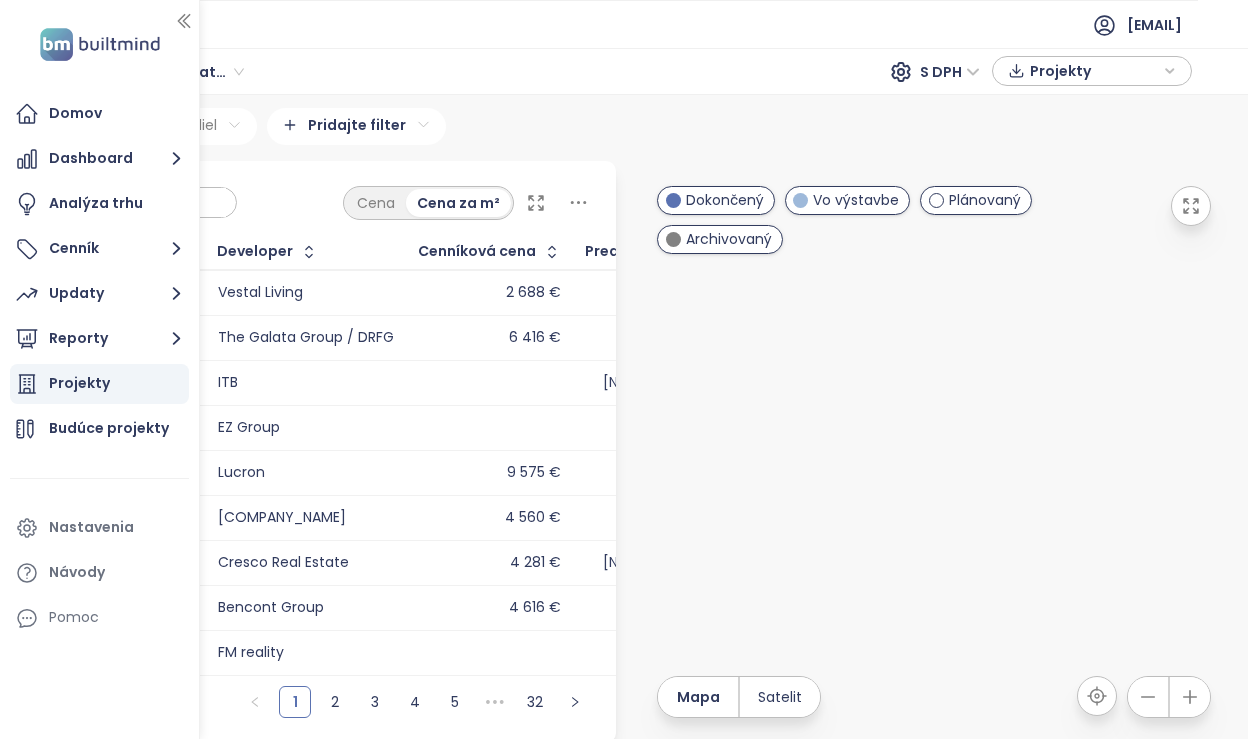 scroll, scrollTop: 3, scrollLeft: 0, axis: vertical 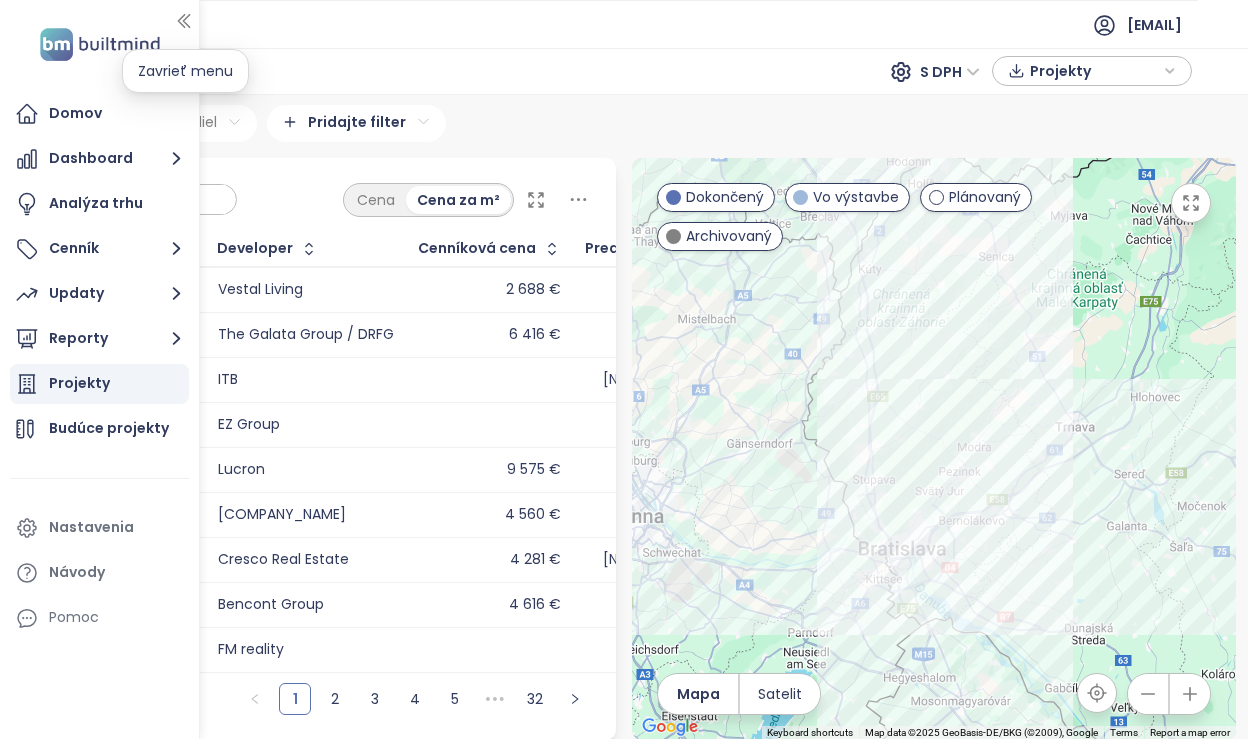 click at bounding box center (184, 21) 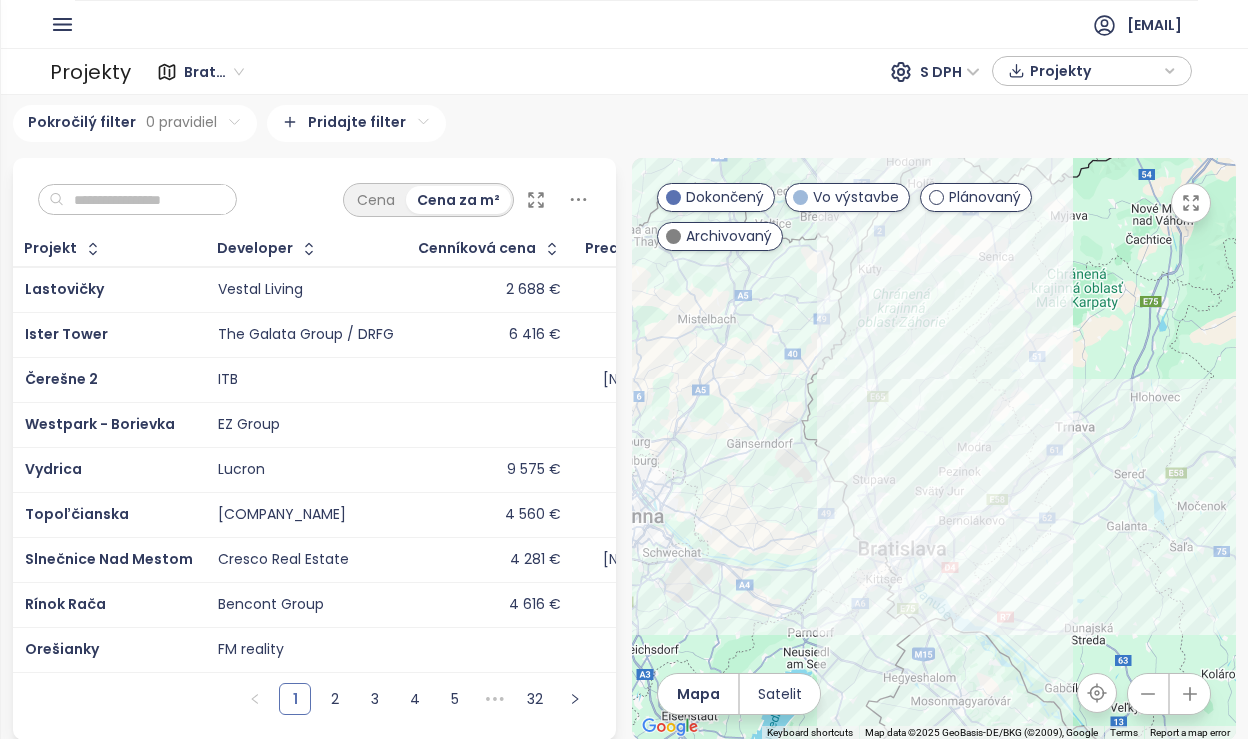 click on "Bratislavský kraj" at bounding box center (214, 72) 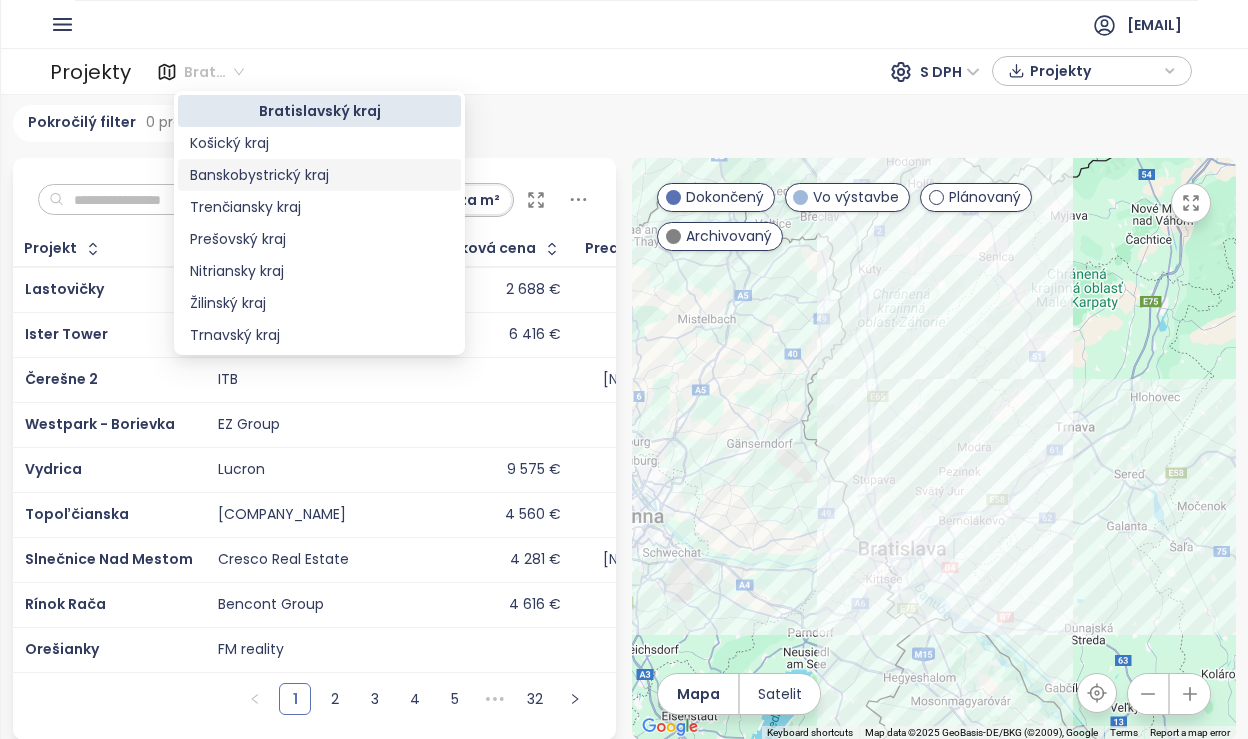 click on "Banskobystrický kraj" at bounding box center [319, 175] 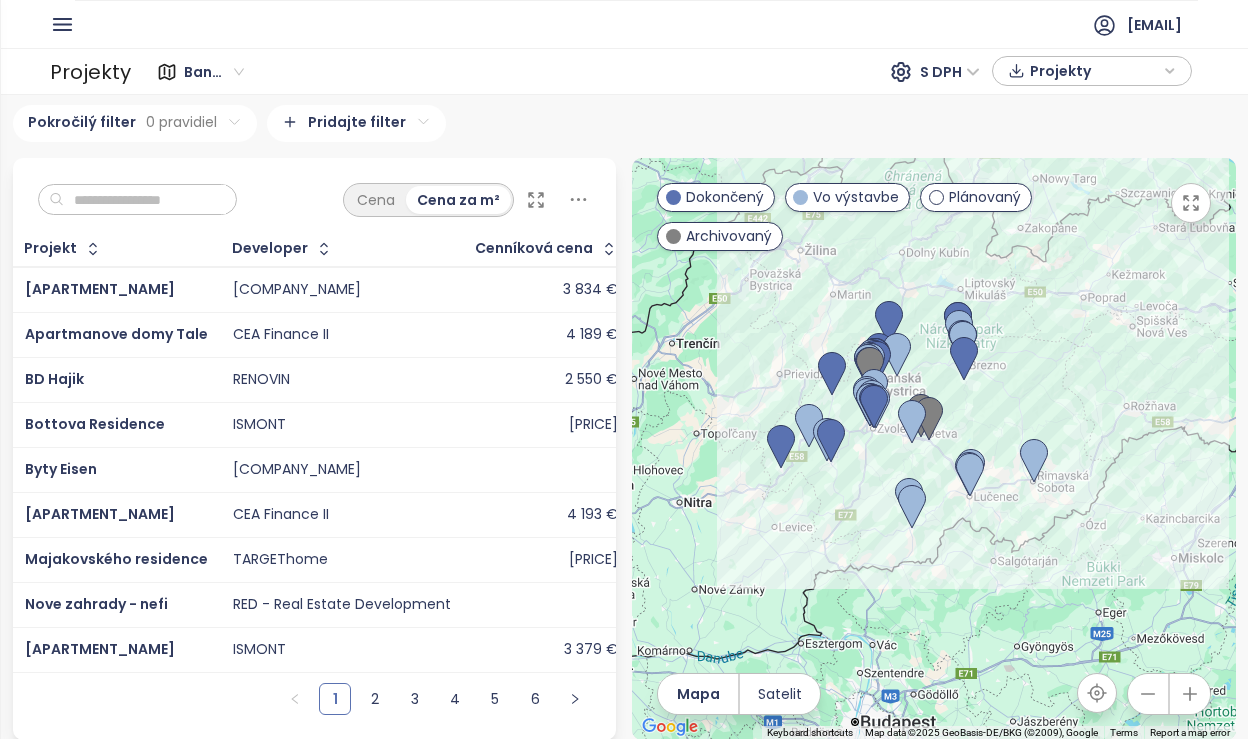 scroll, scrollTop: 1, scrollLeft: 0, axis: vertical 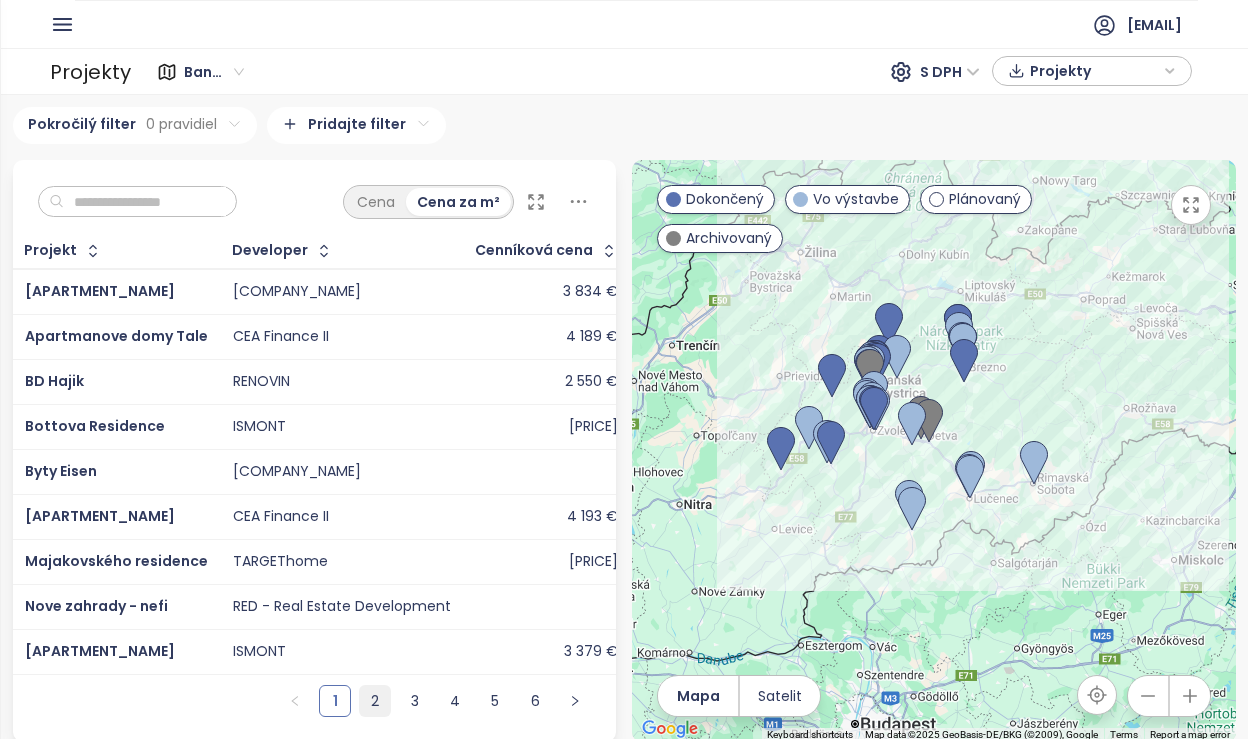 click on "2" at bounding box center [375, 701] 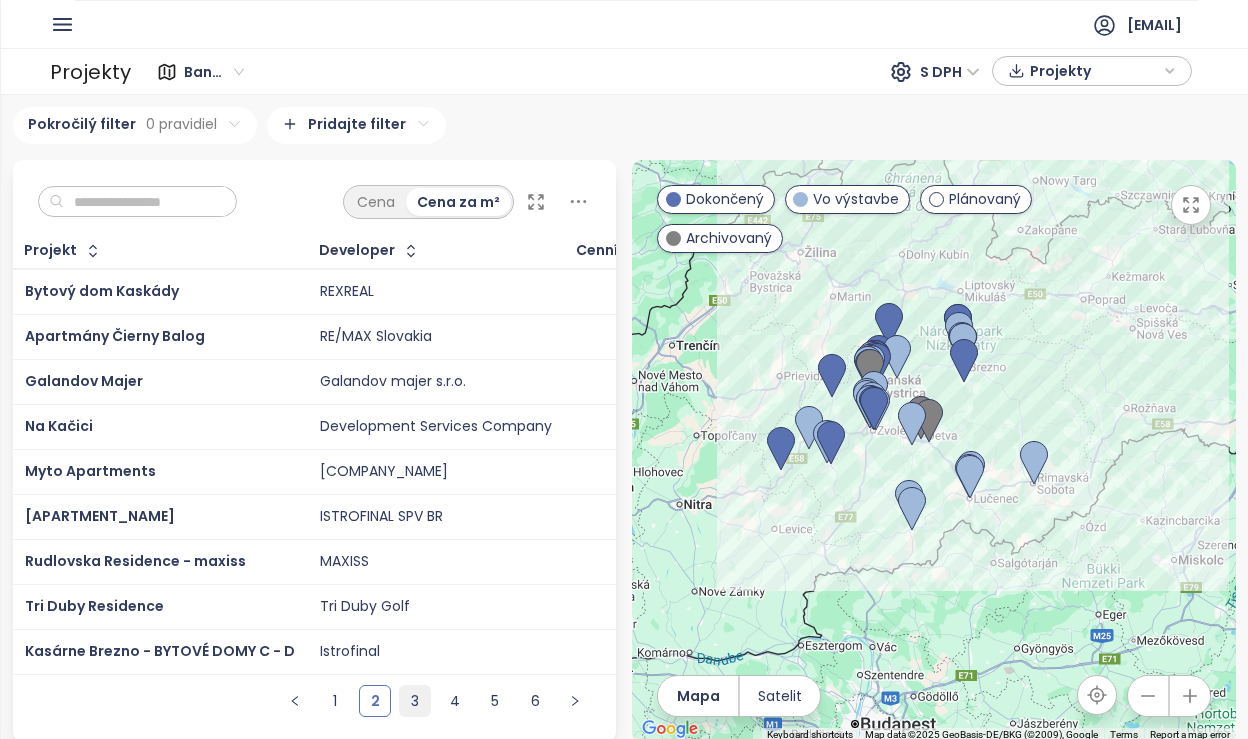 click on "3" at bounding box center (415, 701) 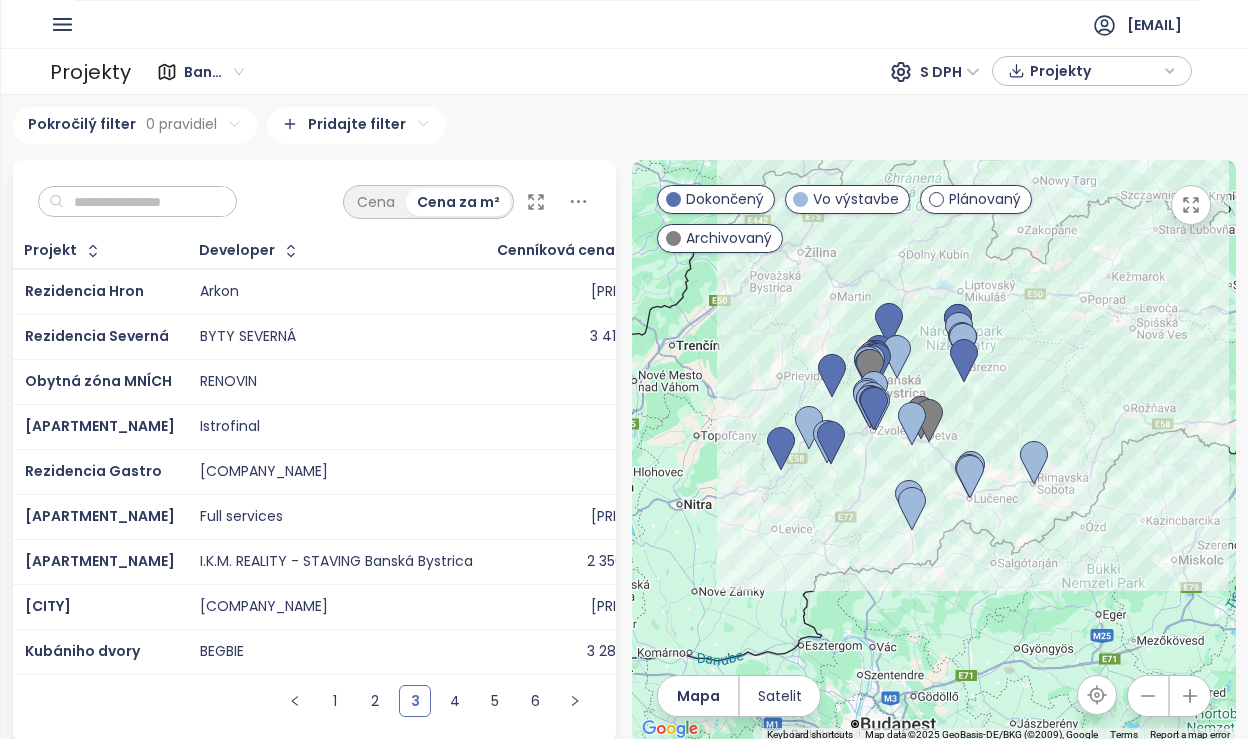 click on "BEGBIE" at bounding box center (337, 651) 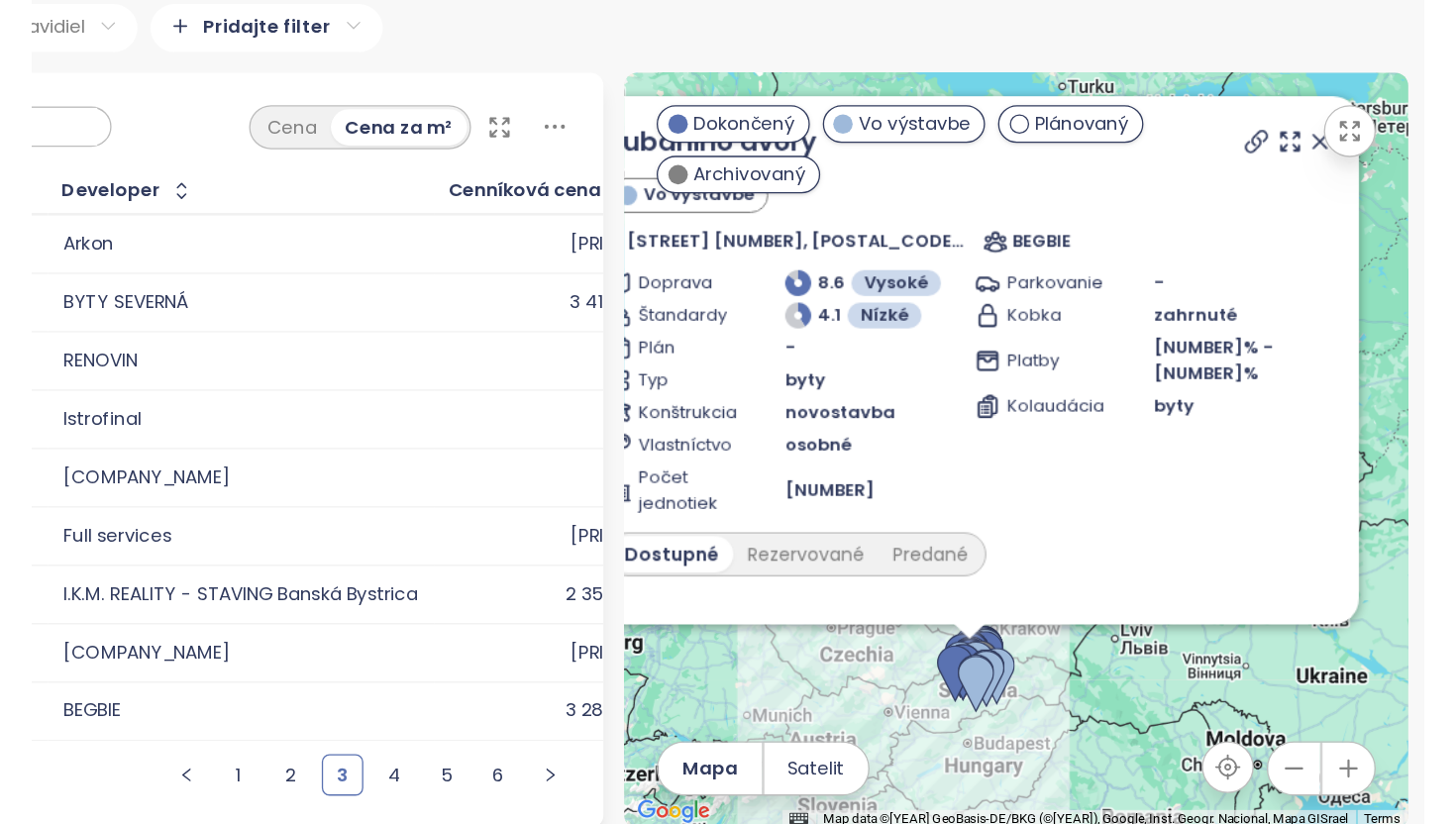 scroll, scrollTop: 0, scrollLeft: 0, axis: both 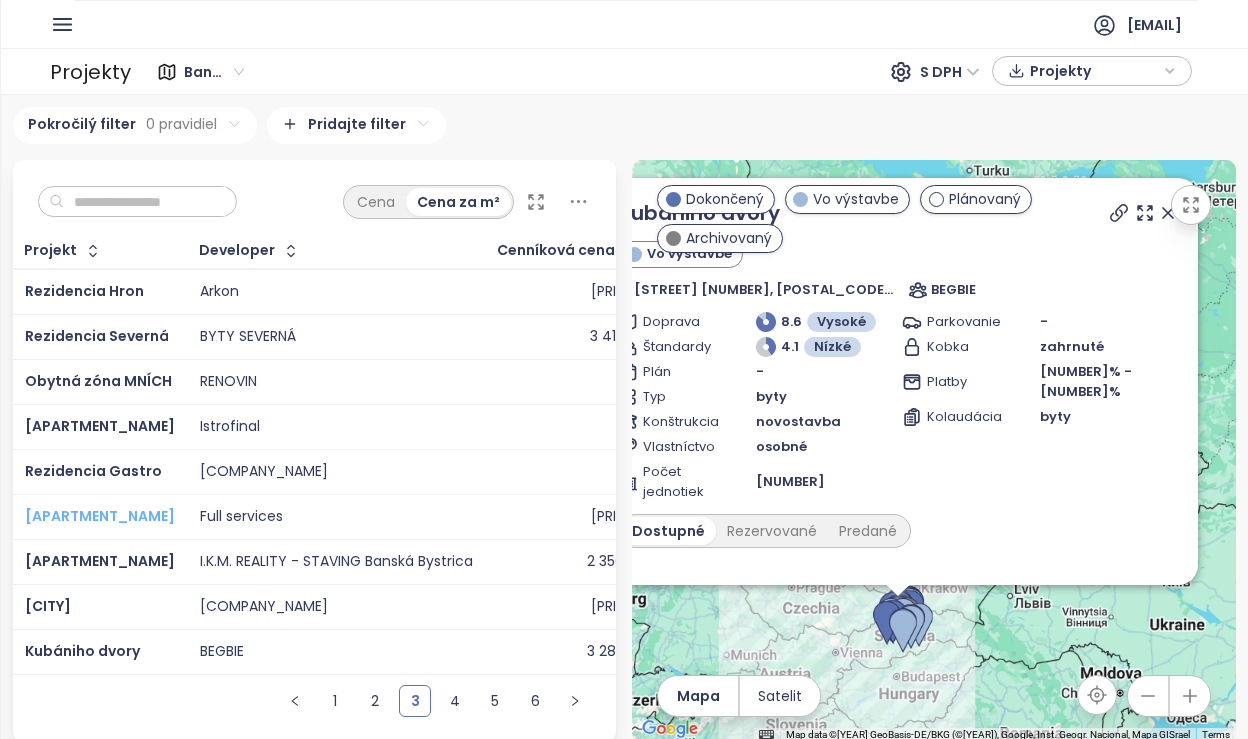 click on "Slnečné Pršany" at bounding box center [100, 516] 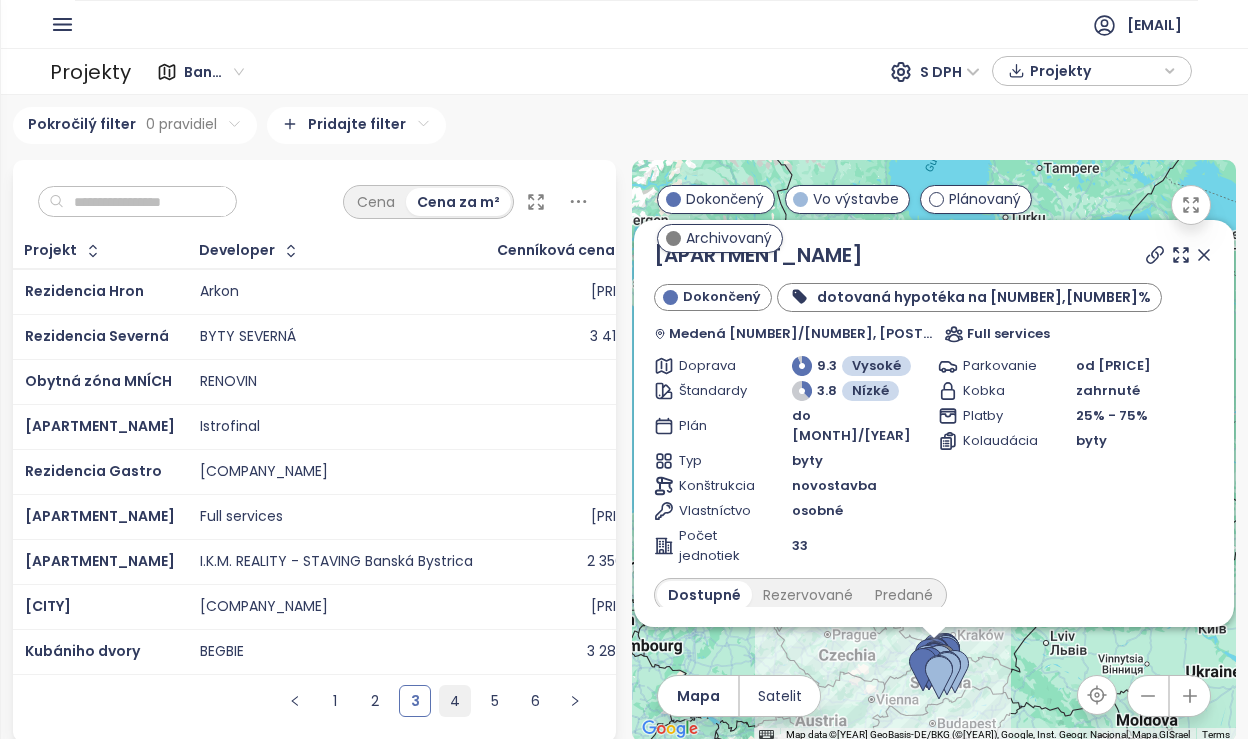 click on "4" at bounding box center [455, 701] 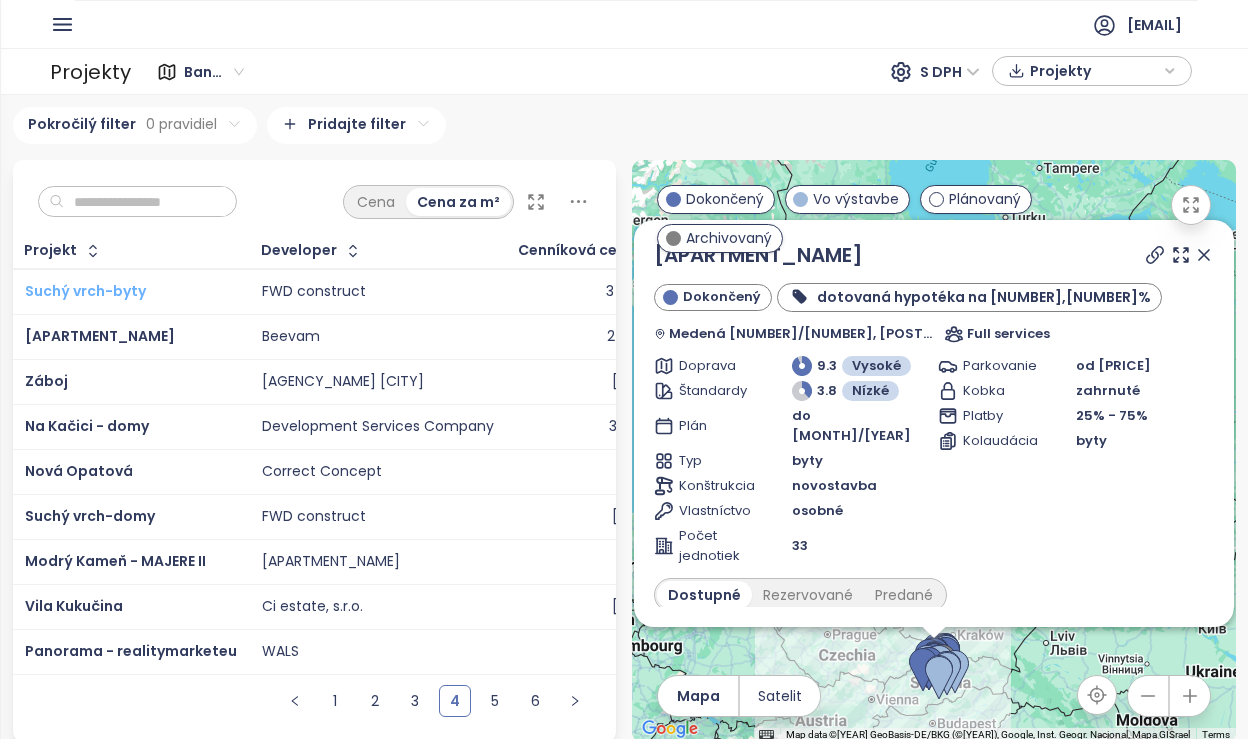 click on "Suchý vrch-byty" at bounding box center [85, 291] 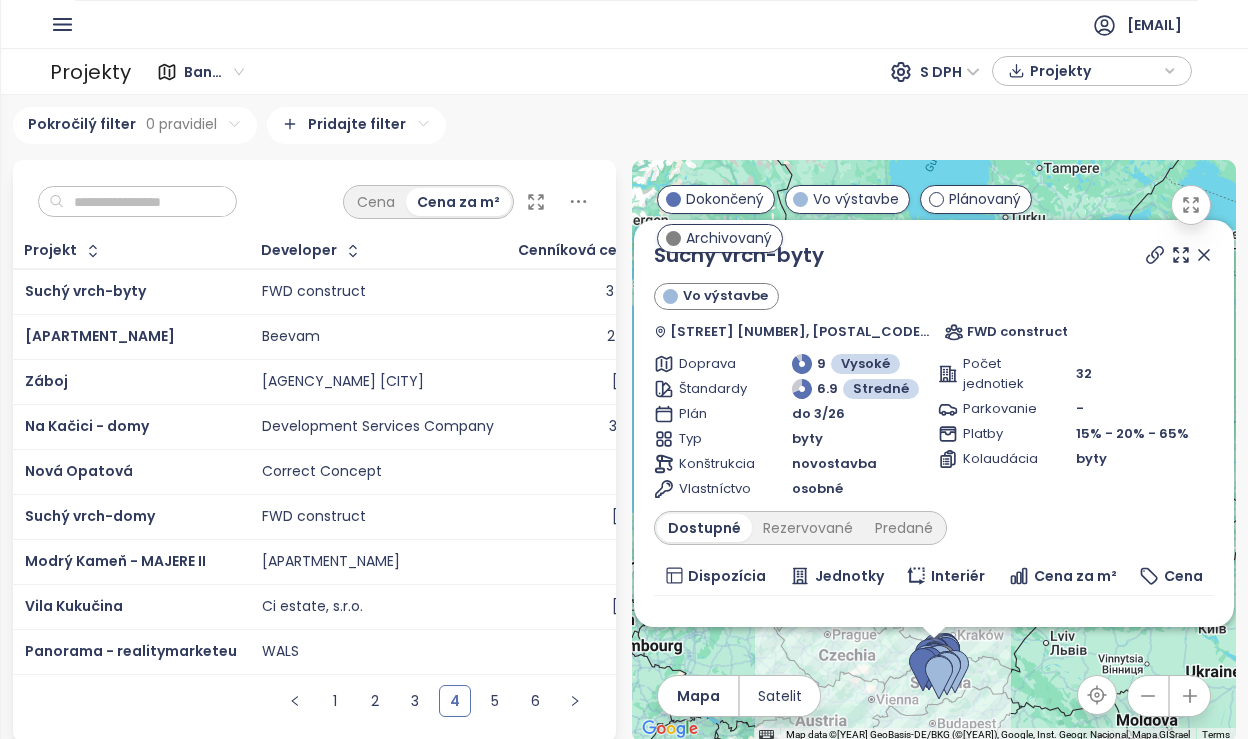 click on "3 976 €" at bounding box center [590, 292] 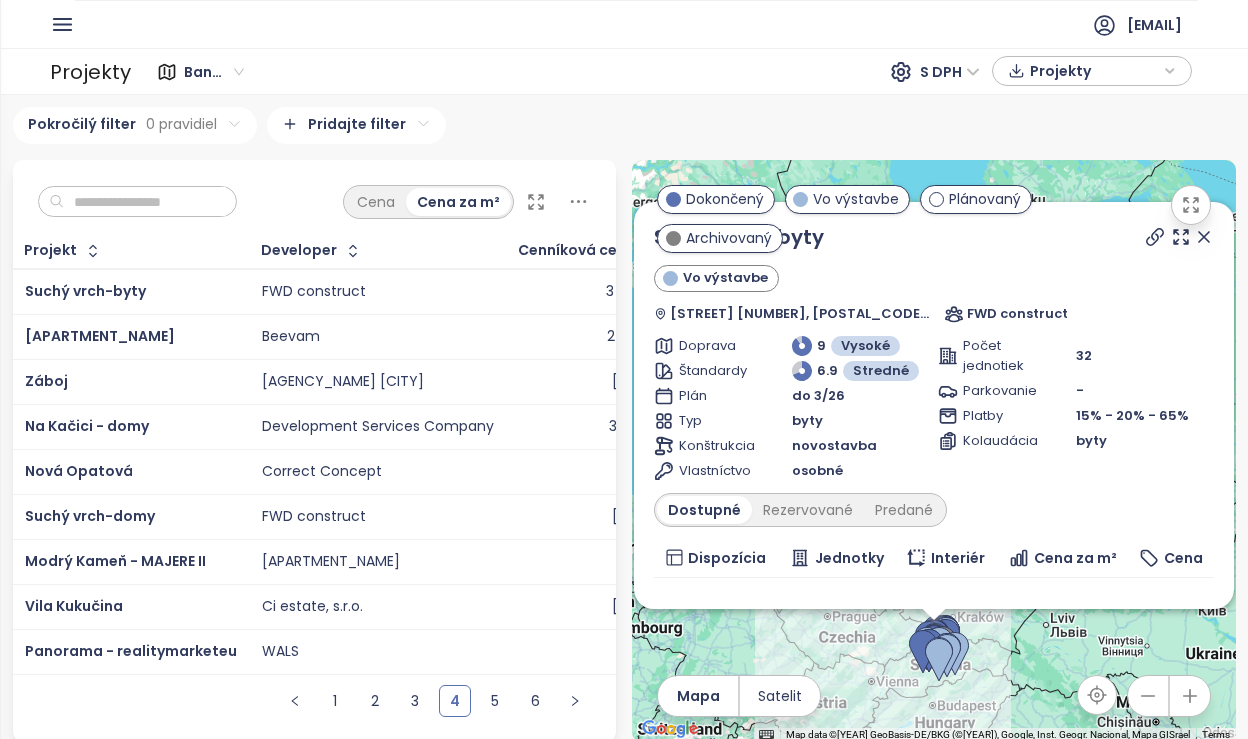 click on "Plánovaný" at bounding box center [985, 199] 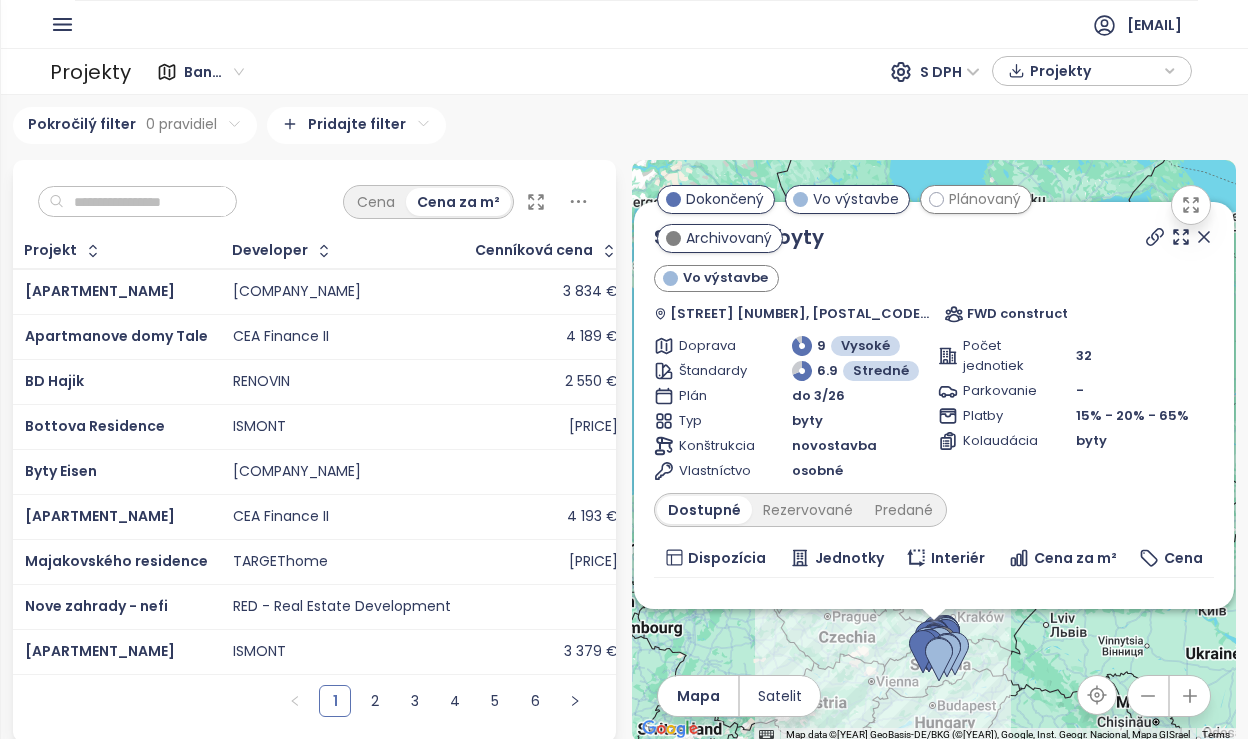 click 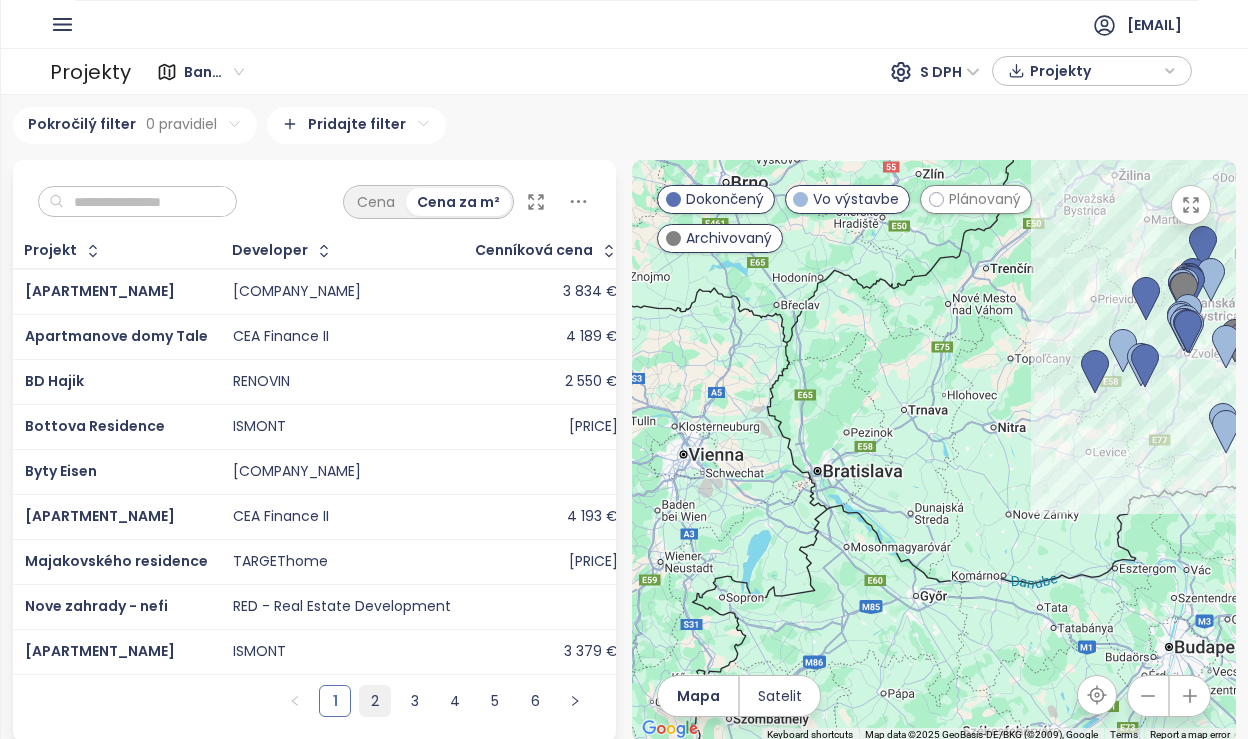 click on "2" at bounding box center [375, 701] 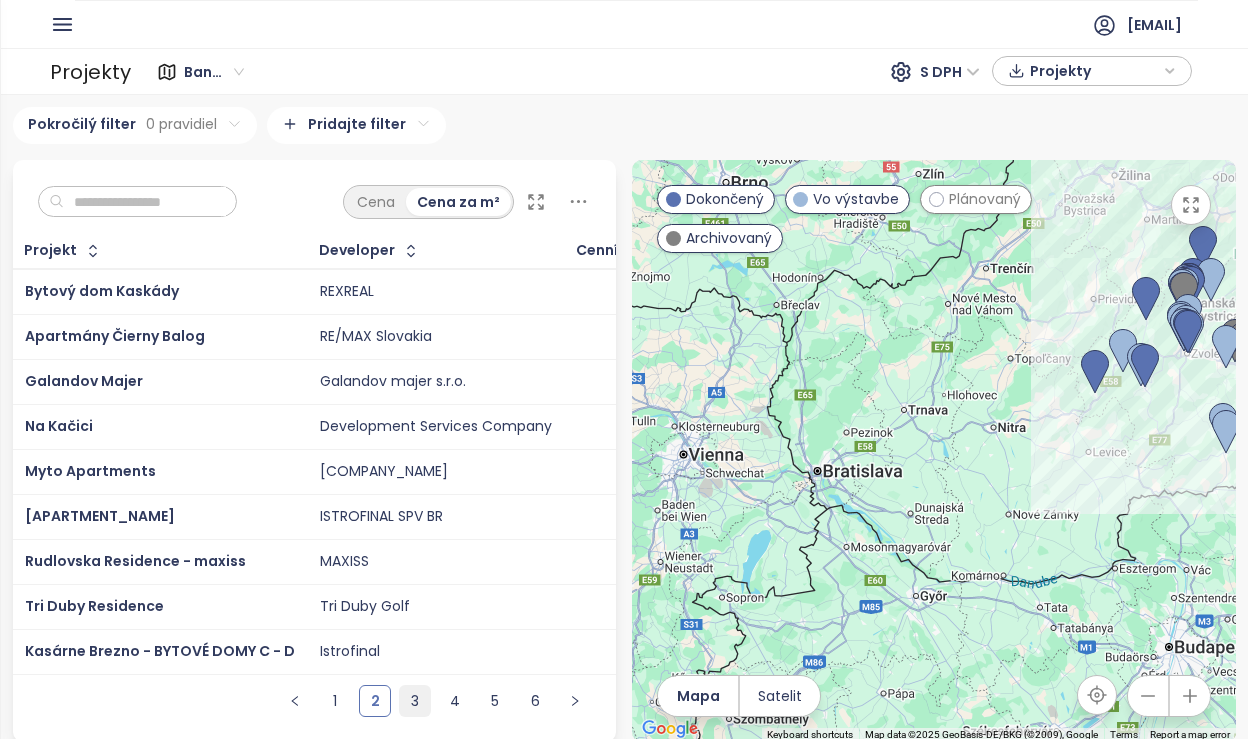 click on "3" at bounding box center [415, 701] 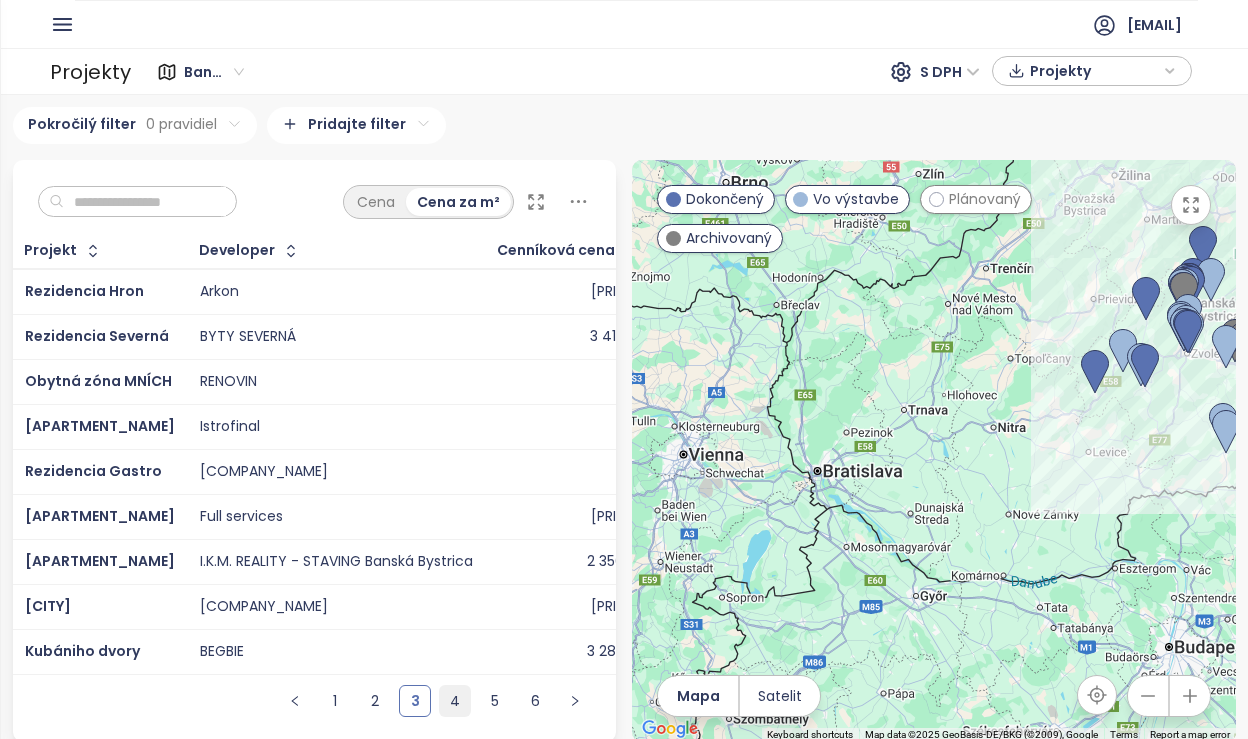 click on "4" at bounding box center (455, 701) 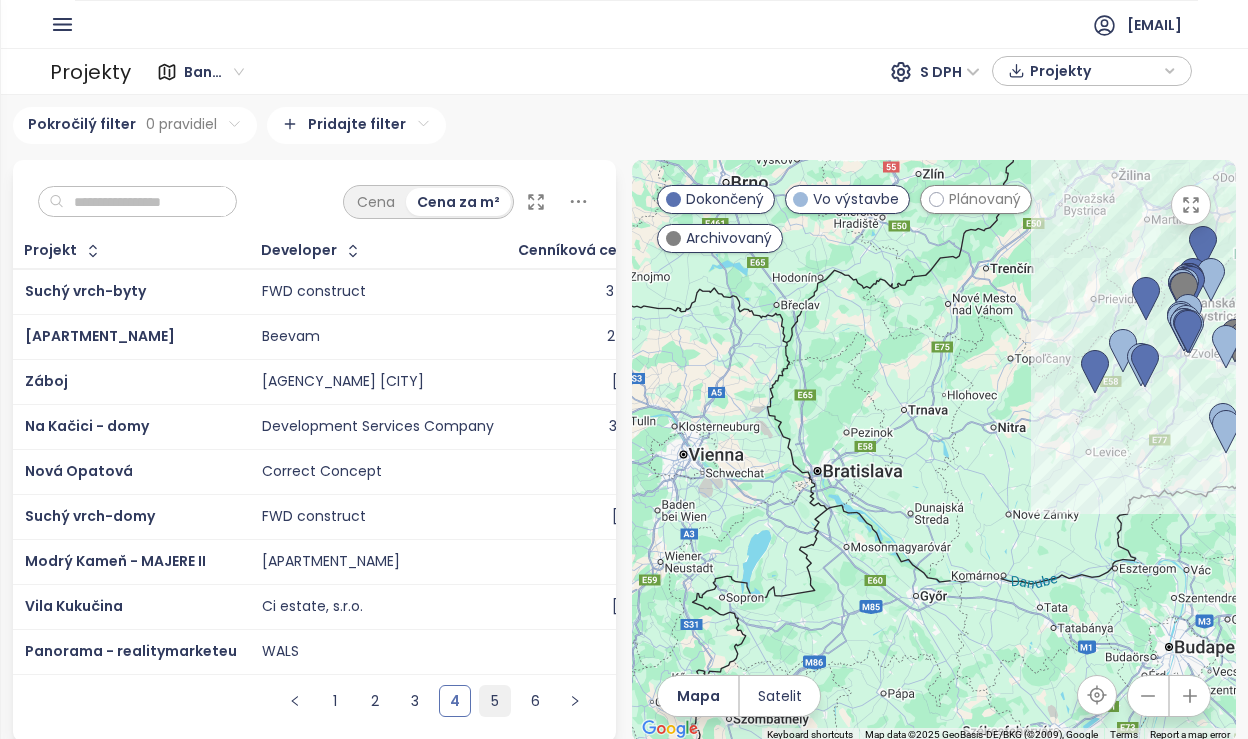 click on "5" at bounding box center [495, 701] 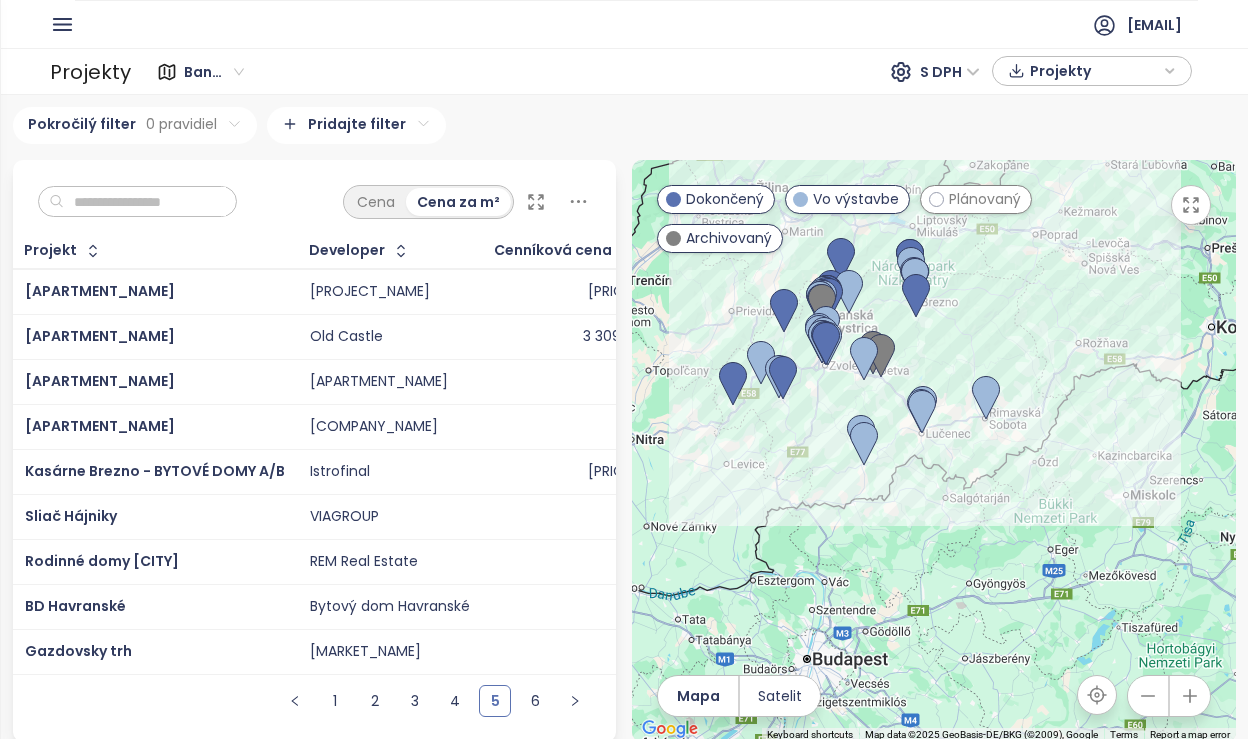 drag, startPoint x: 1081, startPoint y: 474, endPoint x: 714, endPoint y: 487, distance: 367.23016 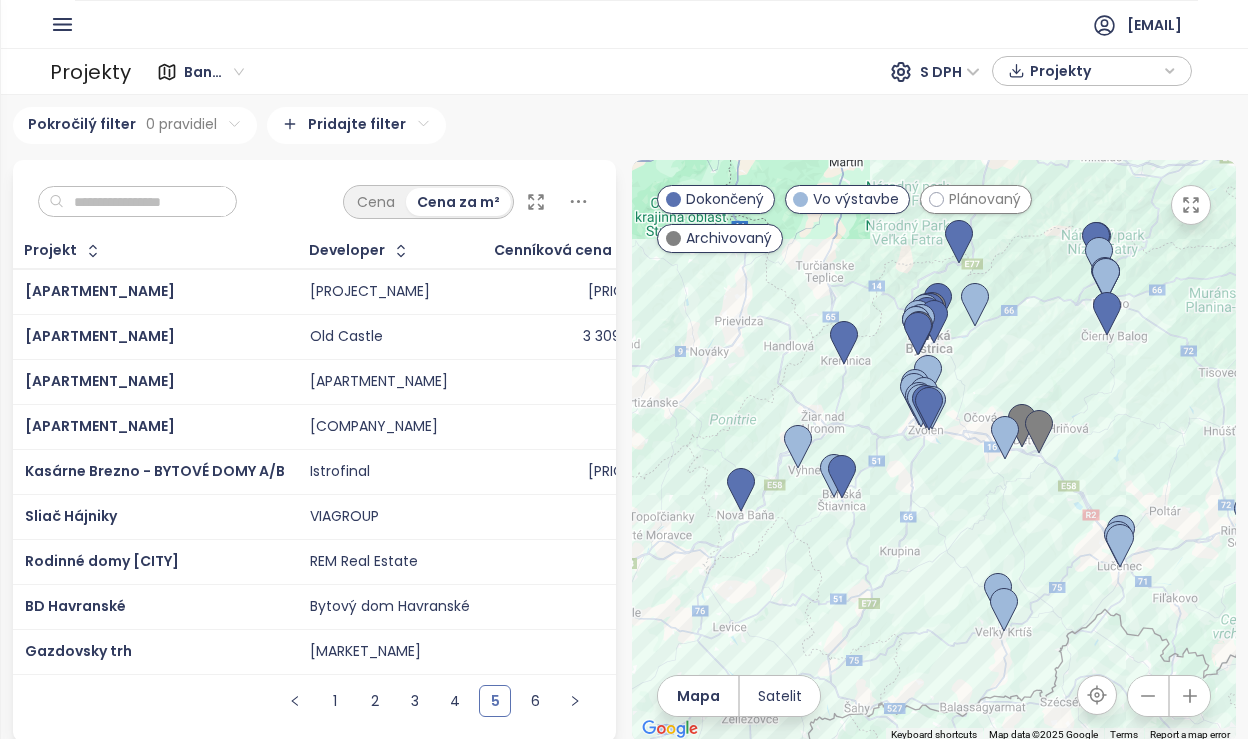 drag, startPoint x: 816, startPoint y: 387, endPoint x: 1161, endPoint y: 390, distance: 345.01303 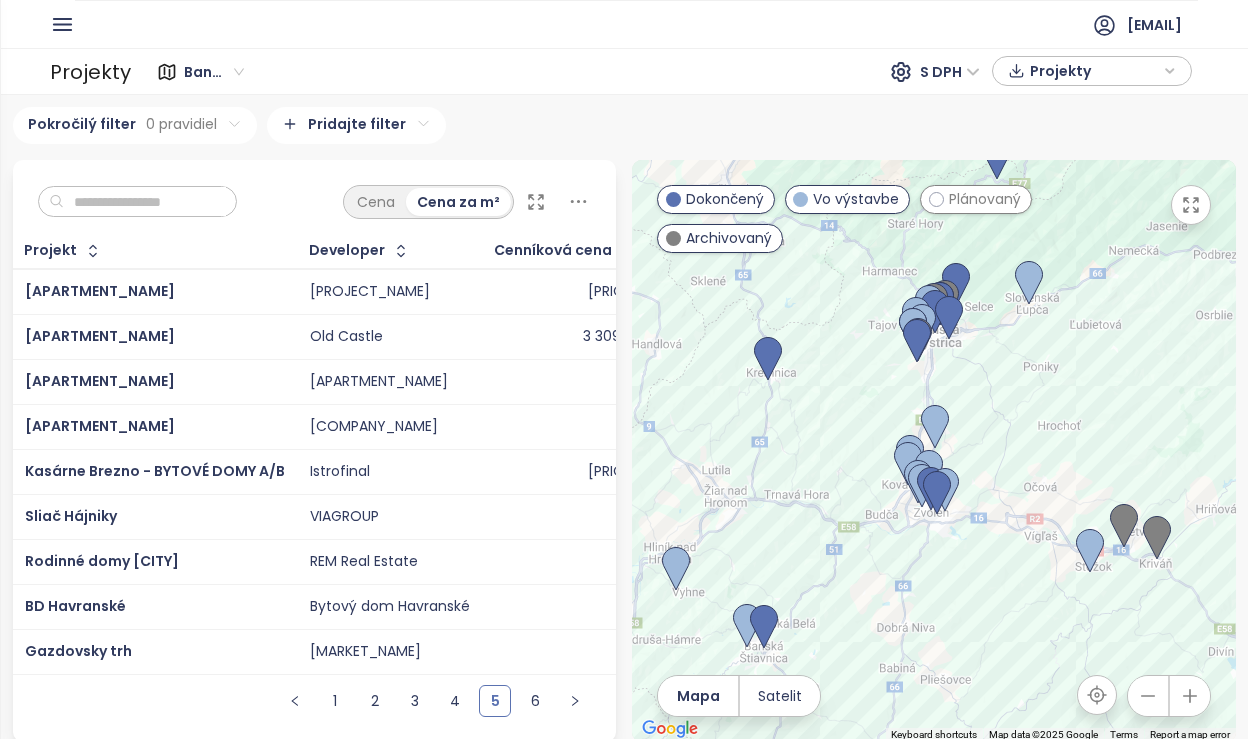 drag, startPoint x: 861, startPoint y: 398, endPoint x: 1115, endPoint y: 439, distance: 257.28778 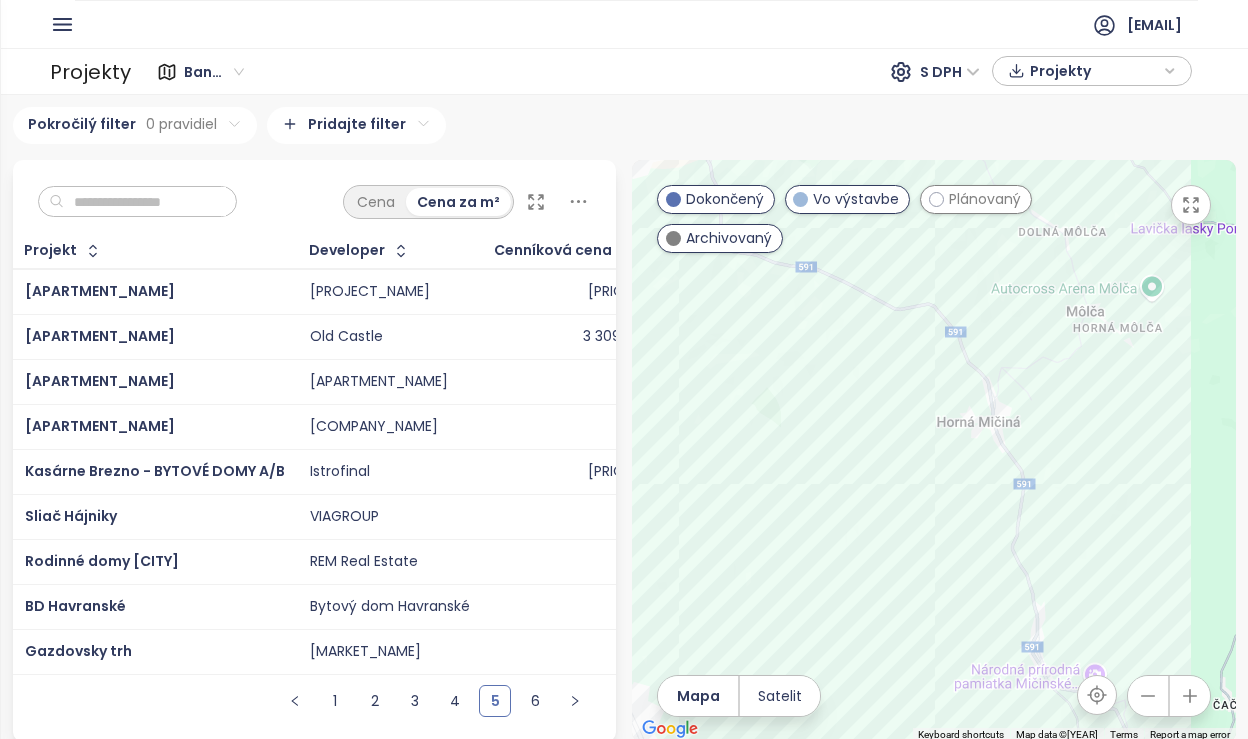 drag, startPoint x: 1130, startPoint y: 441, endPoint x: 975, endPoint y: 435, distance: 155.11609 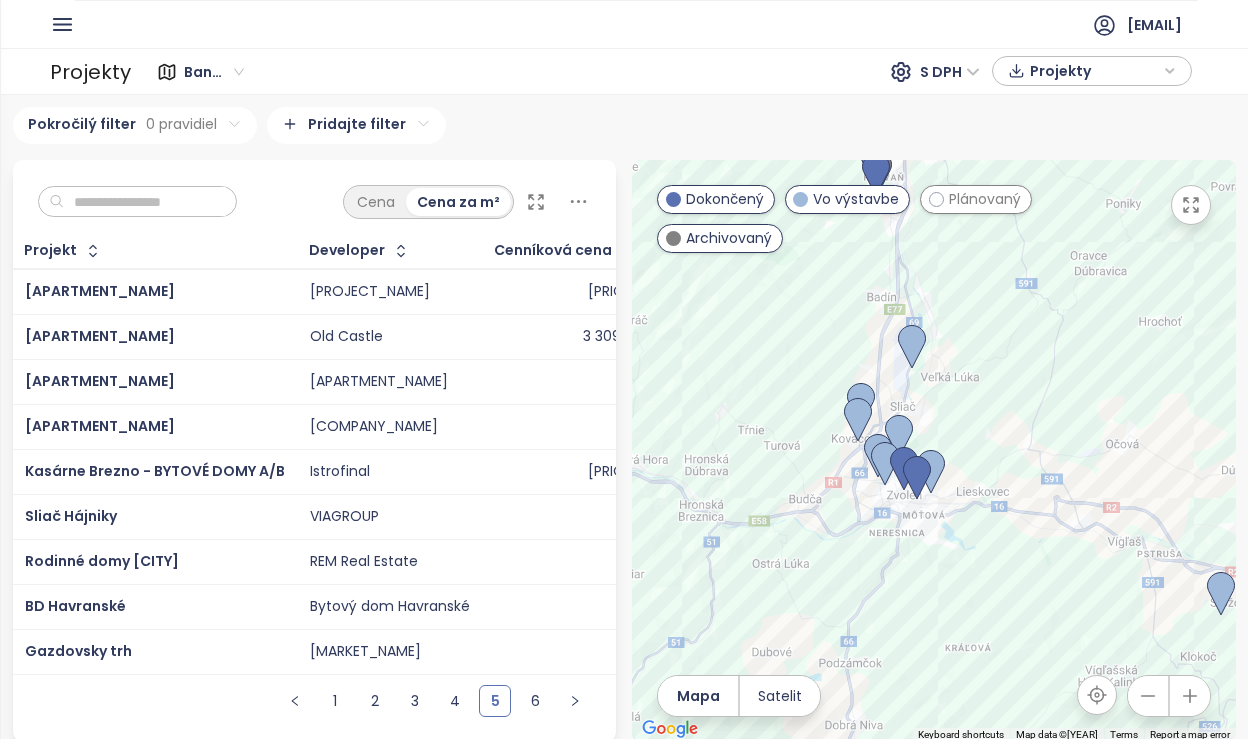 drag, startPoint x: 953, startPoint y: 503, endPoint x: 1010, endPoint y: 249, distance: 260.3171 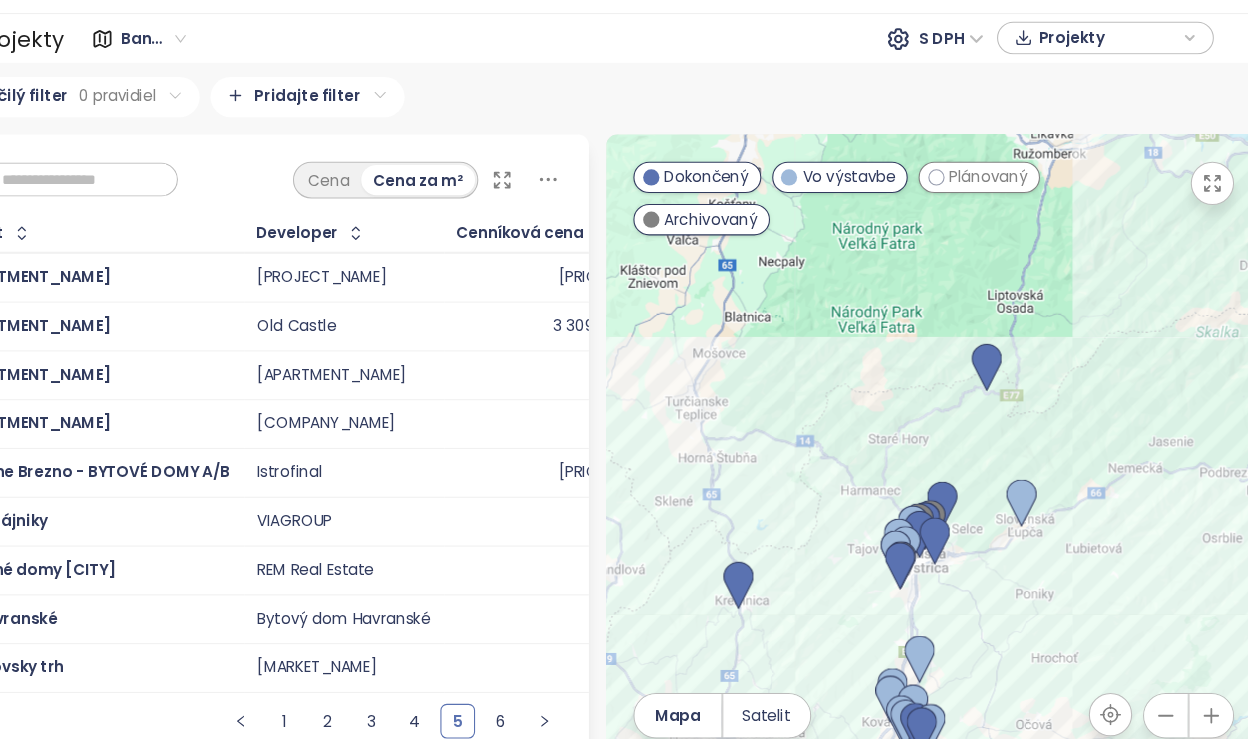 drag, startPoint x: 1008, startPoint y: 395, endPoint x: 927, endPoint y: 609, distance: 228.81651 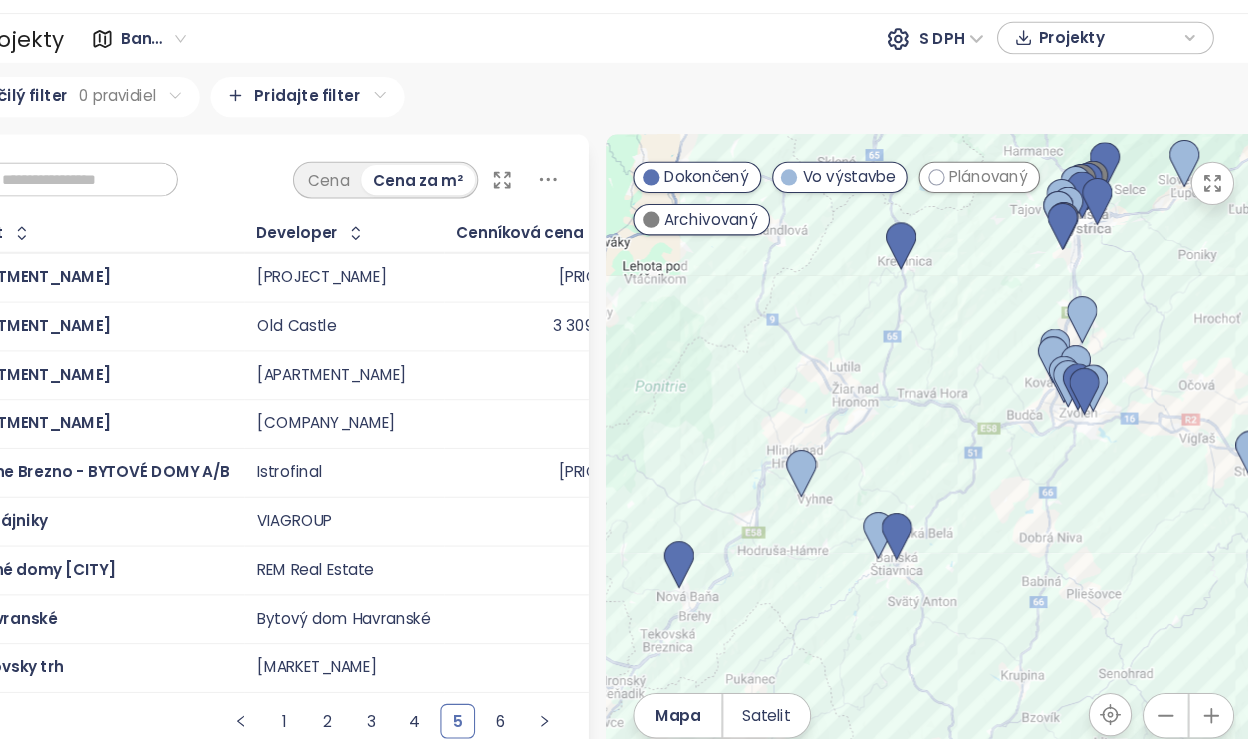 drag, startPoint x: 1052, startPoint y: 539, endPoint x: 1202, endPoint y: 222, distance: 350.69788 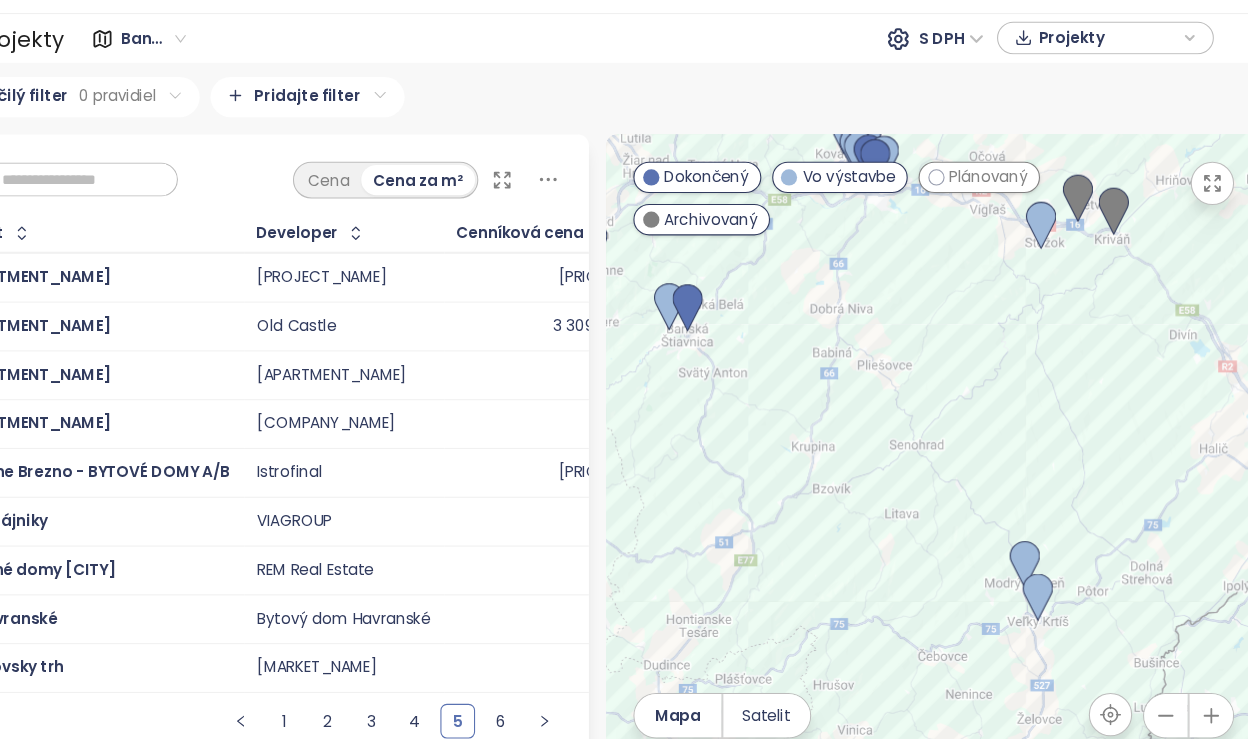 drag, startPoint x: 977, startPoint y: 584, endPoint x: 743, endPoint y: 371, distance: 316.42535 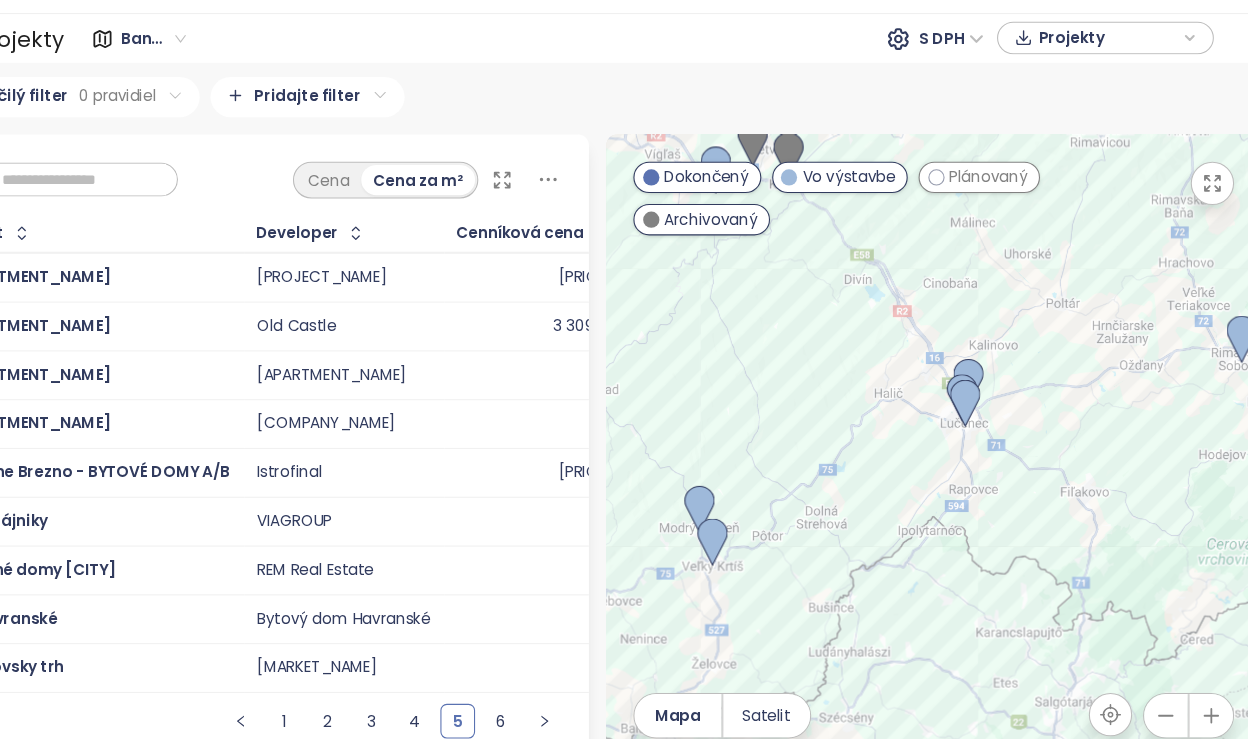 drag, startPoint x: 1125, startPoint y: 499, endPoint x: 816, endPoint y: 462, distance: 311.20734 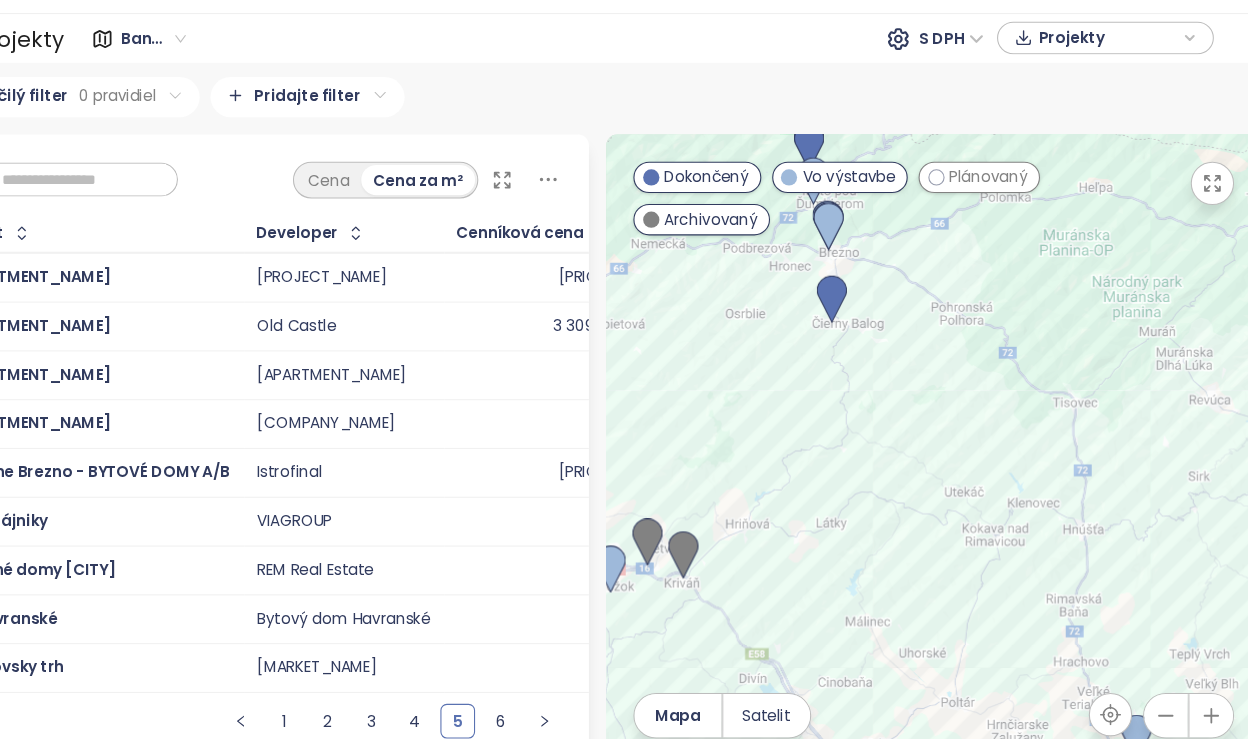 drag, startPoint x: 944, startPoint y: 342, endPoint x: 926, endPoint y: 700, distance: 358.45224 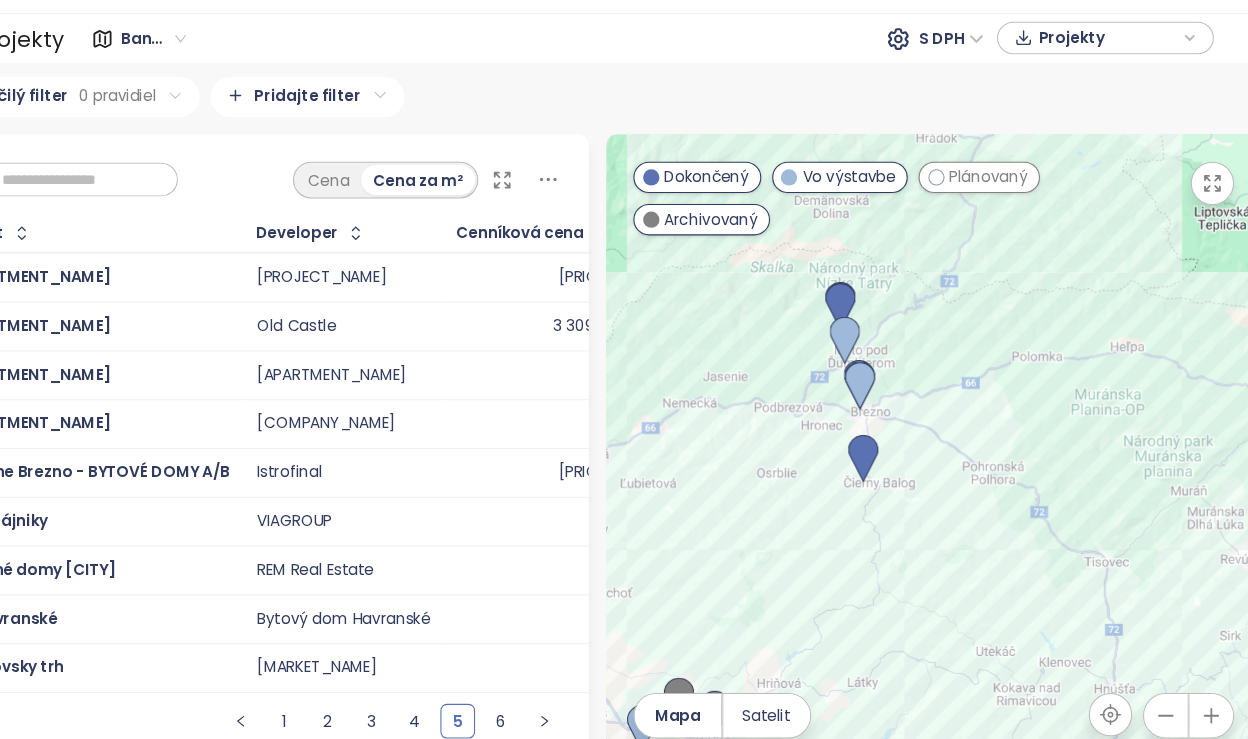 drag, startPoint x: 975, startPoint y: 295, endPoint x: 1003, endPoint y: 451, distance: 158.4929 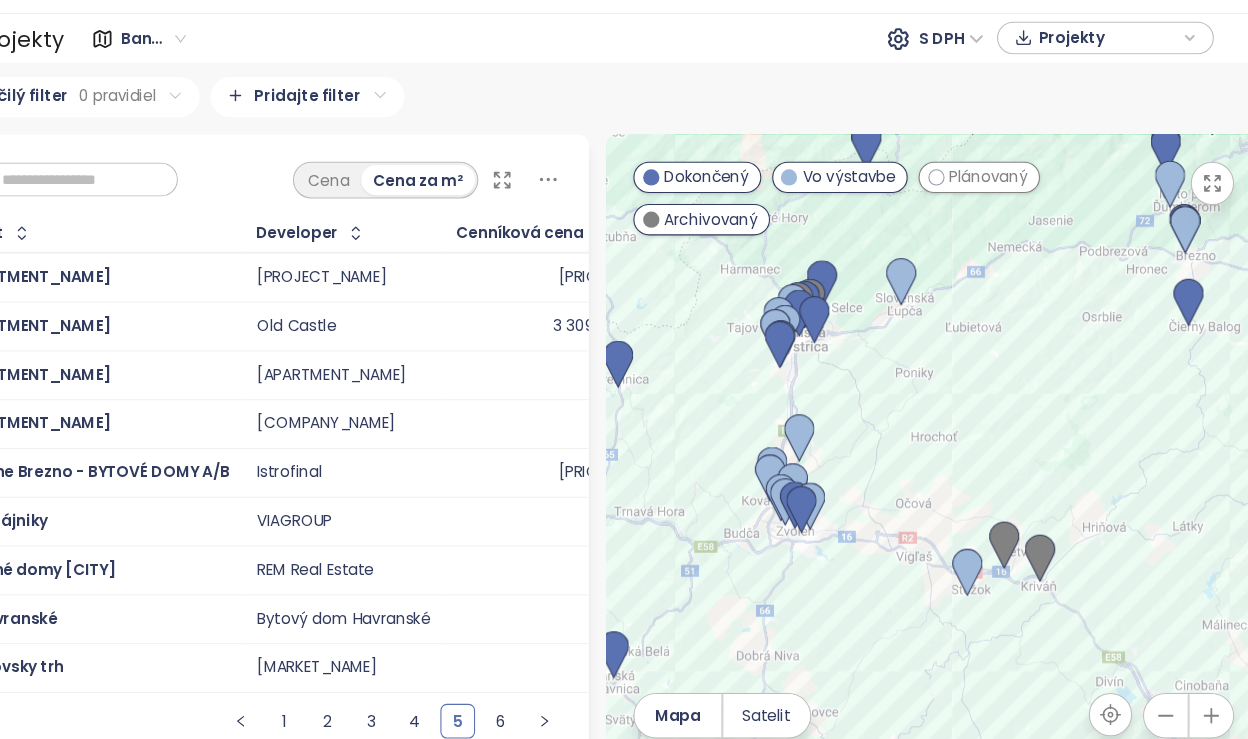 drag, startPoint x: 951, startPoint y: 391, endPoint x: 1249, endPoint y: 248, distance: 330.53442 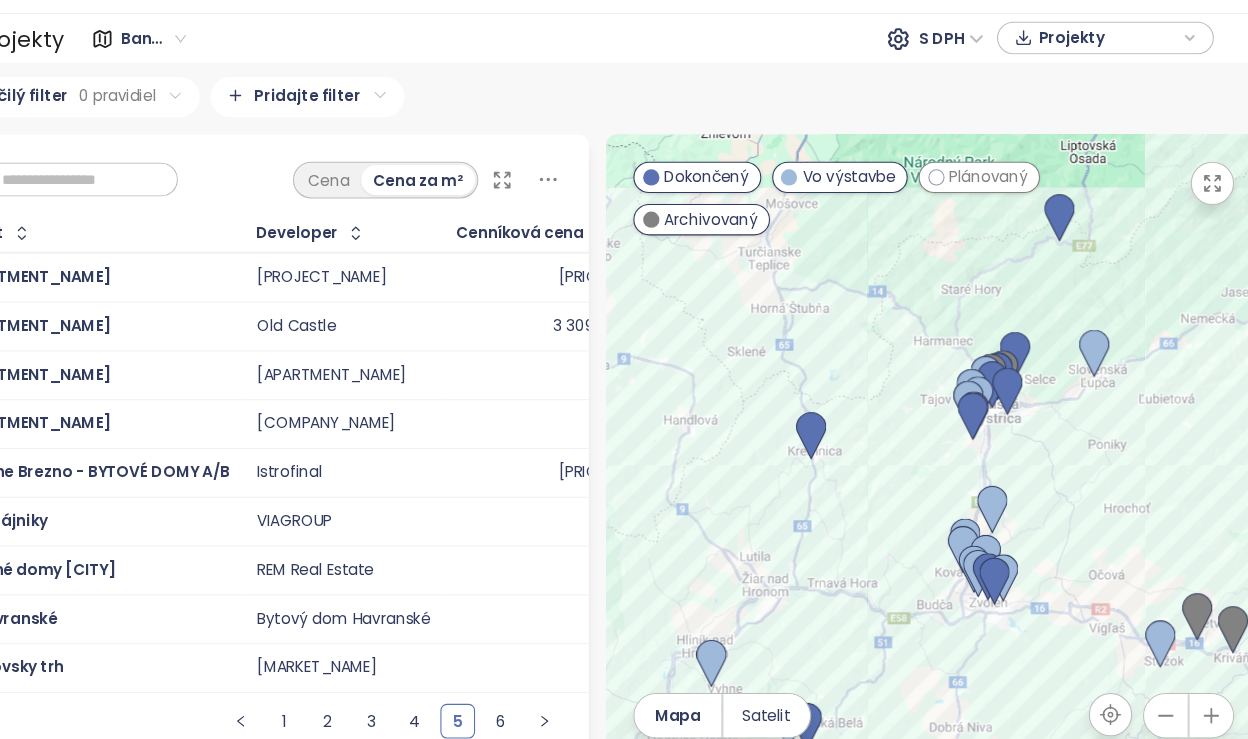 drag, startPoint x: 953, startPoint y: 355, endPoint x: 1135, endPoint y: 420, distance: 193.2589 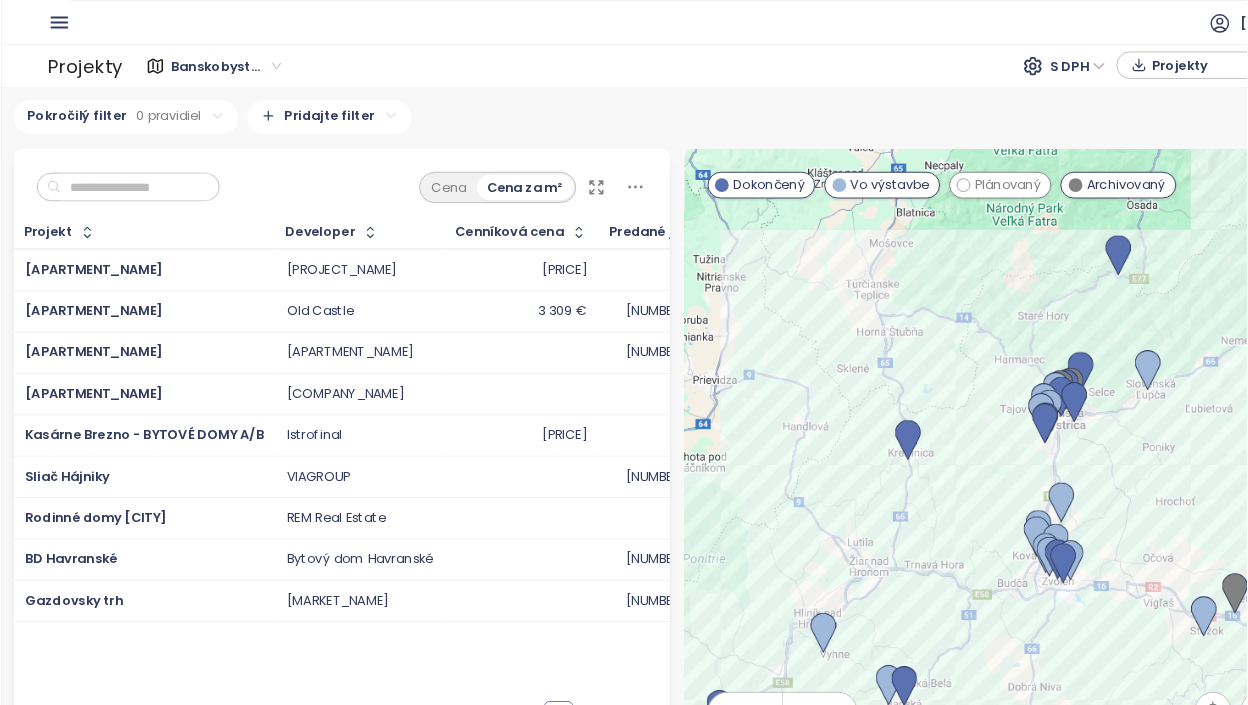 scroll, scrollTop: 0, scrollLeft: 0, axis: both 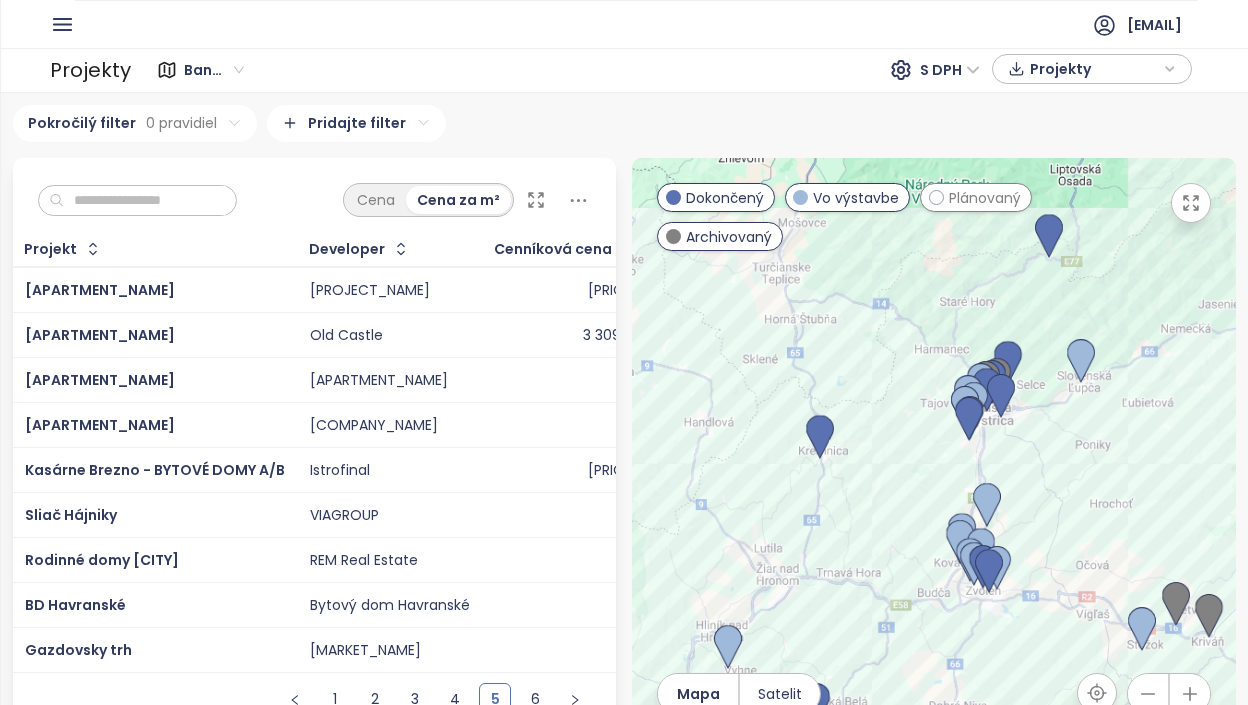 click on "Banskobystrický kraj" at bounding box center (214, 70) 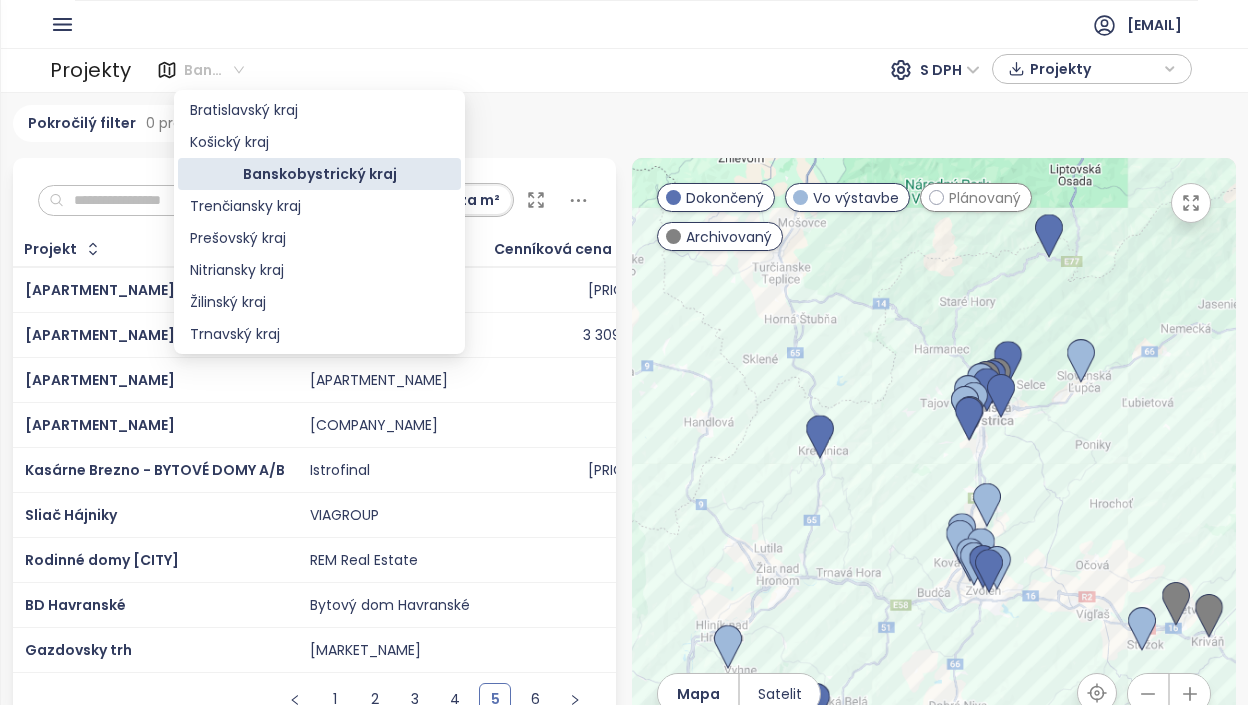 click on "[USERNAME]@example.com" at bounding box center (636, 24) 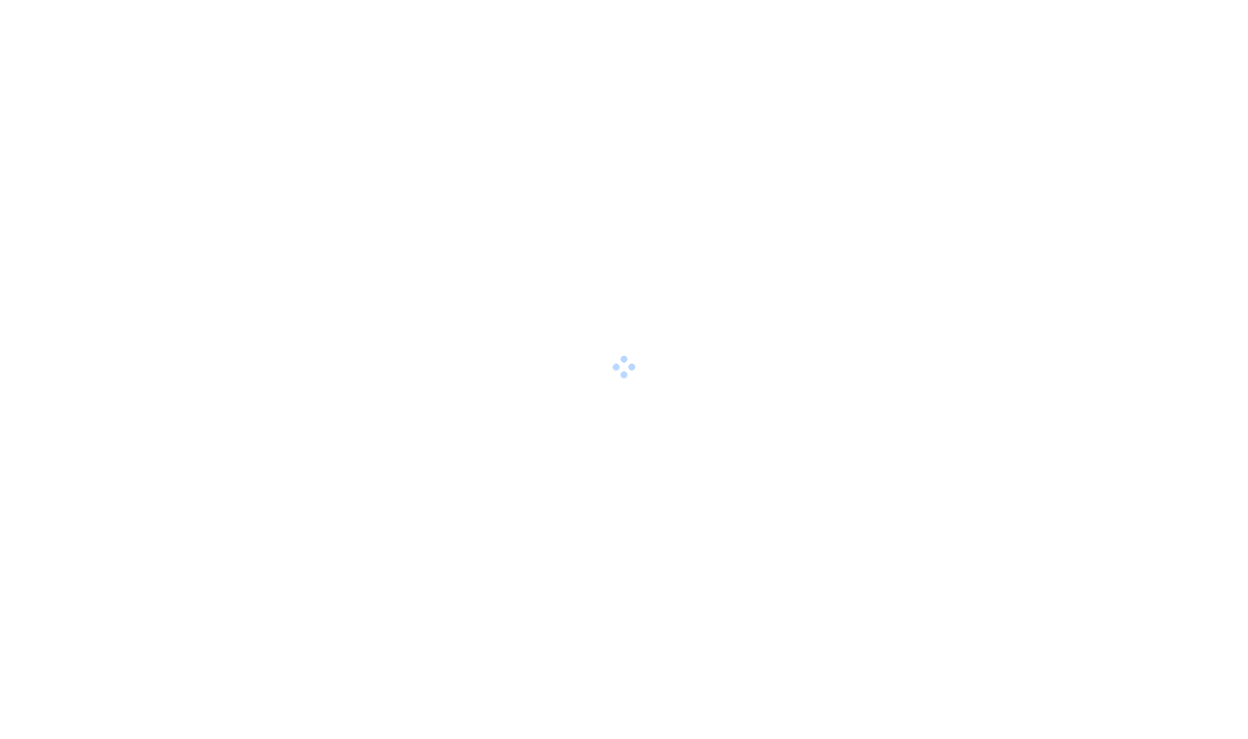 scroll, scrollTop: 0, scrollLeft: 0, axis: both 